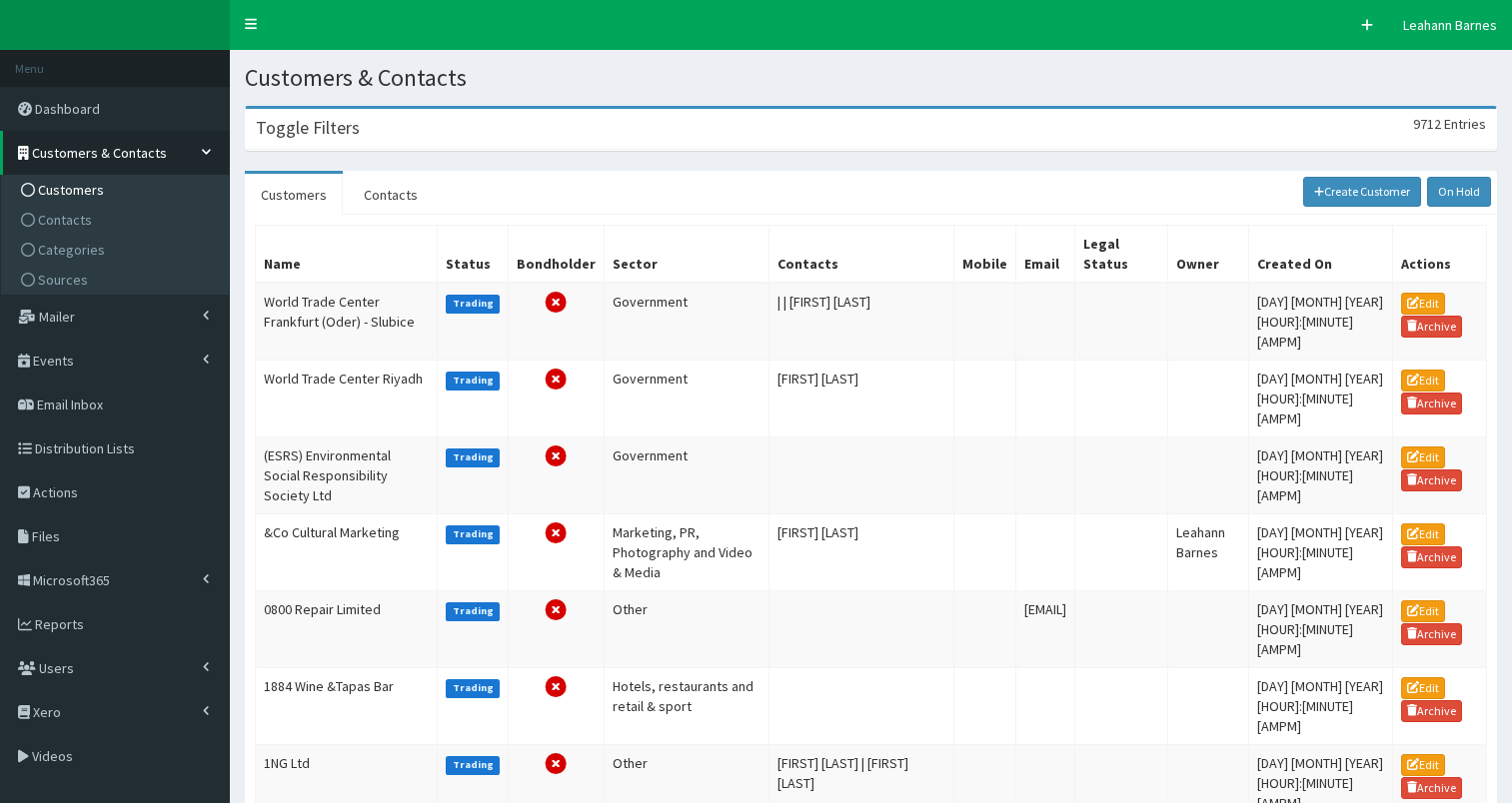 scroll, scrollTop: 0, scrollLeft: 0, axis: both 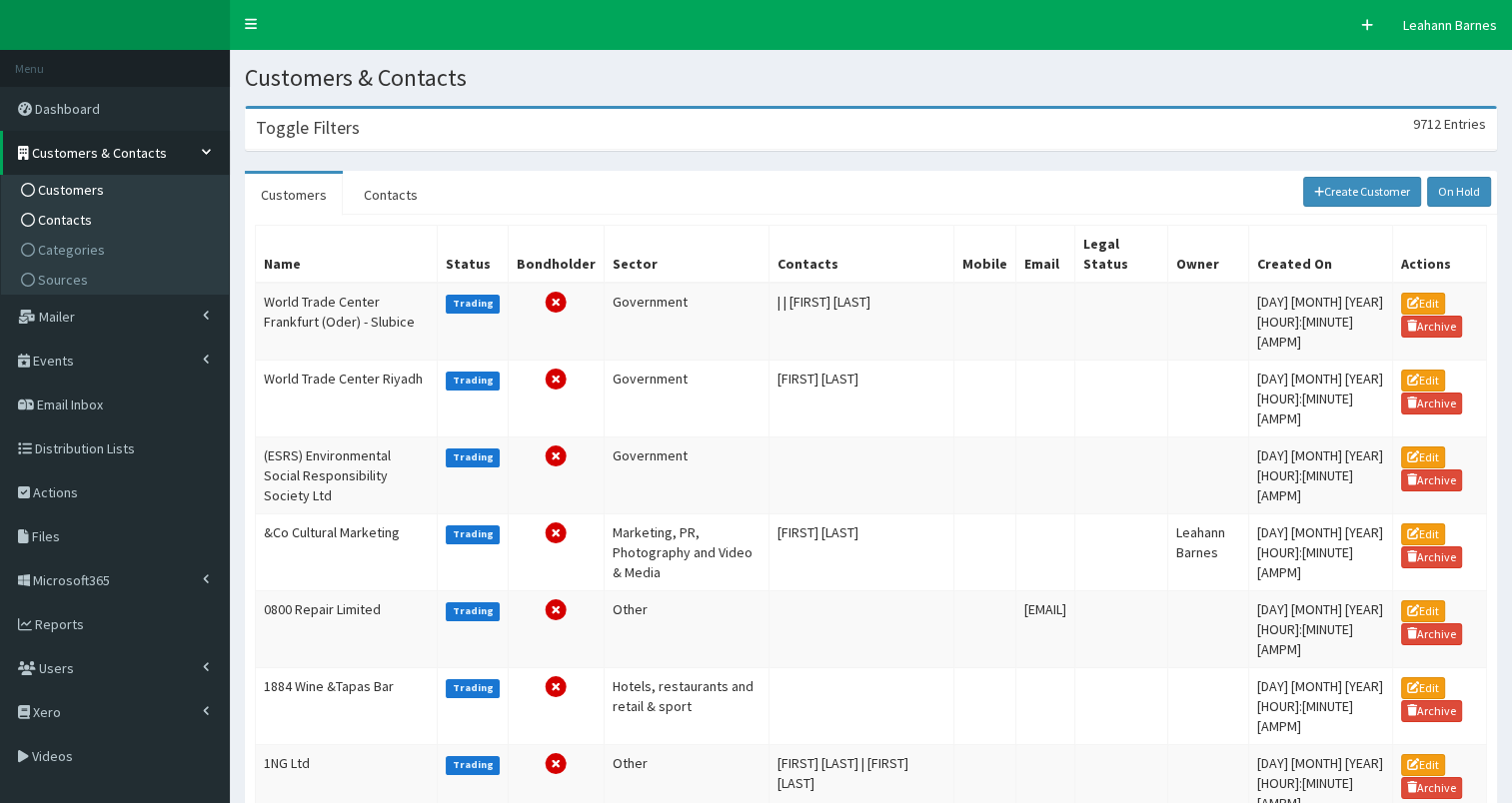 click on "Contacts" at bounding box center [65, 220] 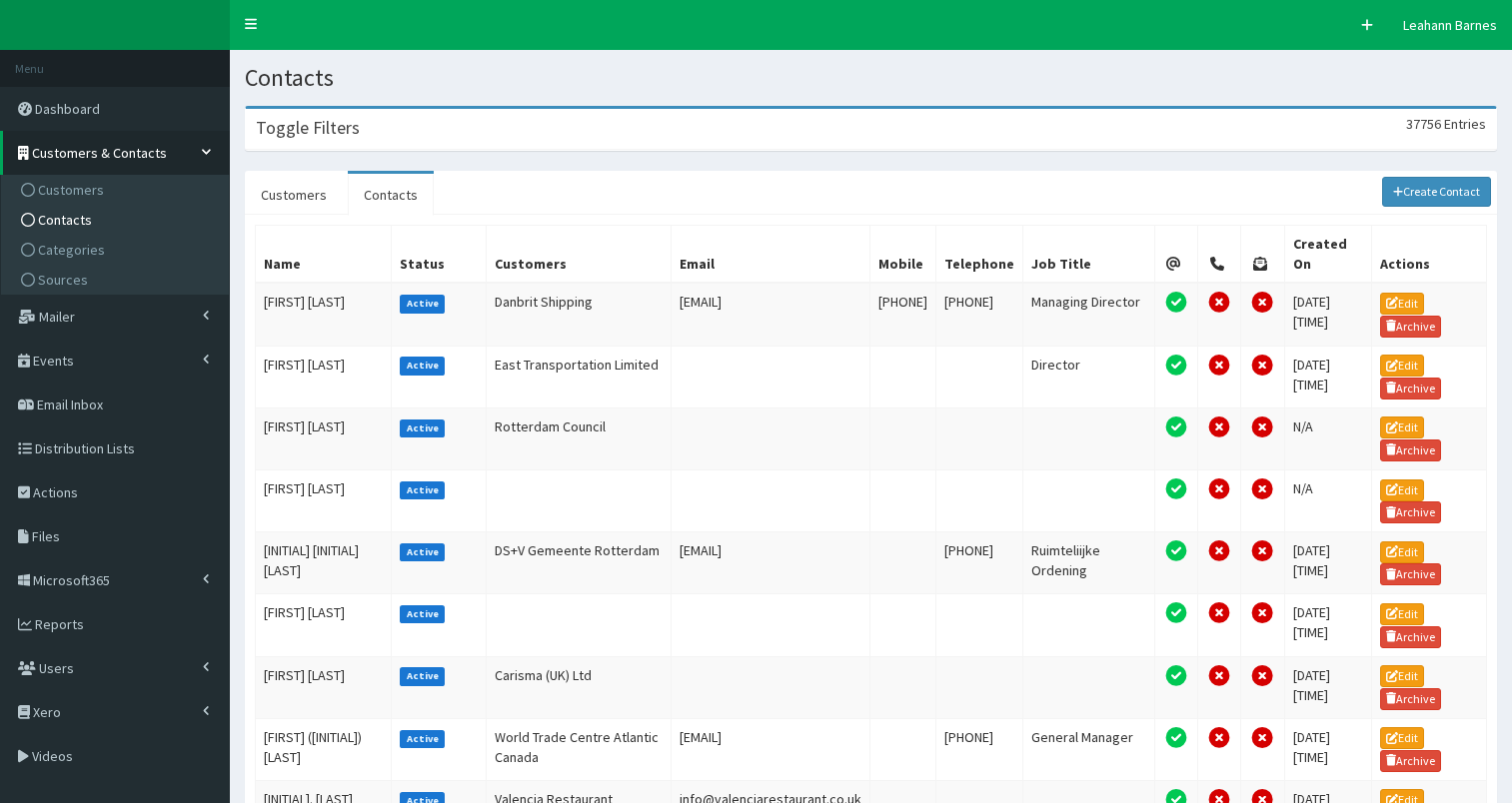 scroll, scrollTop: 0, scrollLeft: 0, axis: both 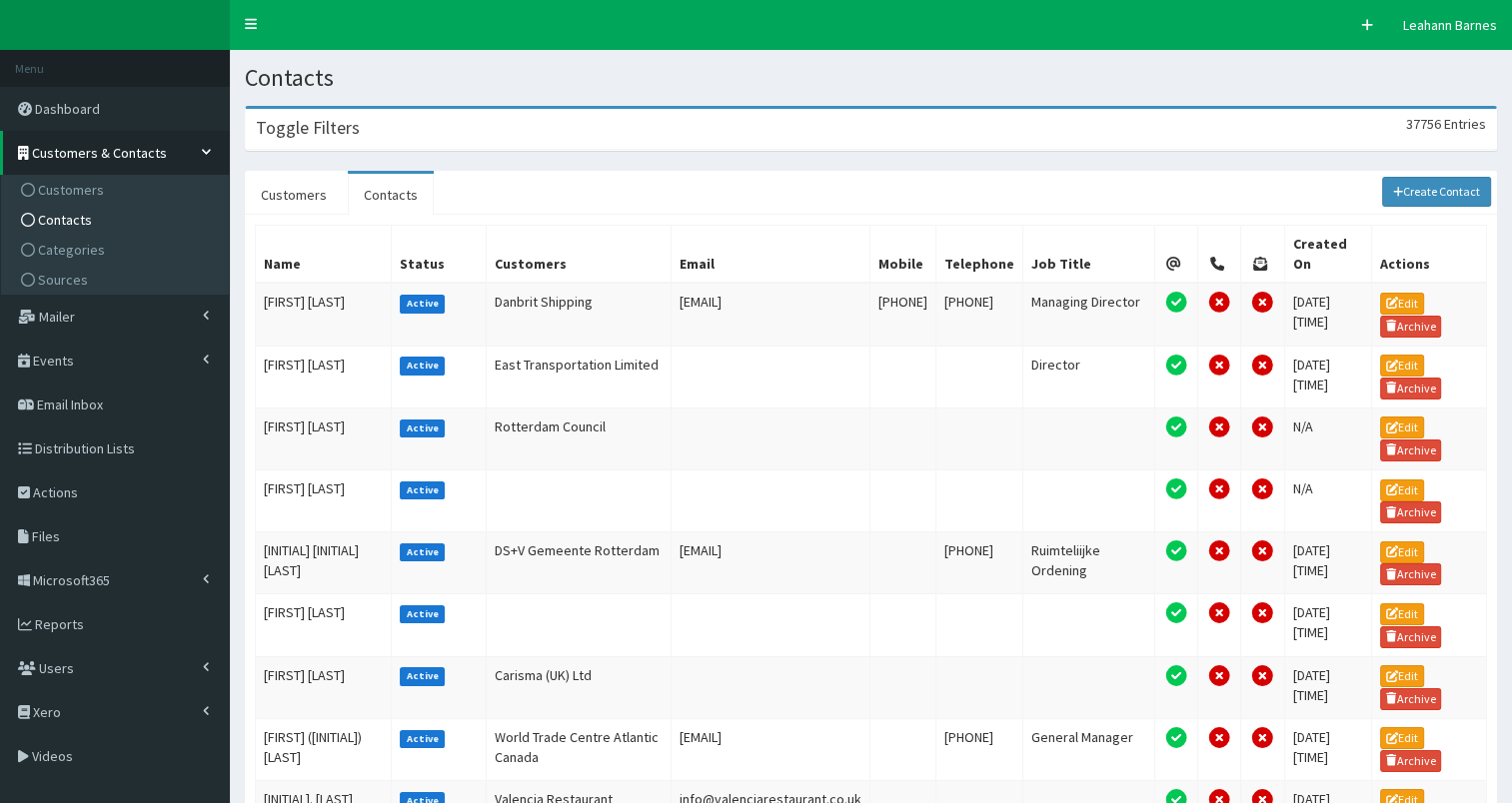 click on "Toggle Filters
37756   Entries" at bounding box center (870, 129) 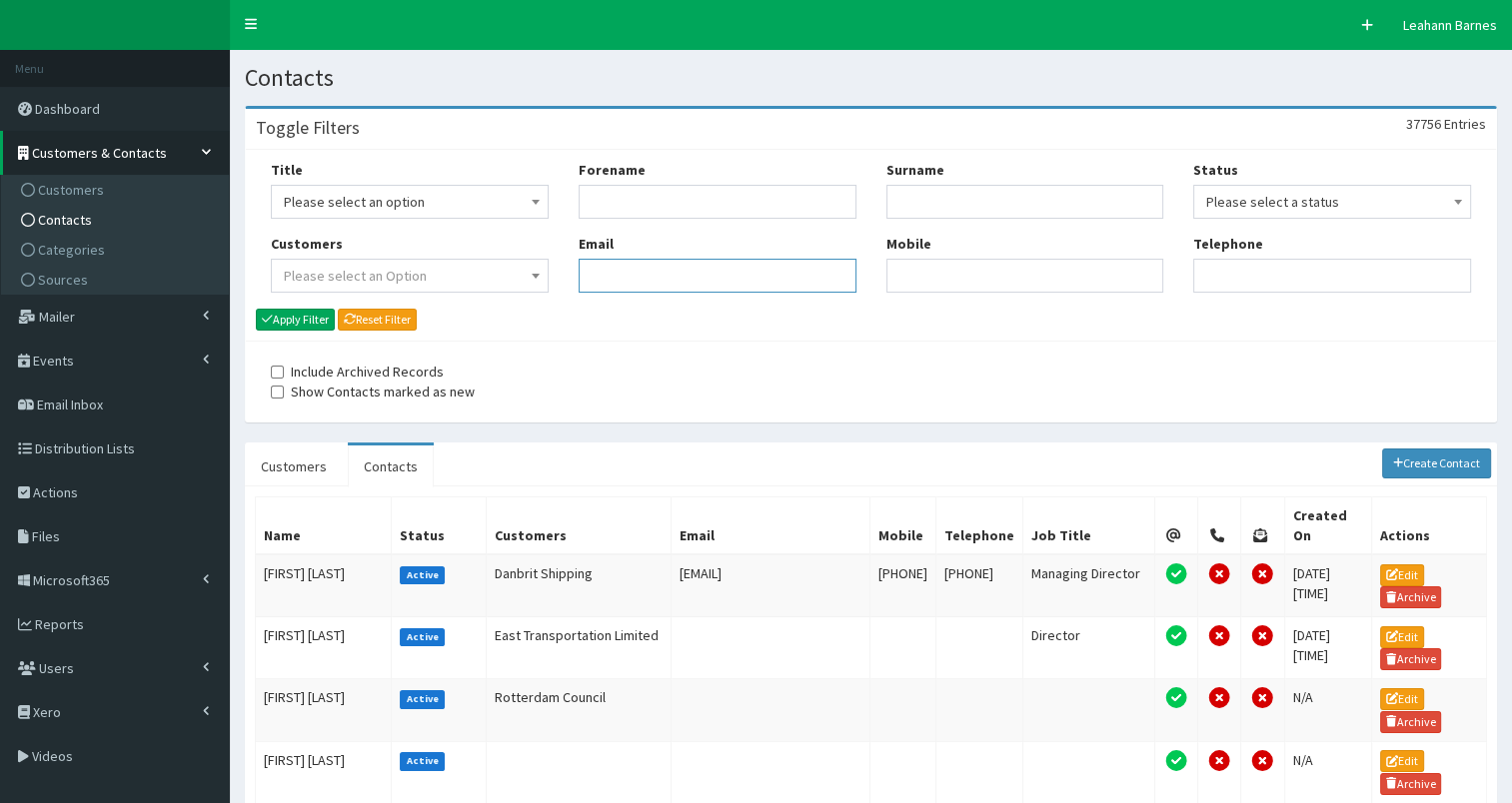 click on "Email" at bounding box center [718, 276] 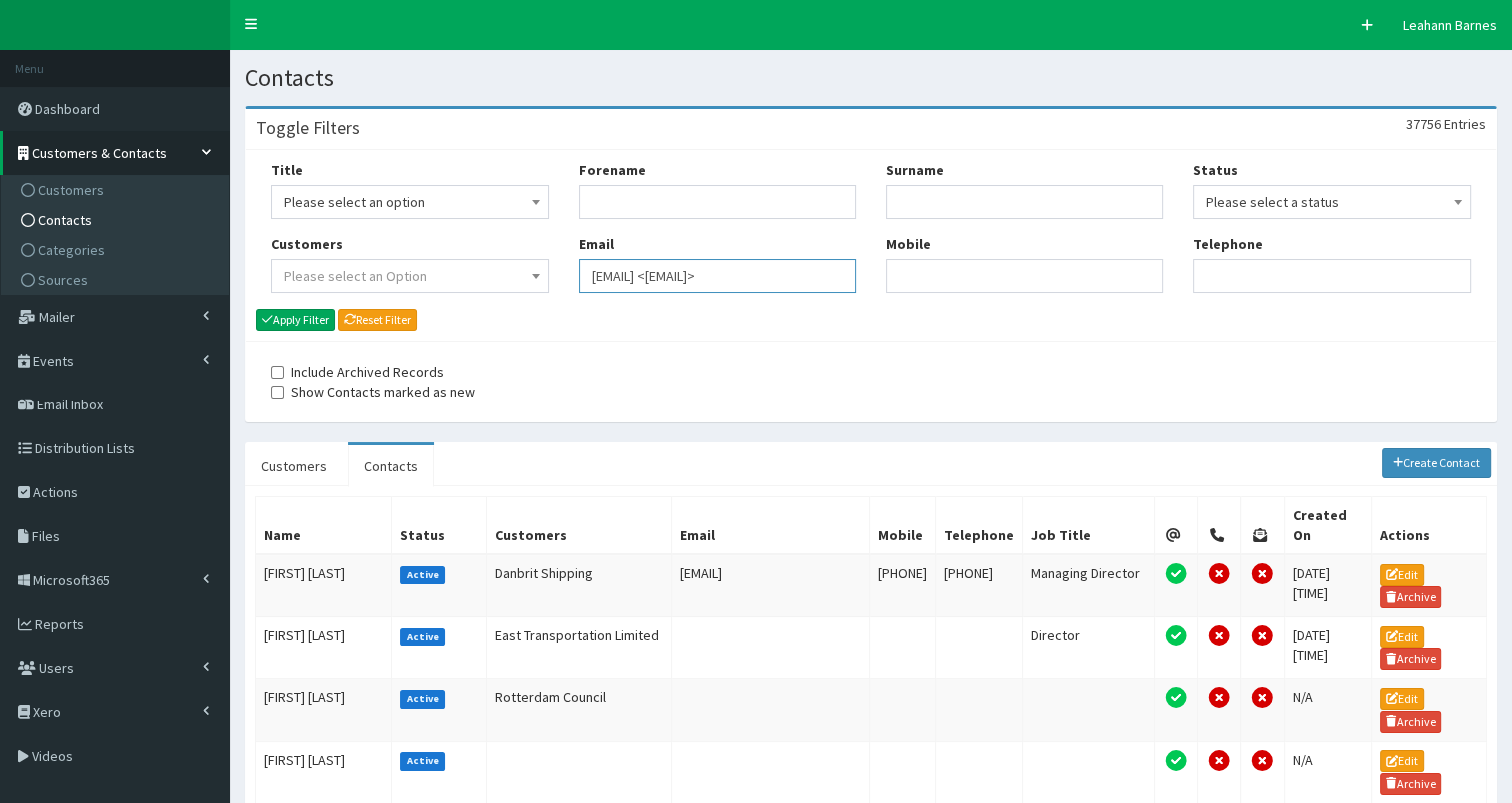 scroll, scrollTop: 0, scrollLeft: 0, axis: both 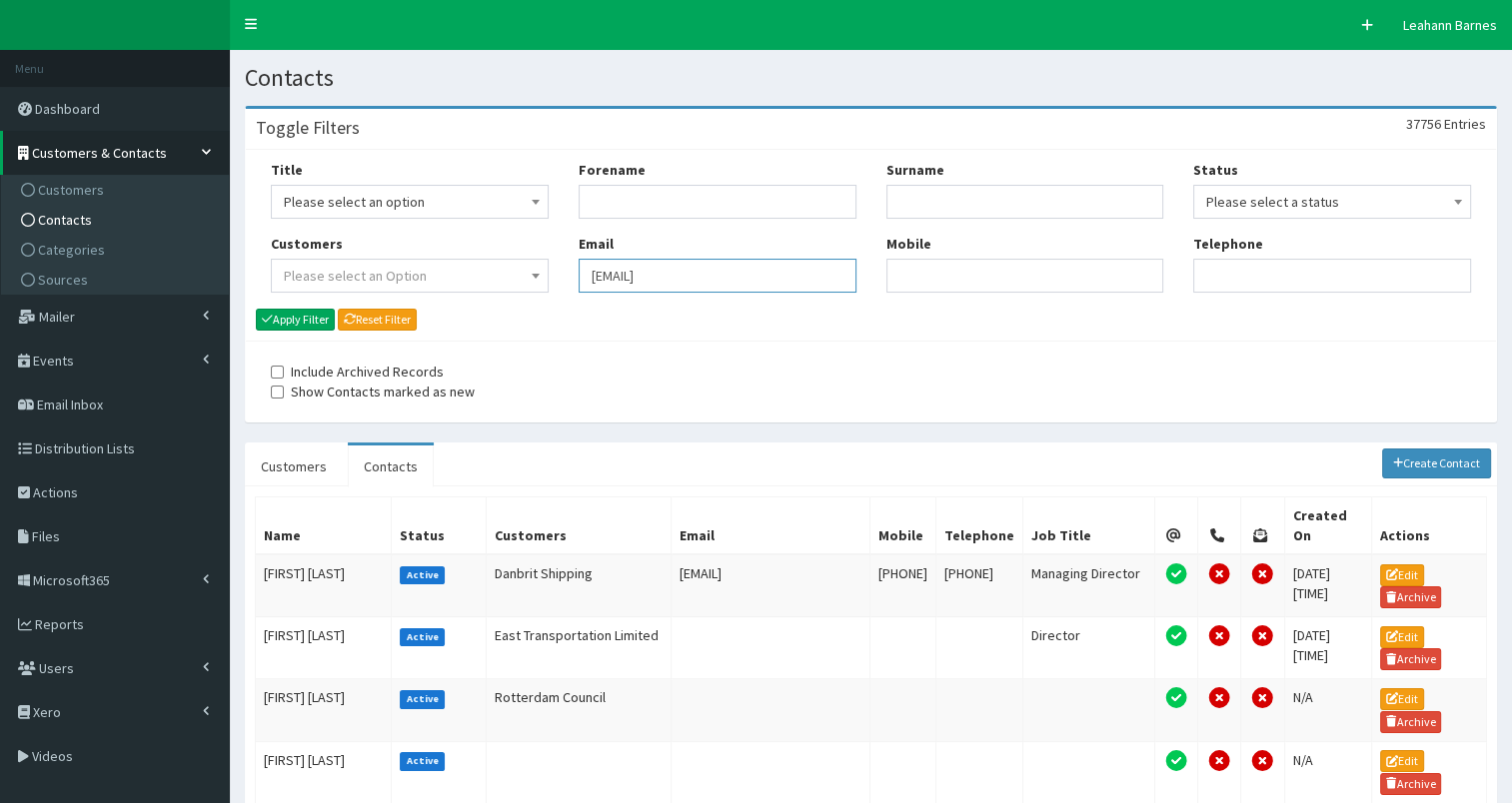 drag, startPoint x: 704, startPoint y: 268, endPoint x: 732, endPoint y: 270, distance: 28.071338 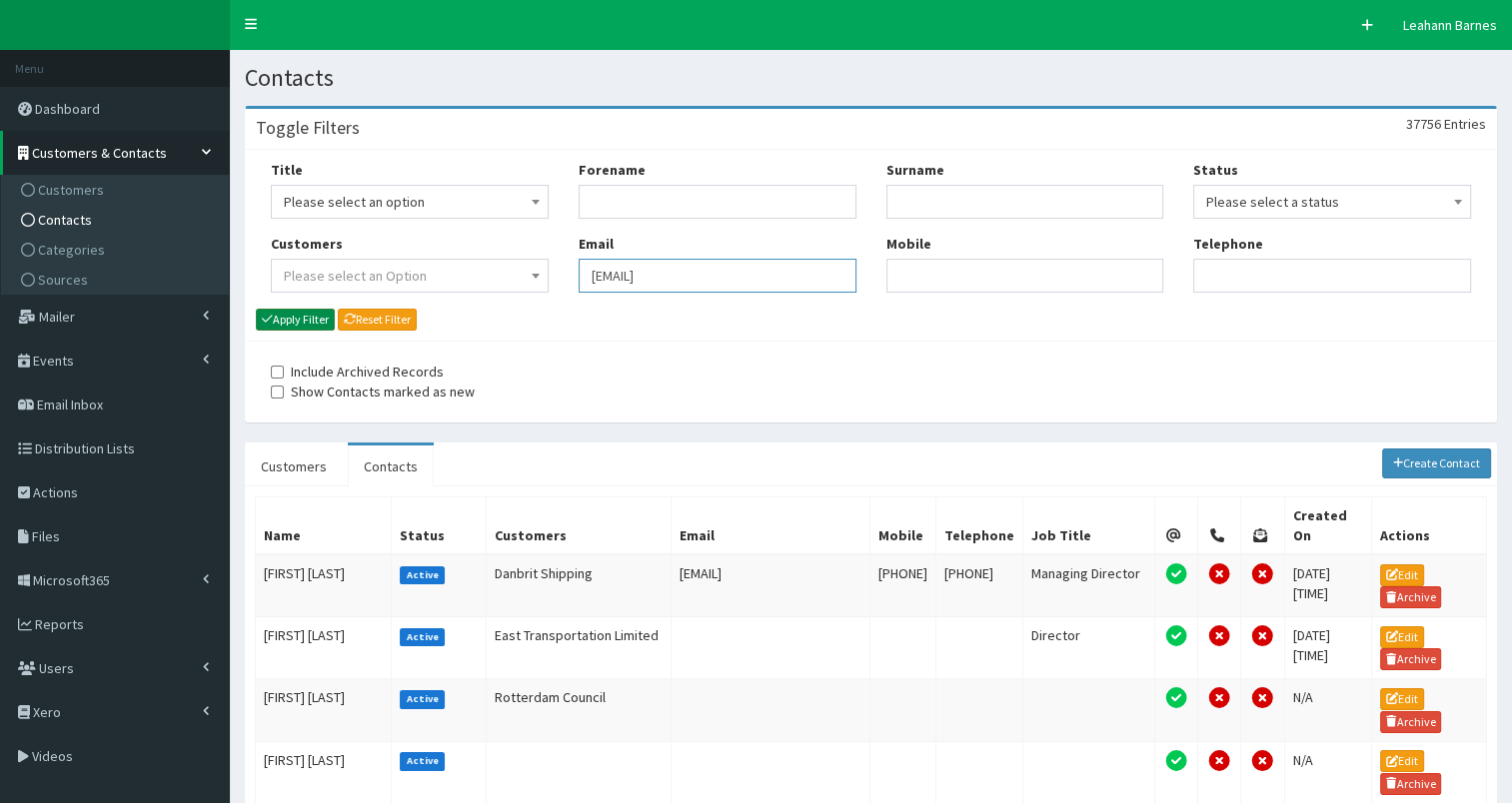 type on "[EMAIL]" 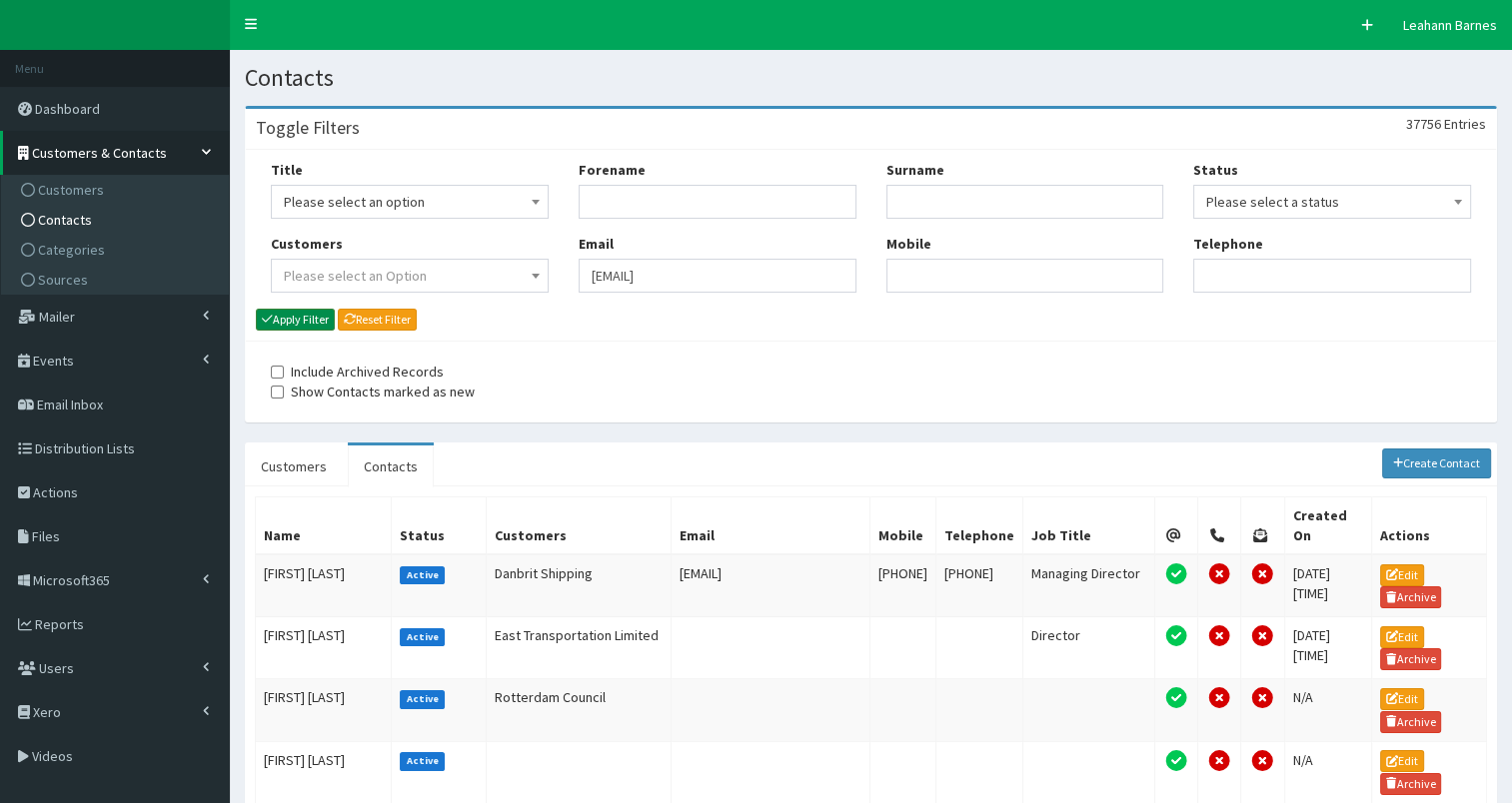 click on "Apply Filter" at bounding box center [295, 320] 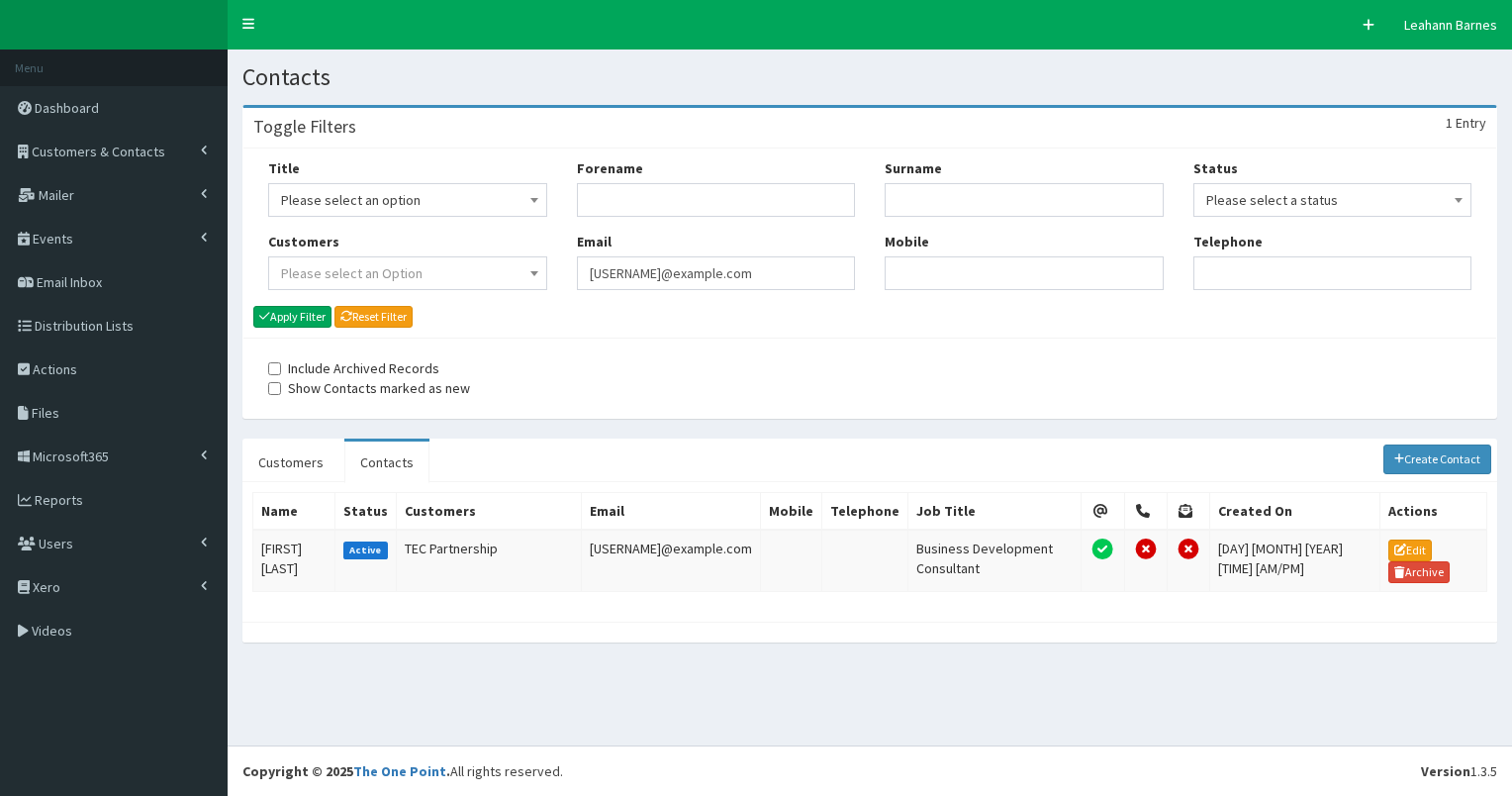 scroll, scrollTop: 0, scrollLeft: 0, axis: both 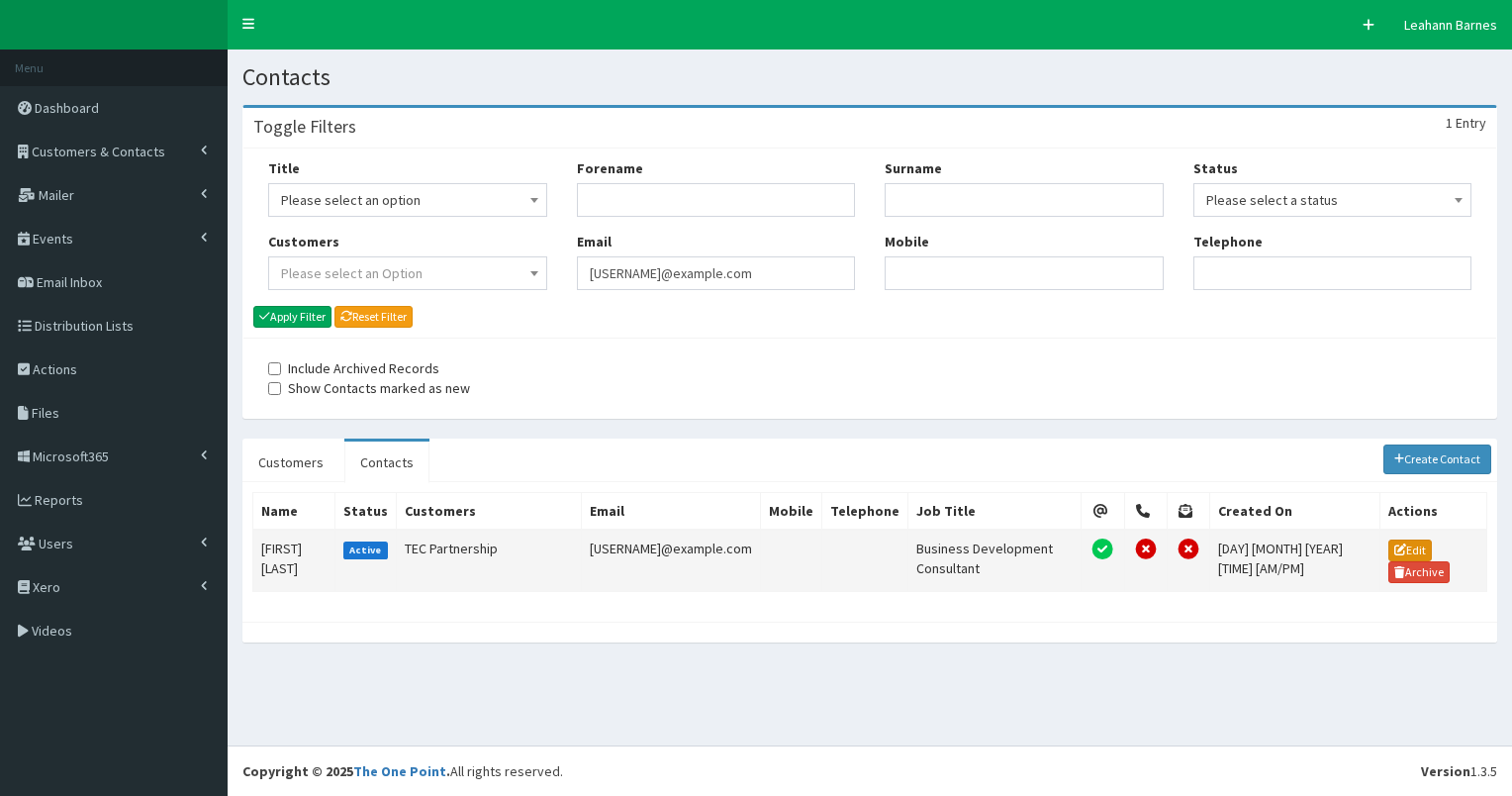 click on "Edit" at bounding box center (1410, 550) 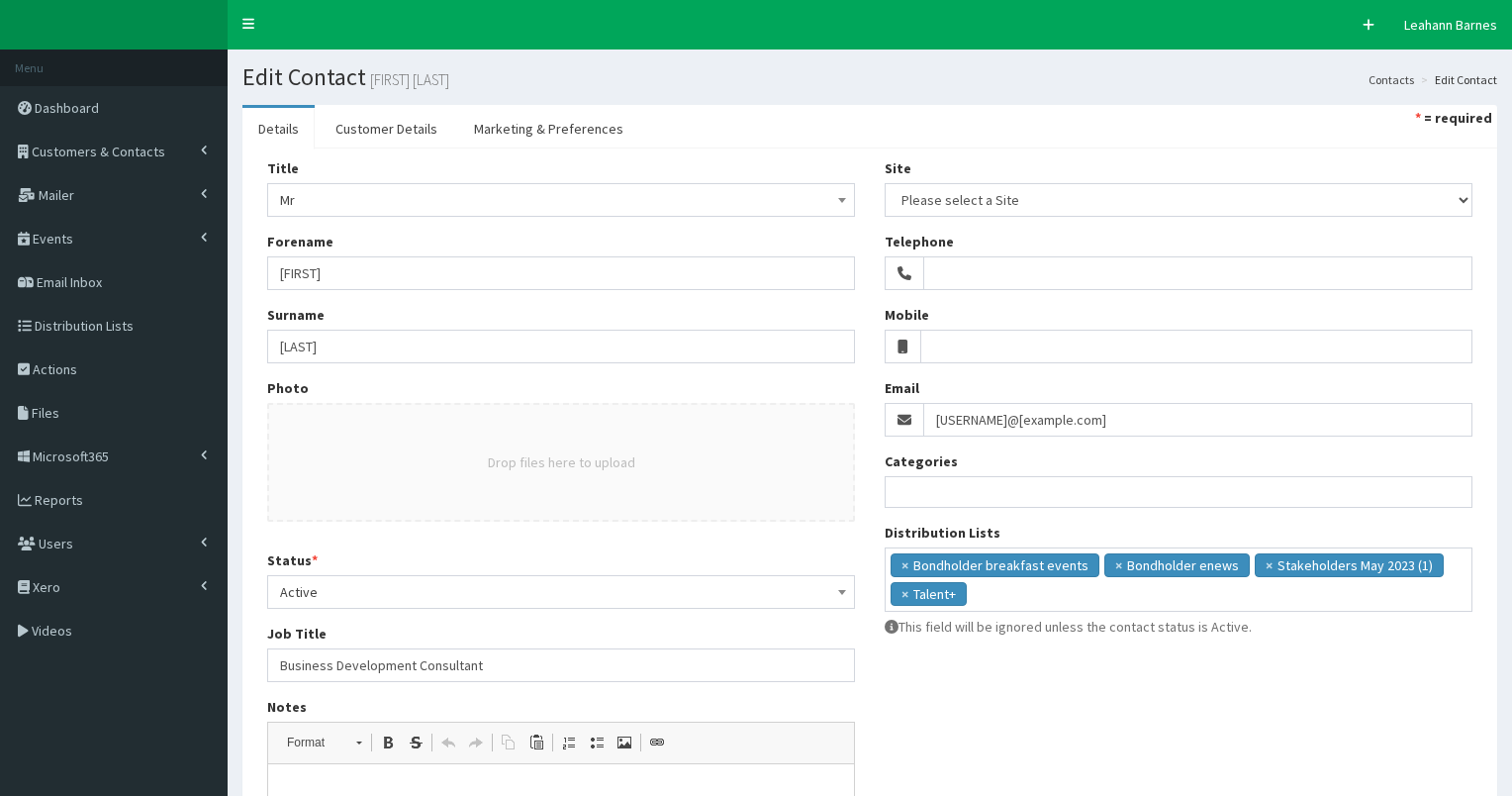 select 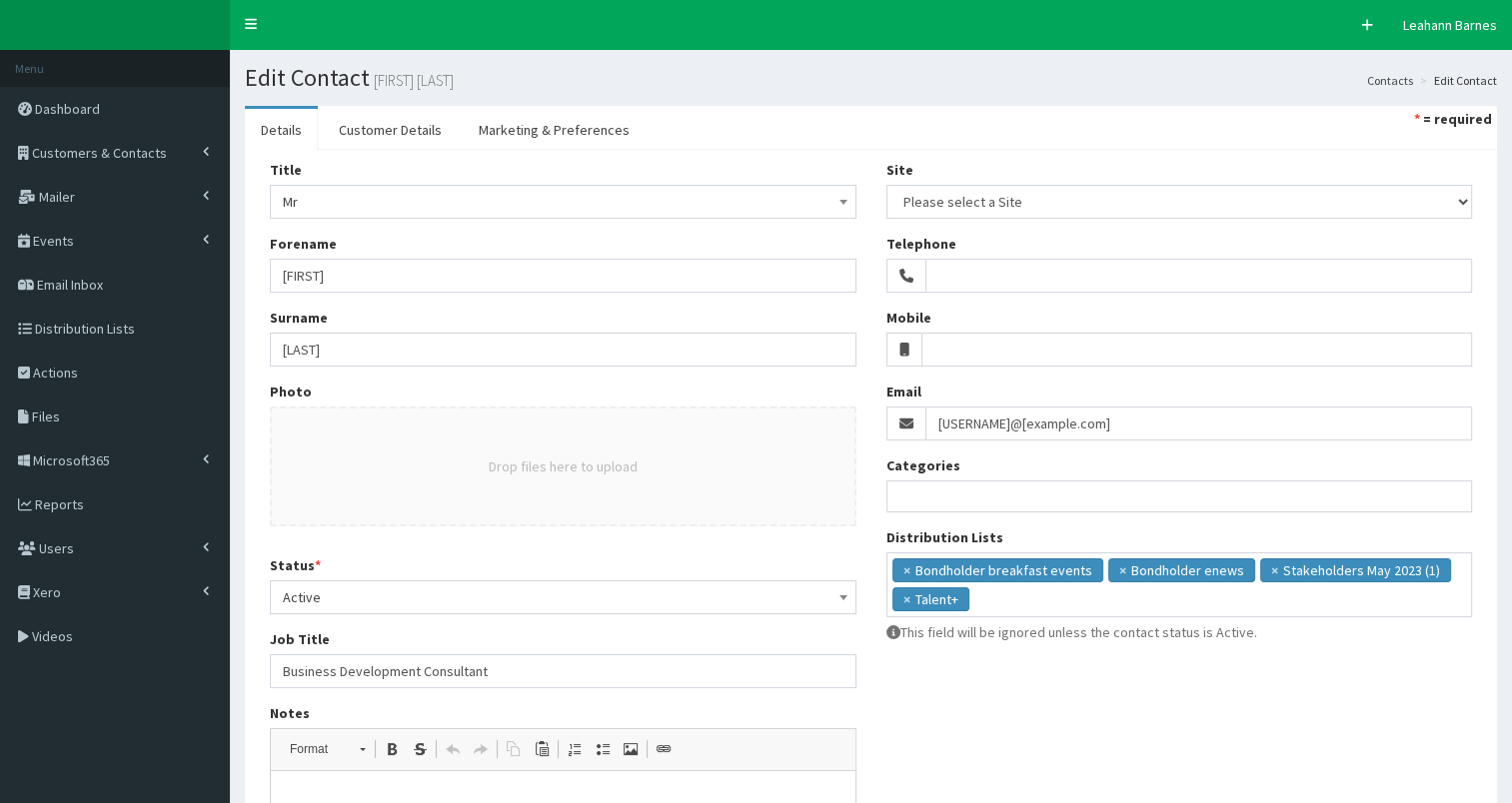 scroll, scrollTop: 0, scrollLeft: 0, axis: both 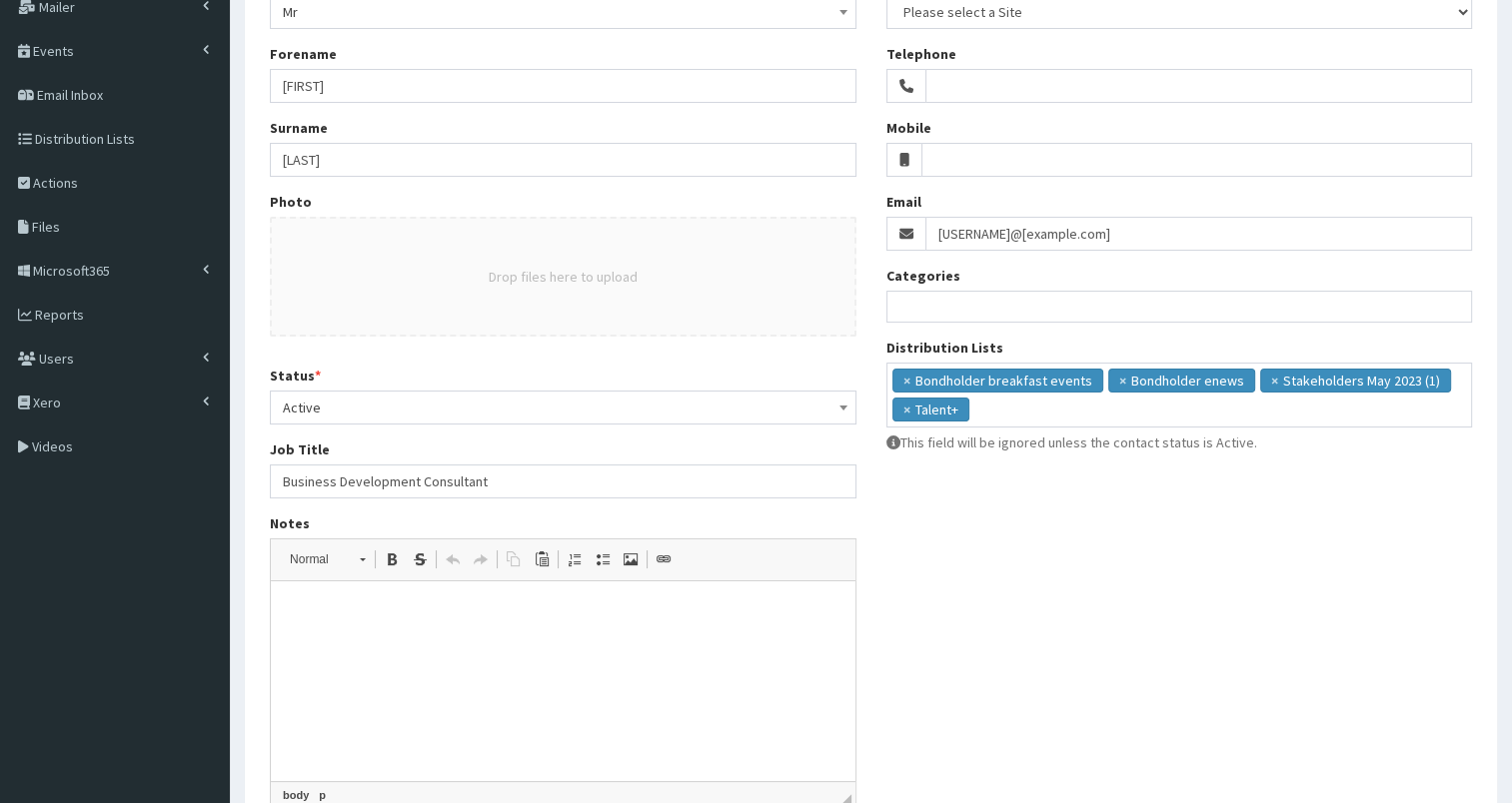 click at bounding box center (563, 611) 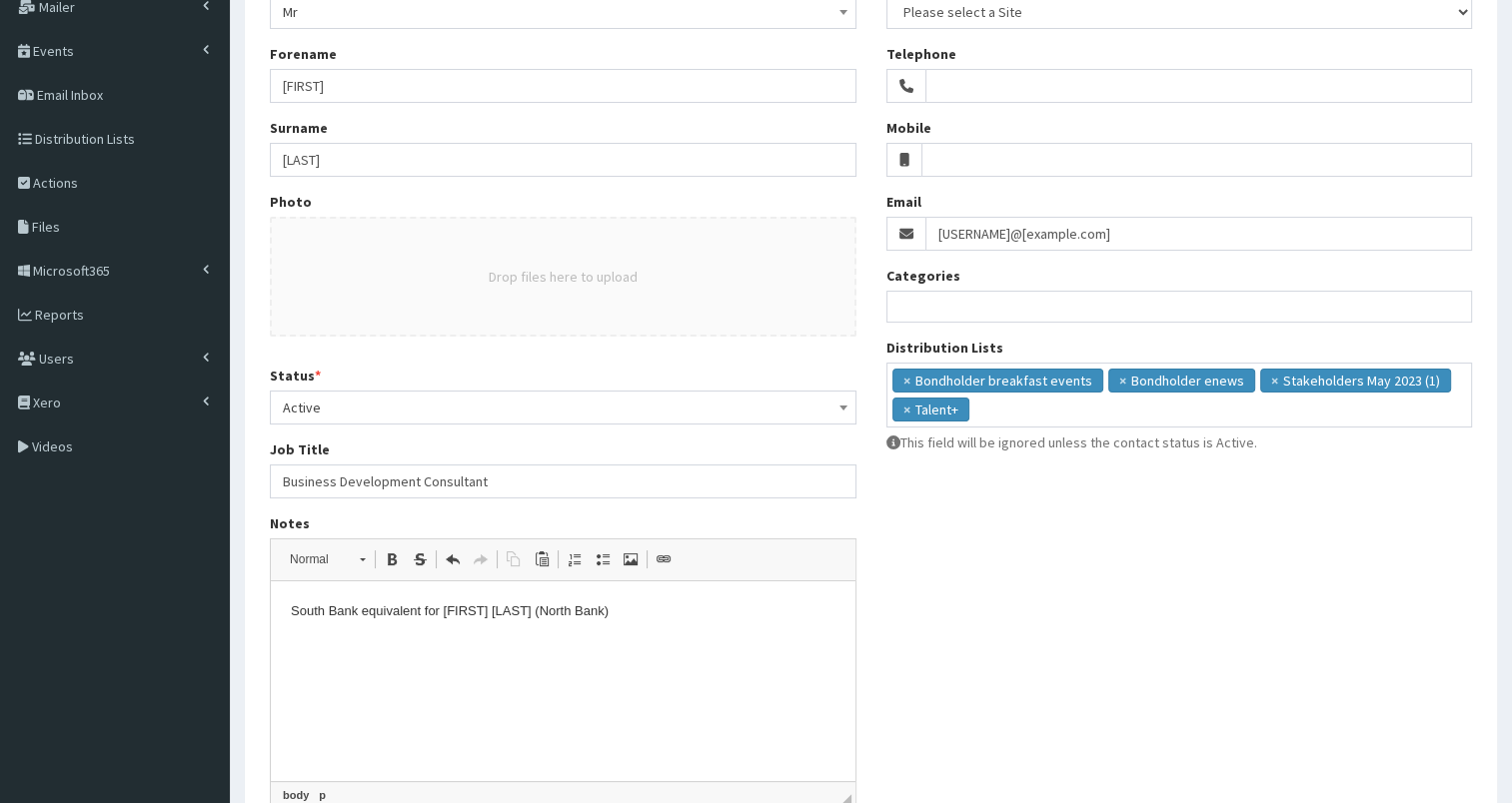 click on "South Bank equivalent for [FIRST] [LAST] (North Bank)" at bounding box center (563, 611) 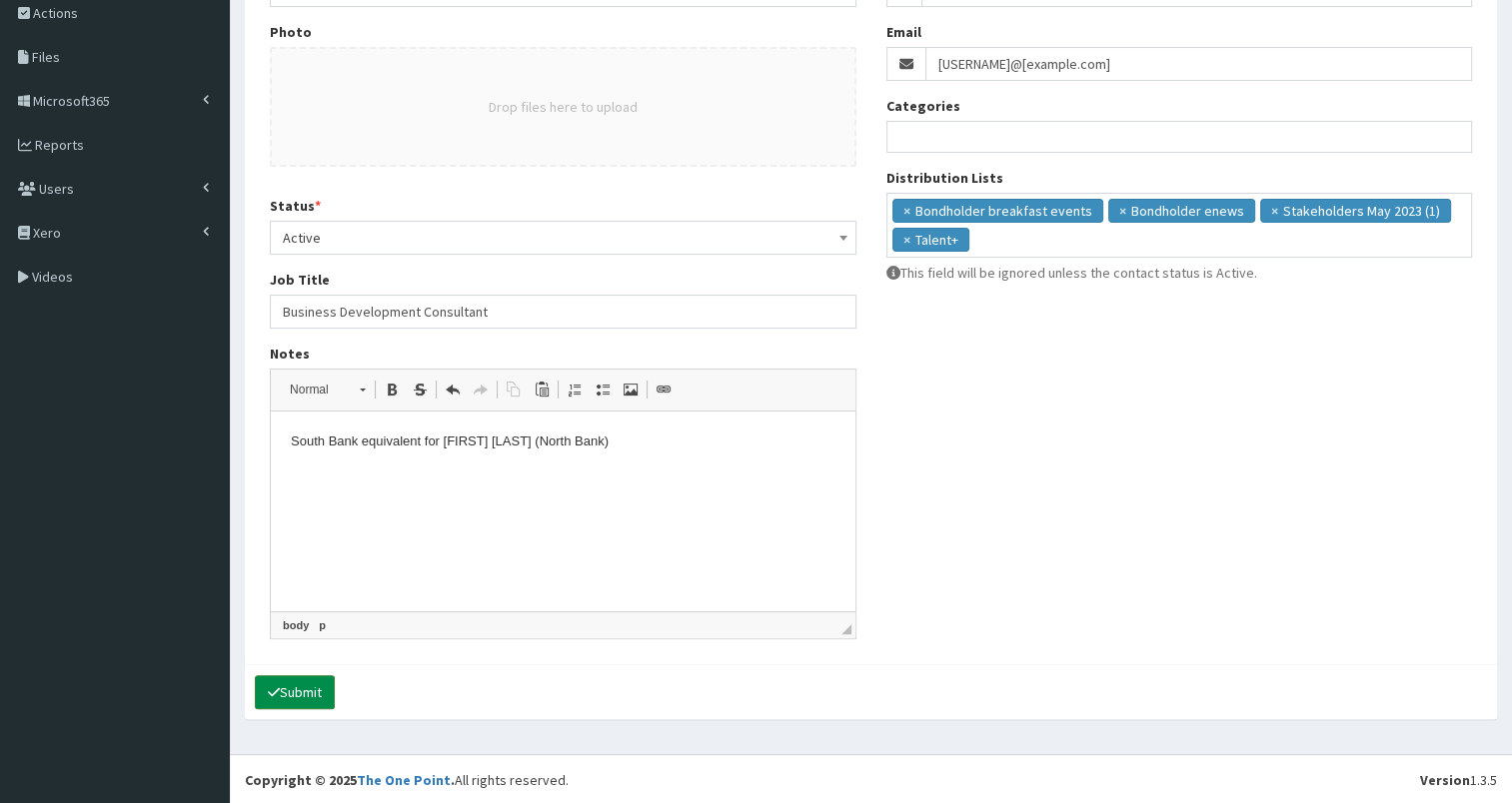 click on "Submit" at bounding box center [295, 692] 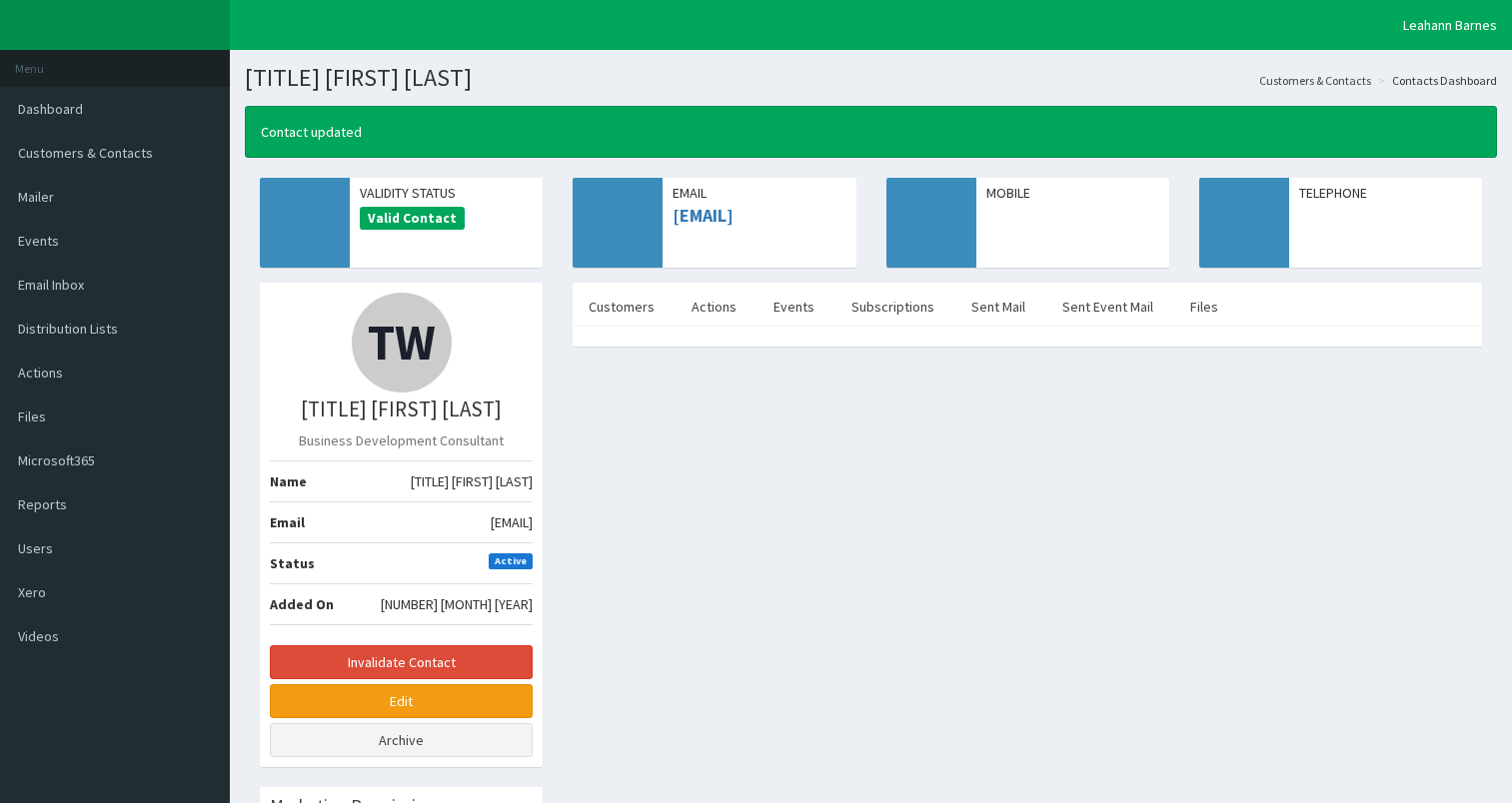 scroll, scrollTop: 0, scrollLeft: 0, axis: both 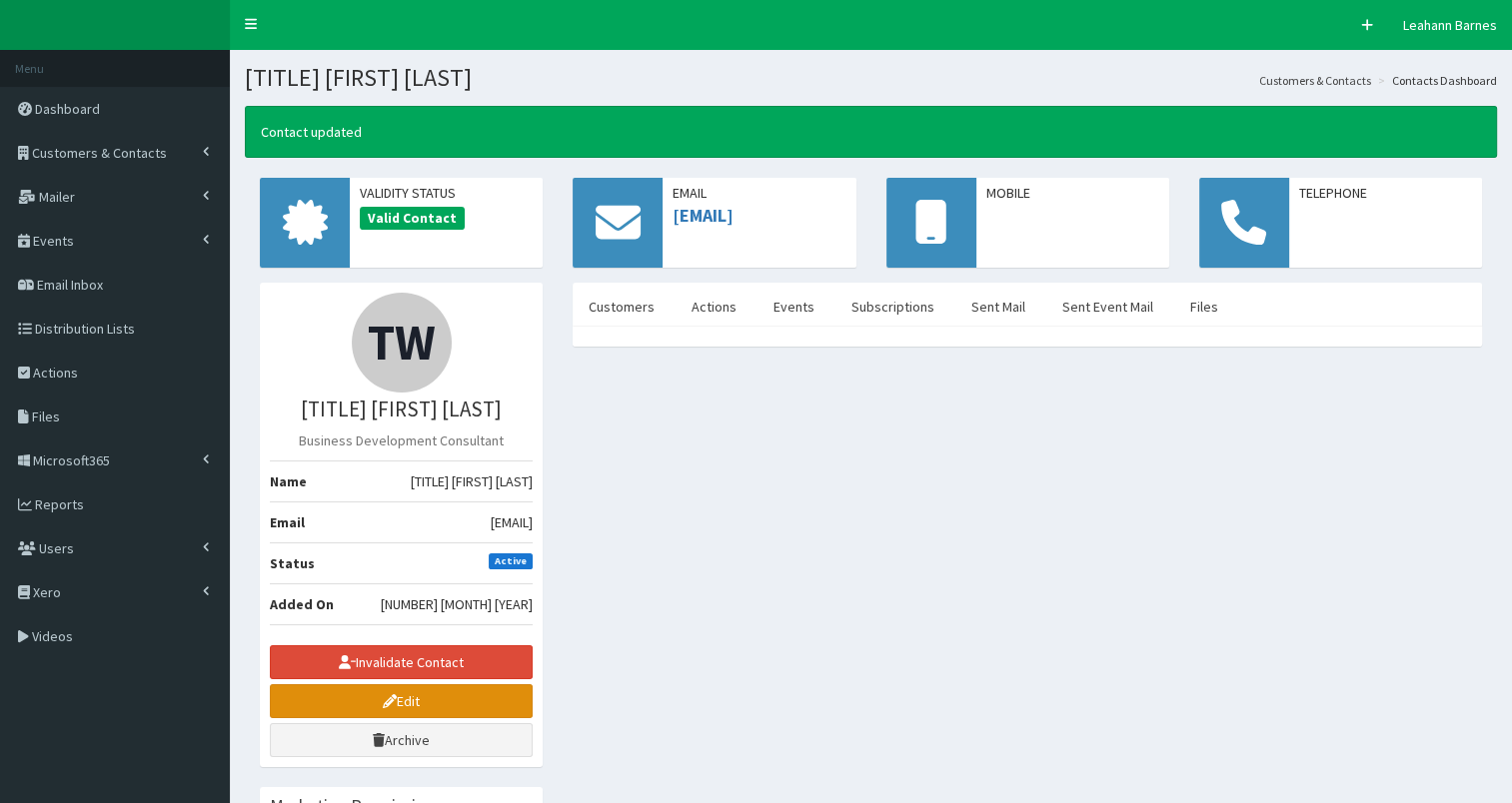 click 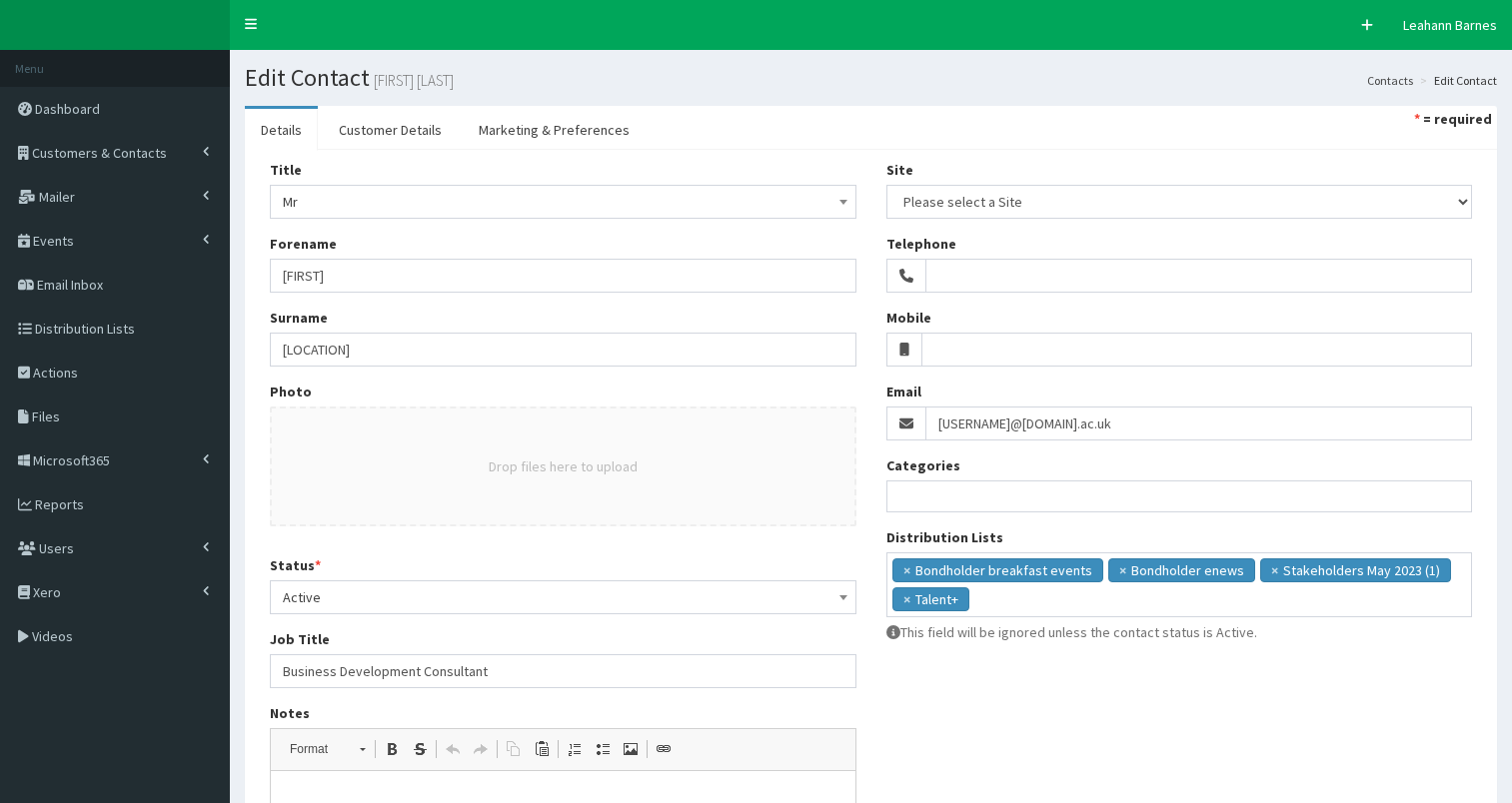 select 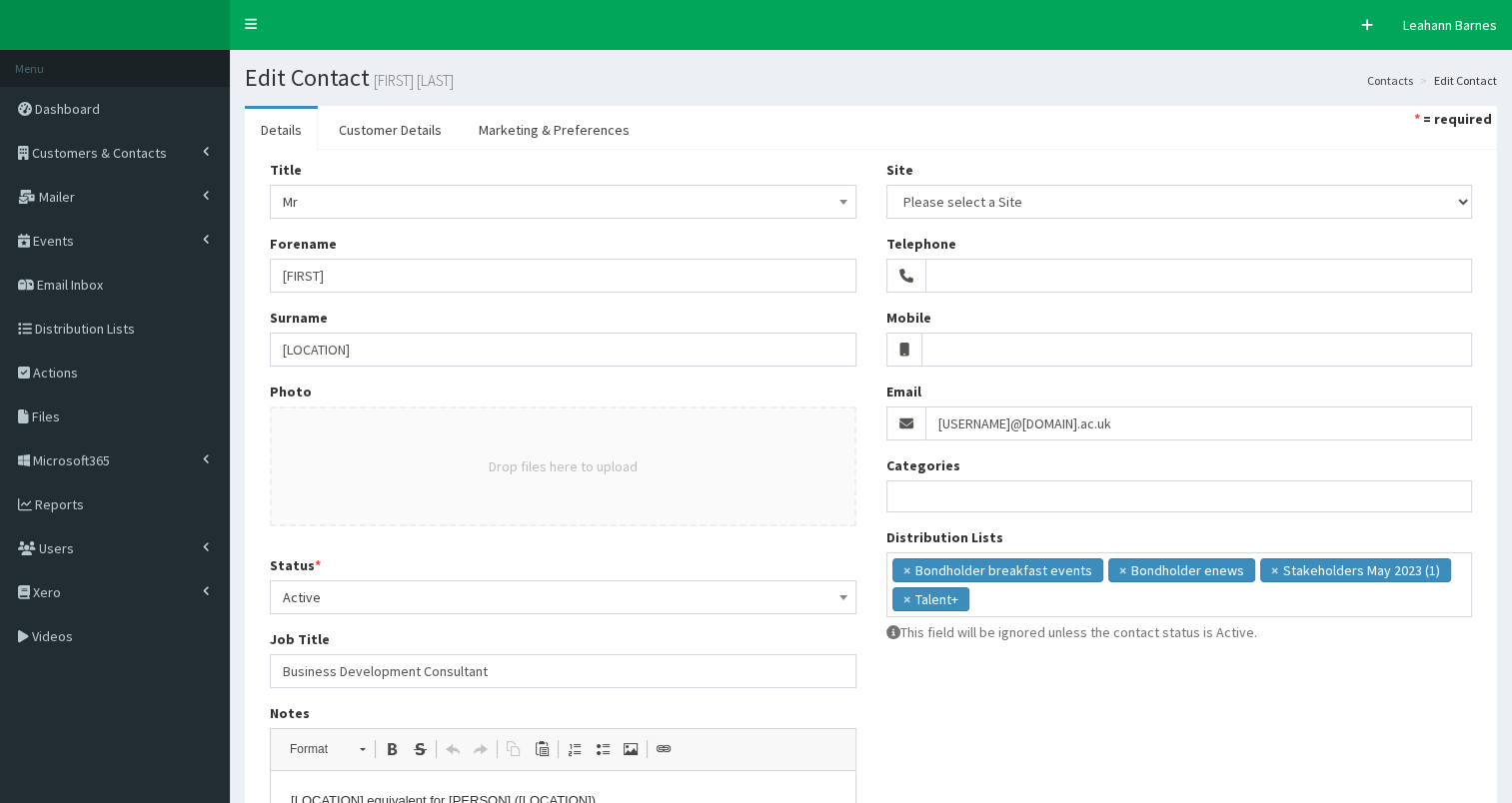 scroll, scrollTop: 0, scrollLeft: 0, axis: both 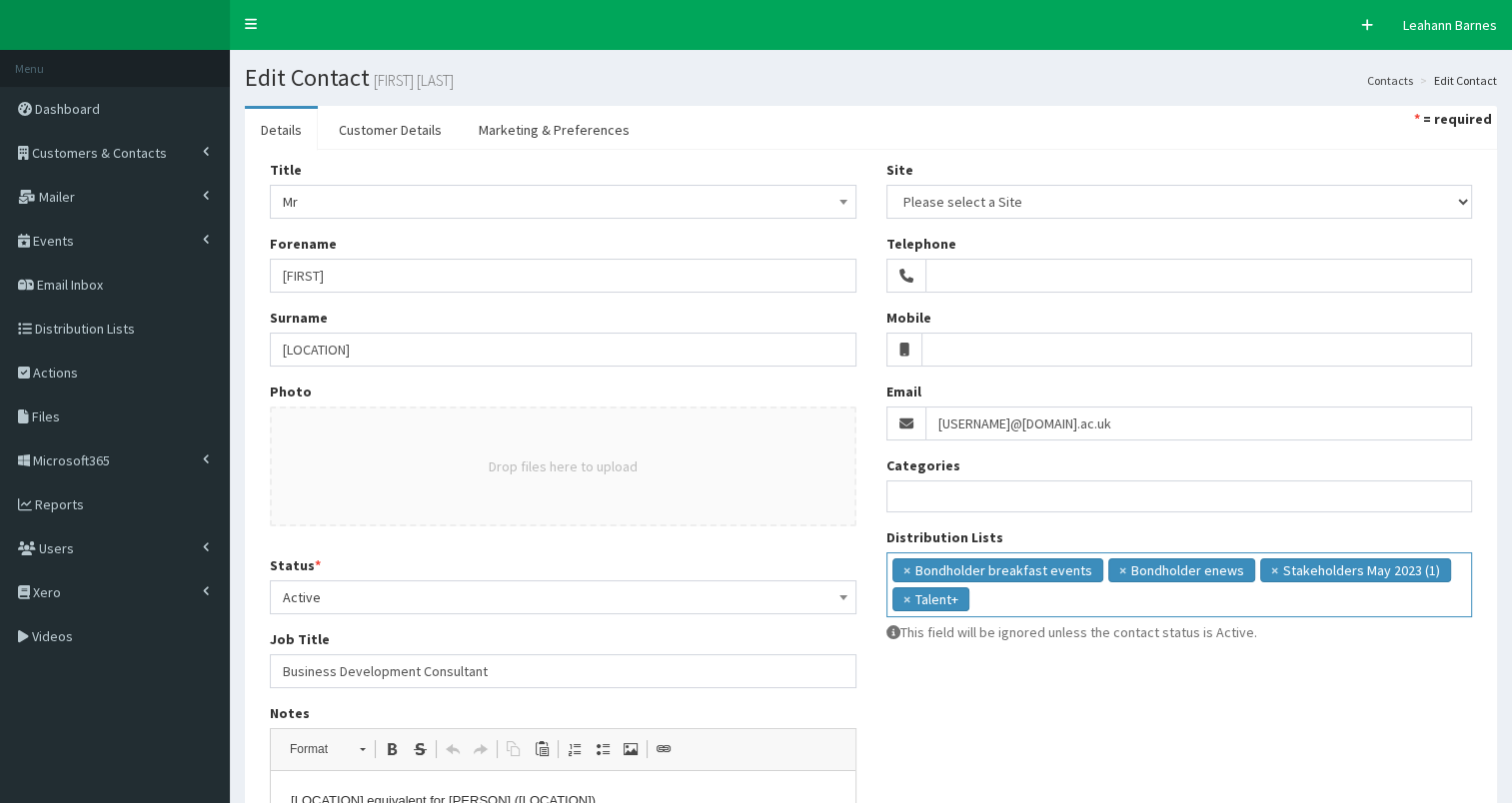 click on "× Bondholder breakfast events × Bondholder enews × Stakeholders May 2023 (1) × Talent+" at bounding box center (1179, 584) 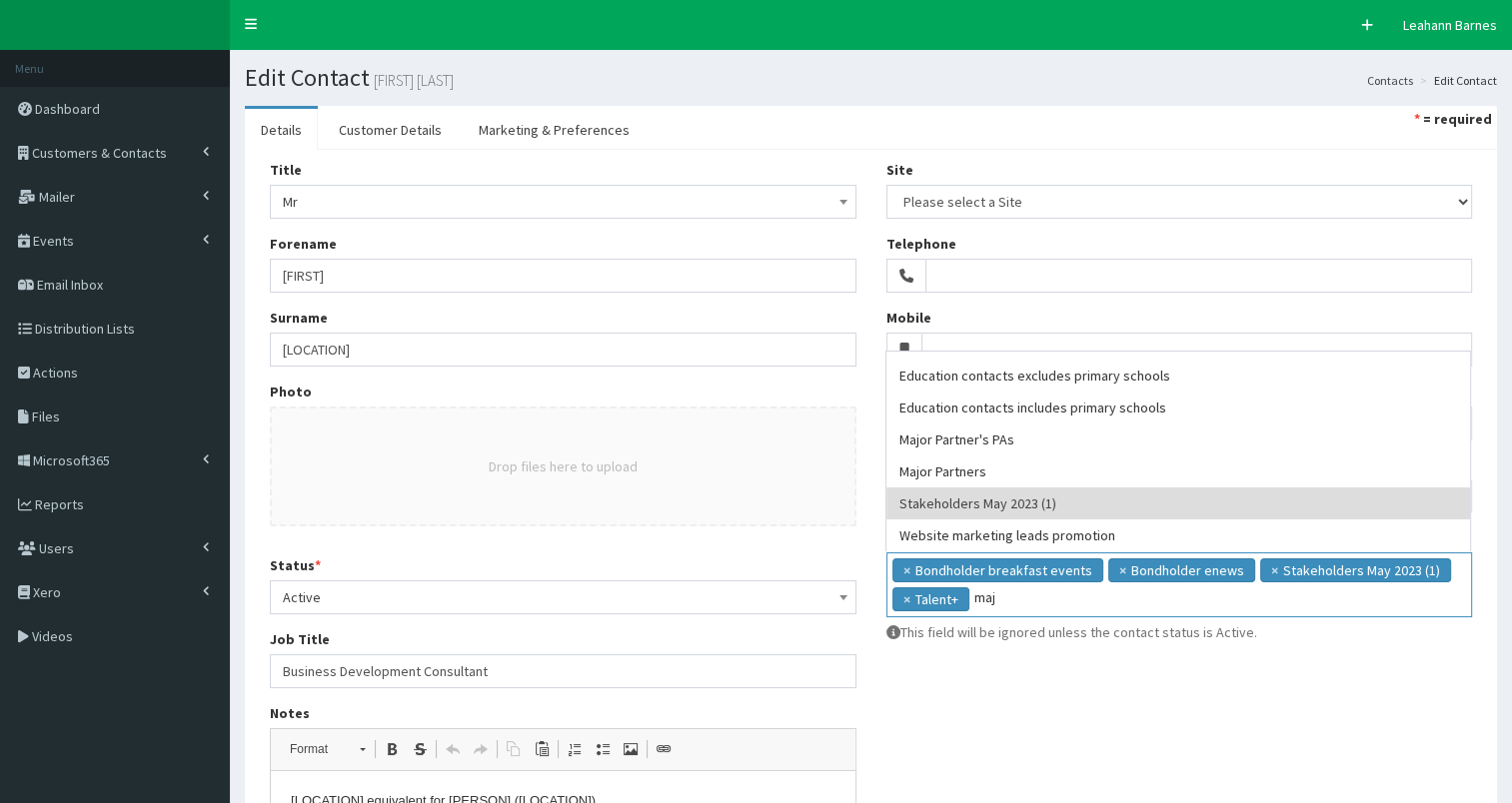 scroll, scrollTop: 0, scrollLeft: 0, axis: both 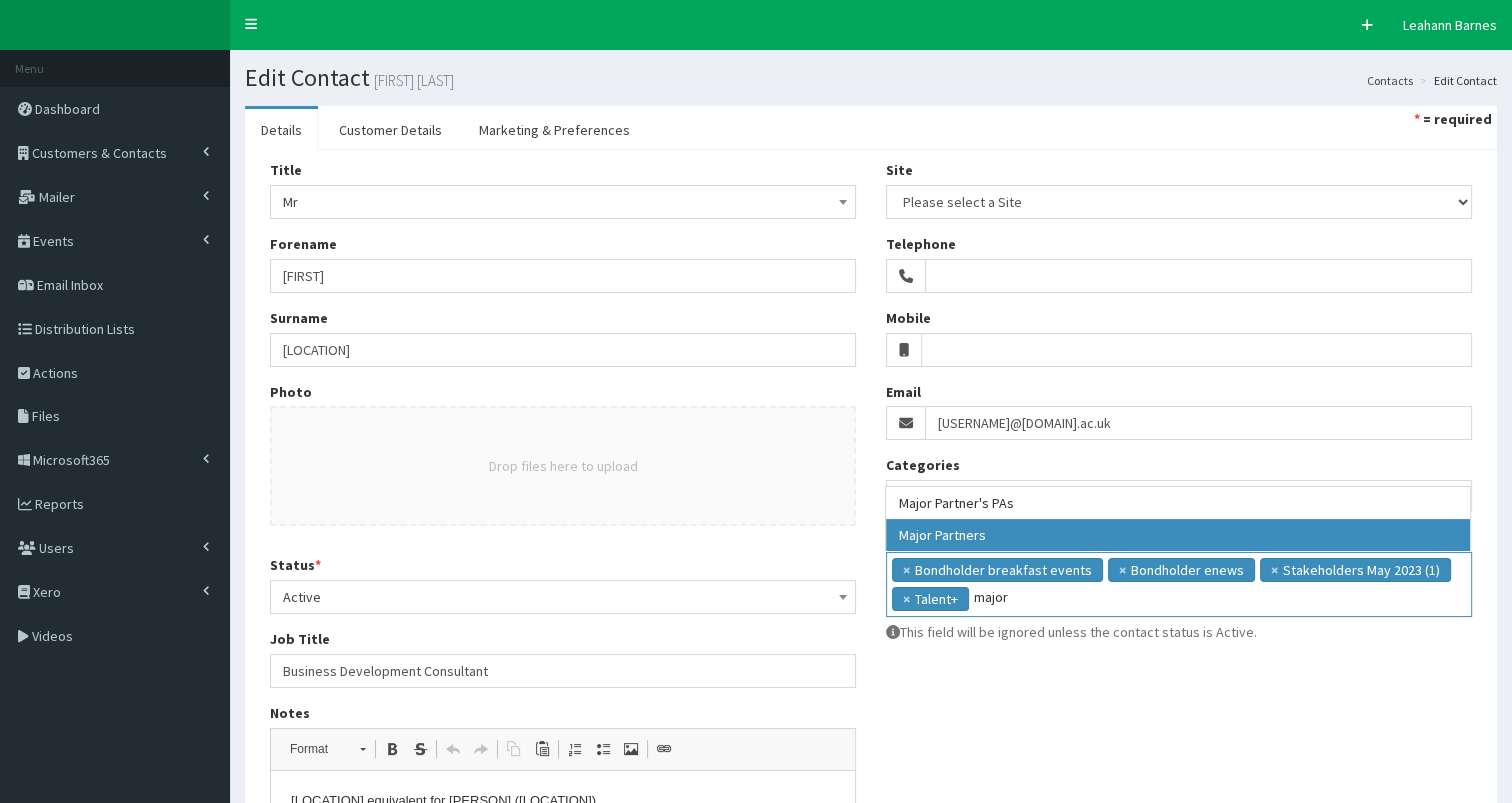 type on "major" 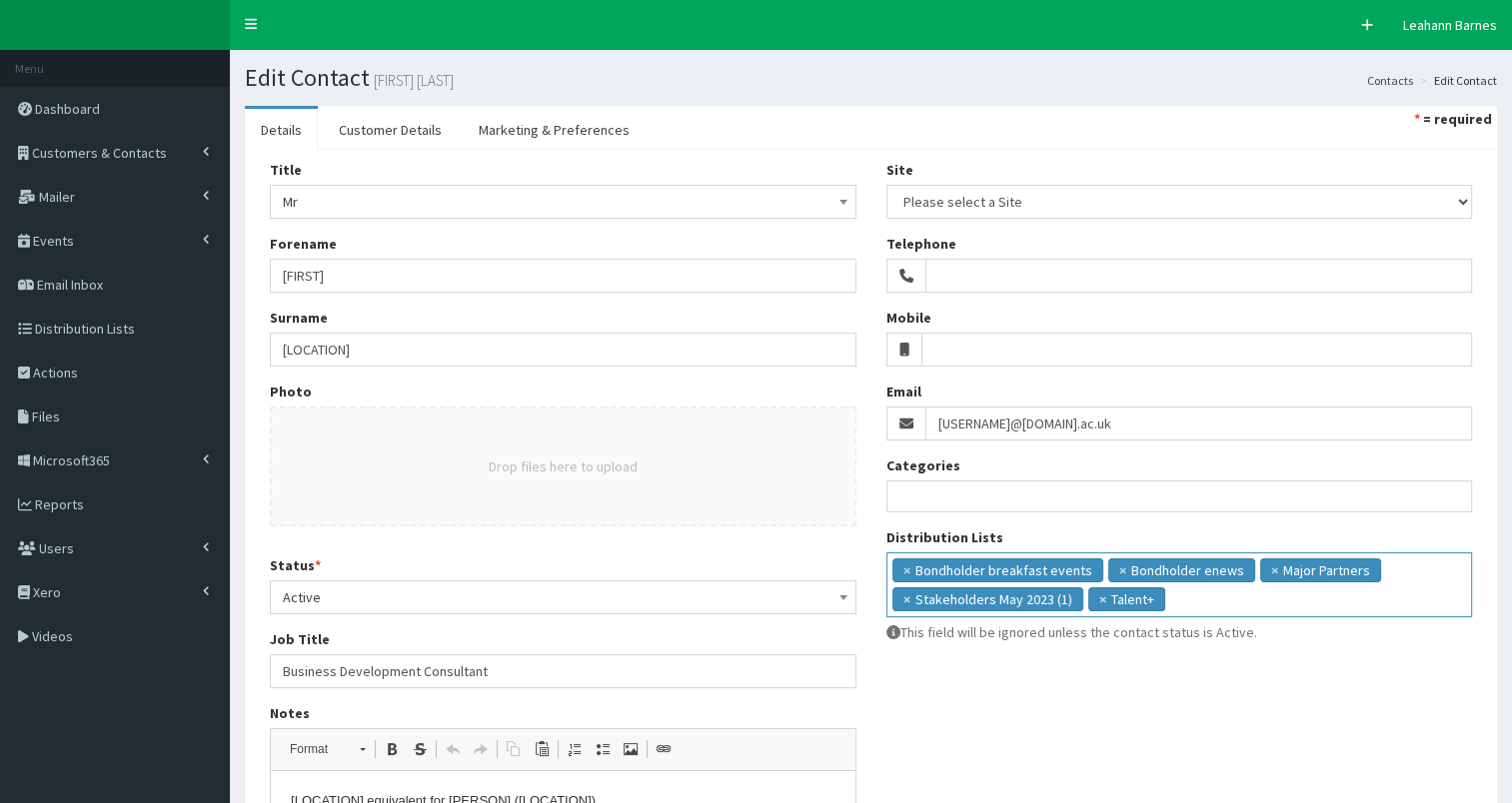 scroll, scrollTop: 37, scrollLeft: 0, axis: vertical 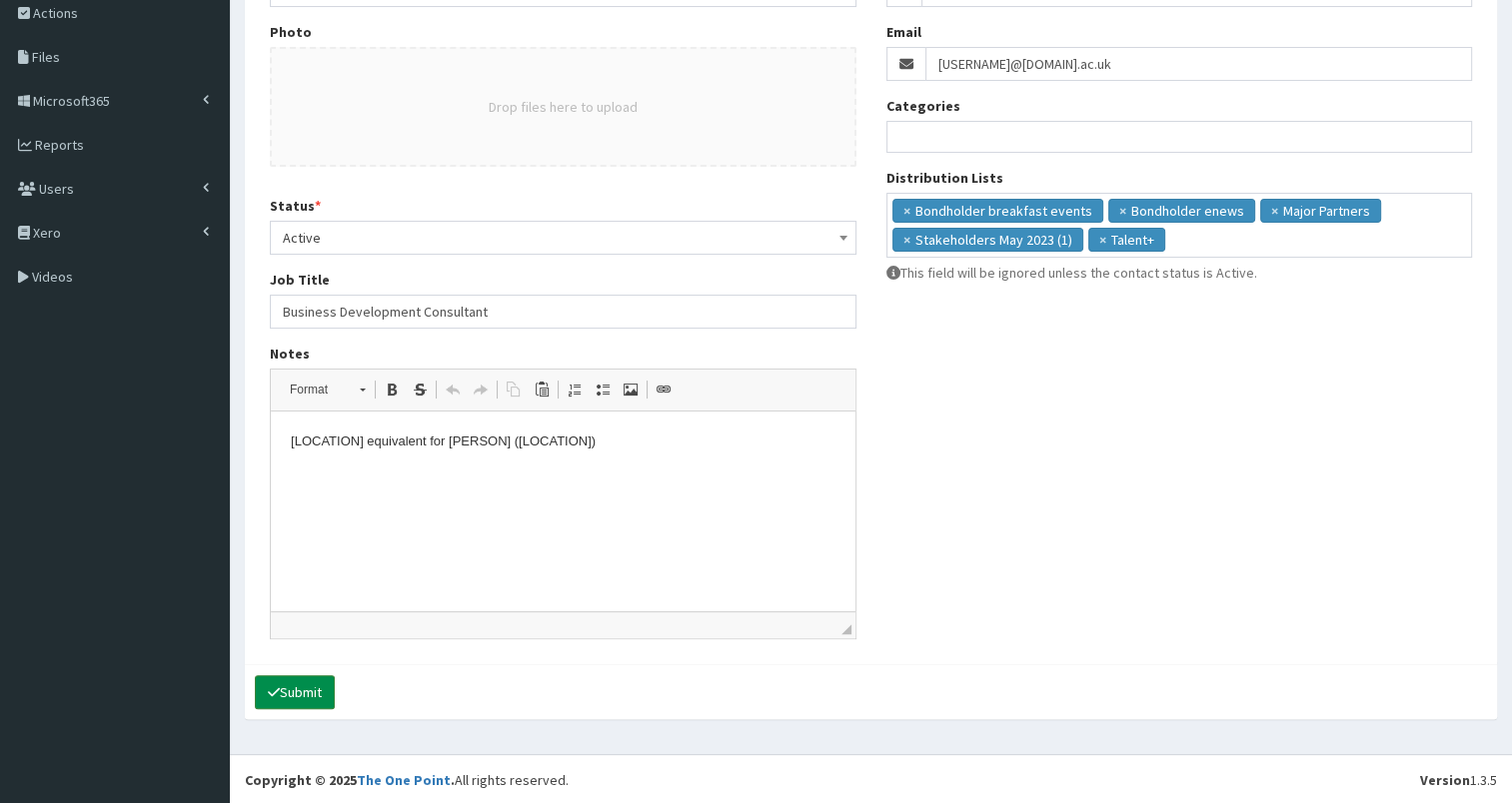 click on "Submit" at bounding box center (295, 692) 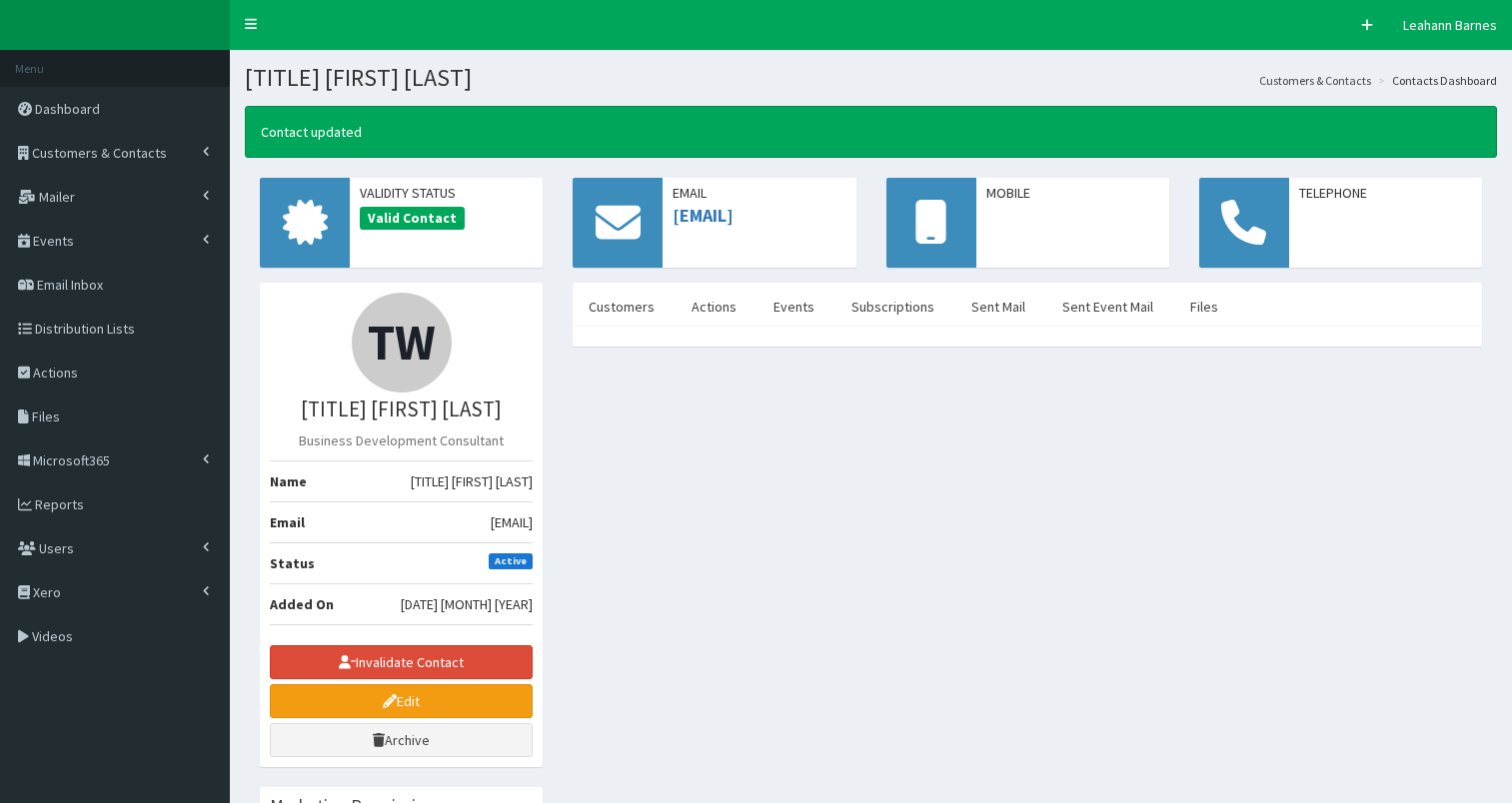 scroll, scrollTop: 0, scrollLeft: 0, axis: both 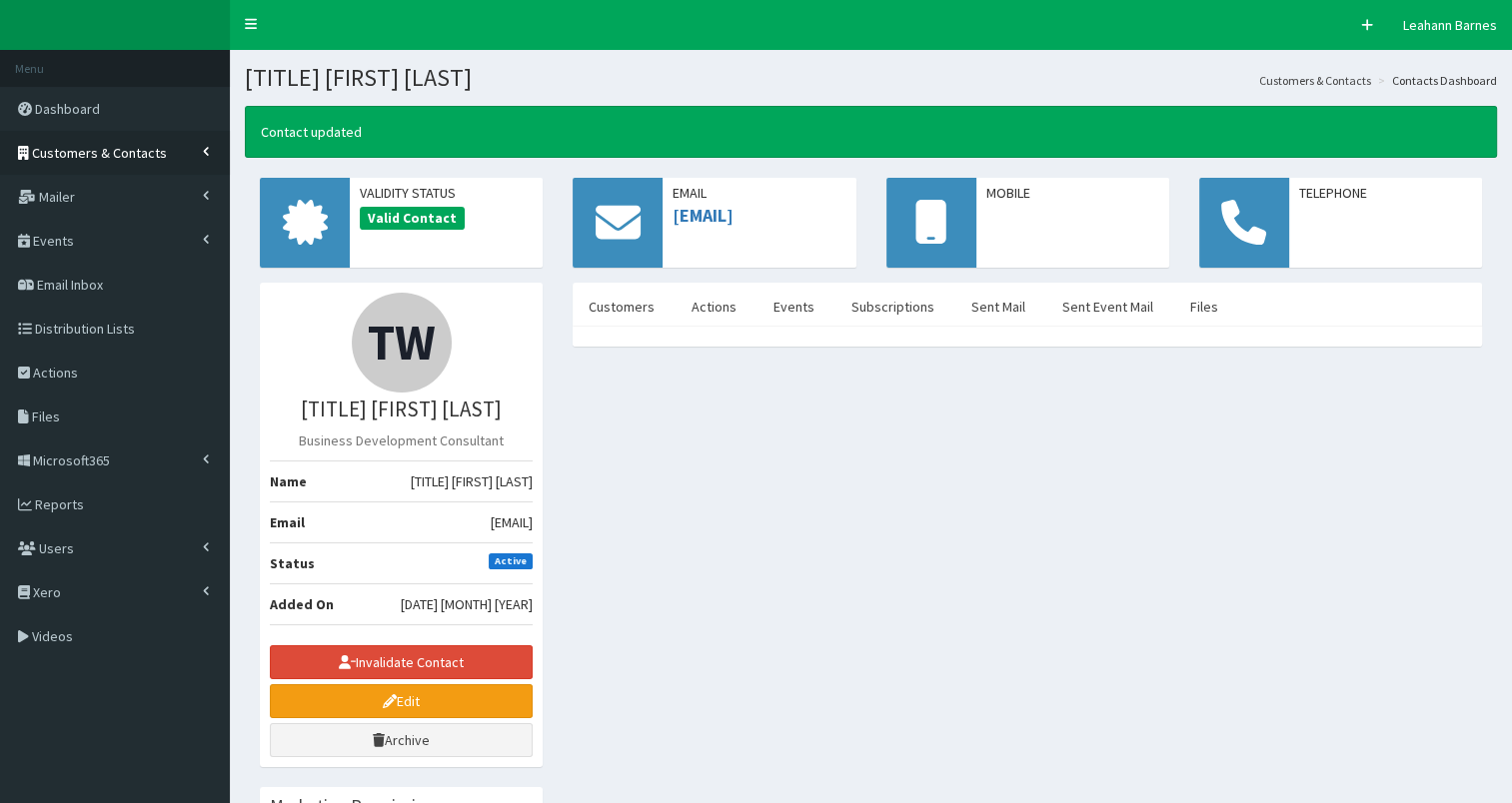 click on "Customers & Contacts" at bounding box center [99, 153] 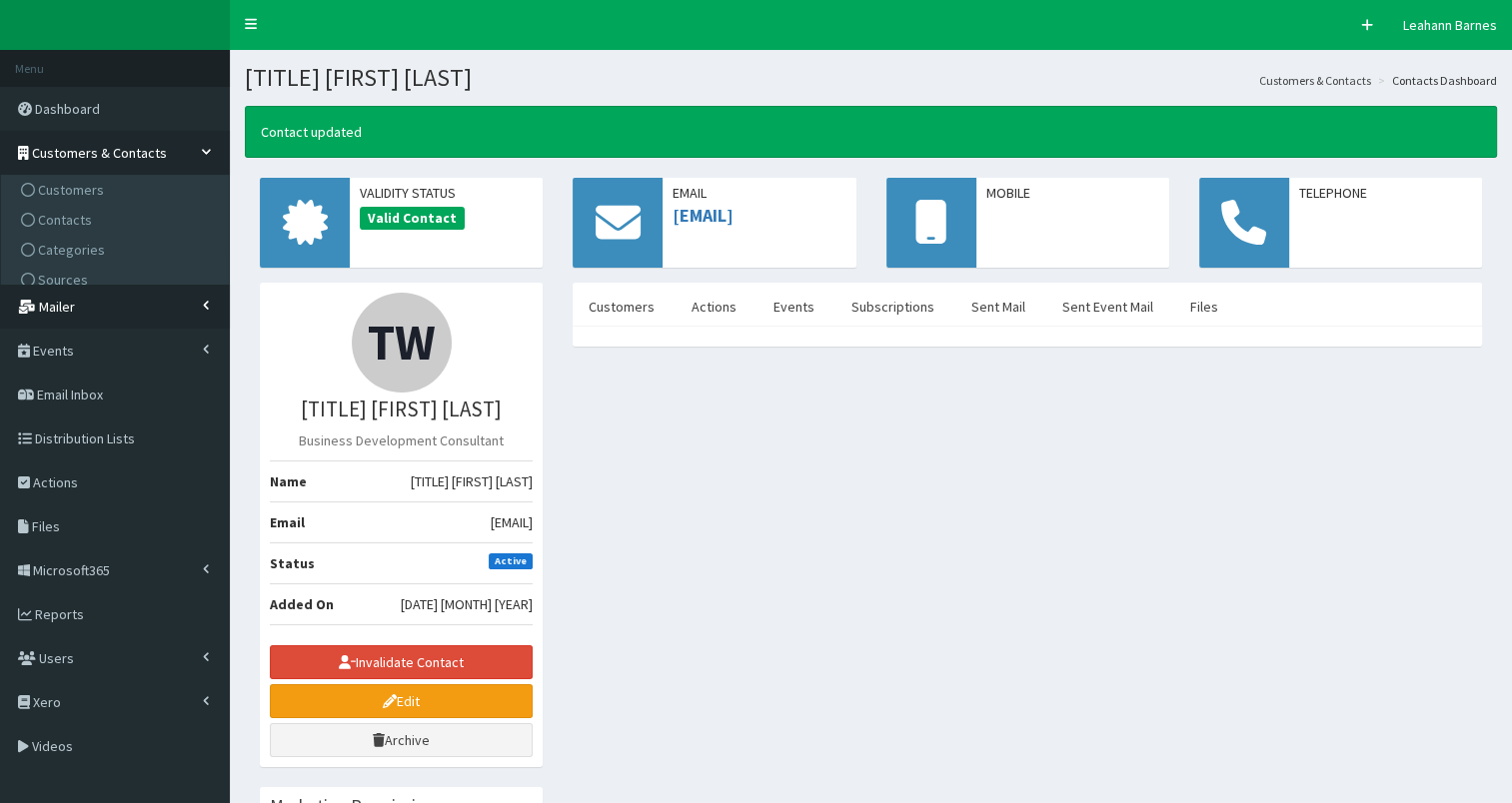click on "Contacts" at bounding box center [117, 220] 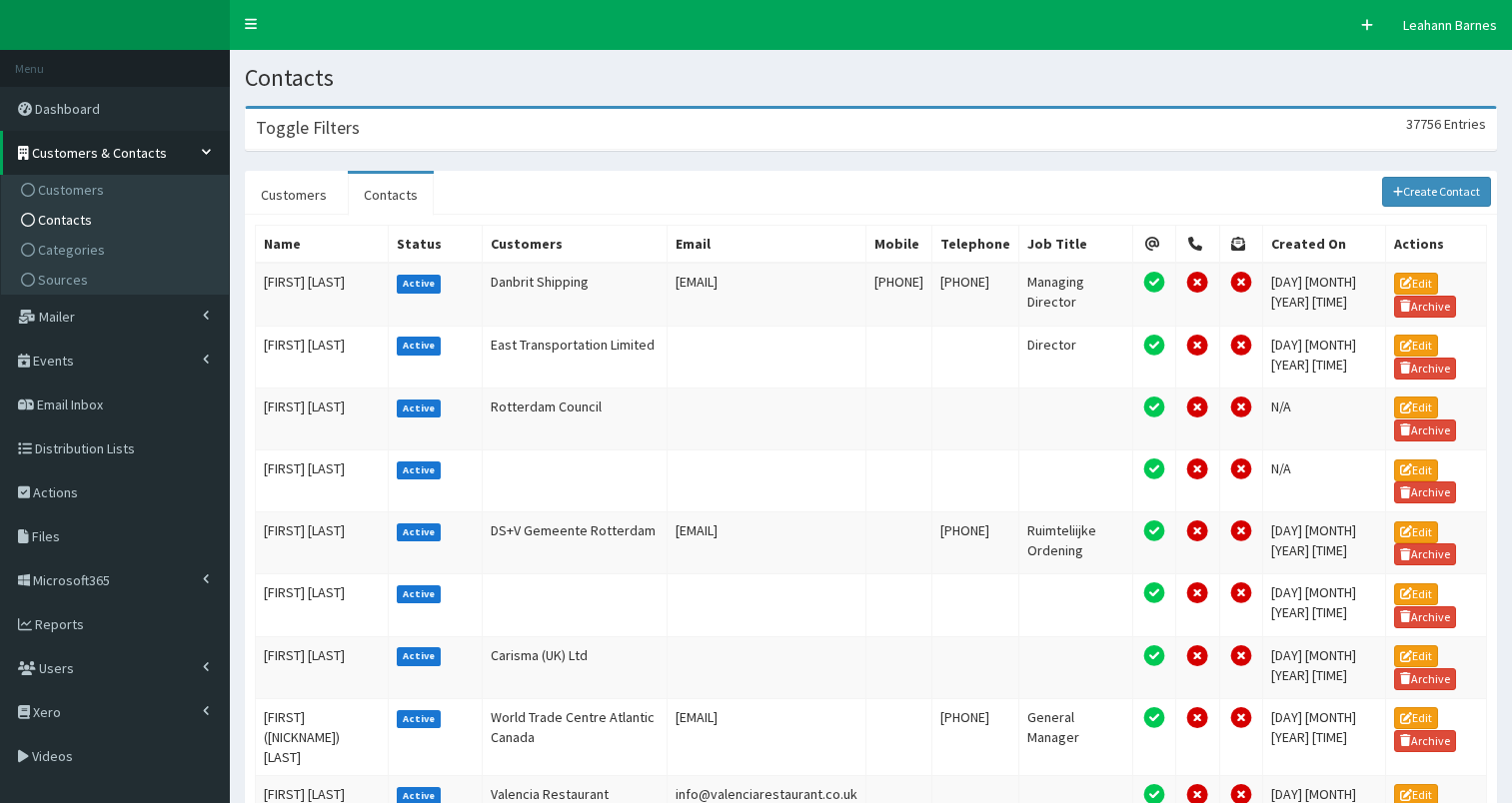 scroll, scrollTop: 0, scrollLeft: 0, axis: both 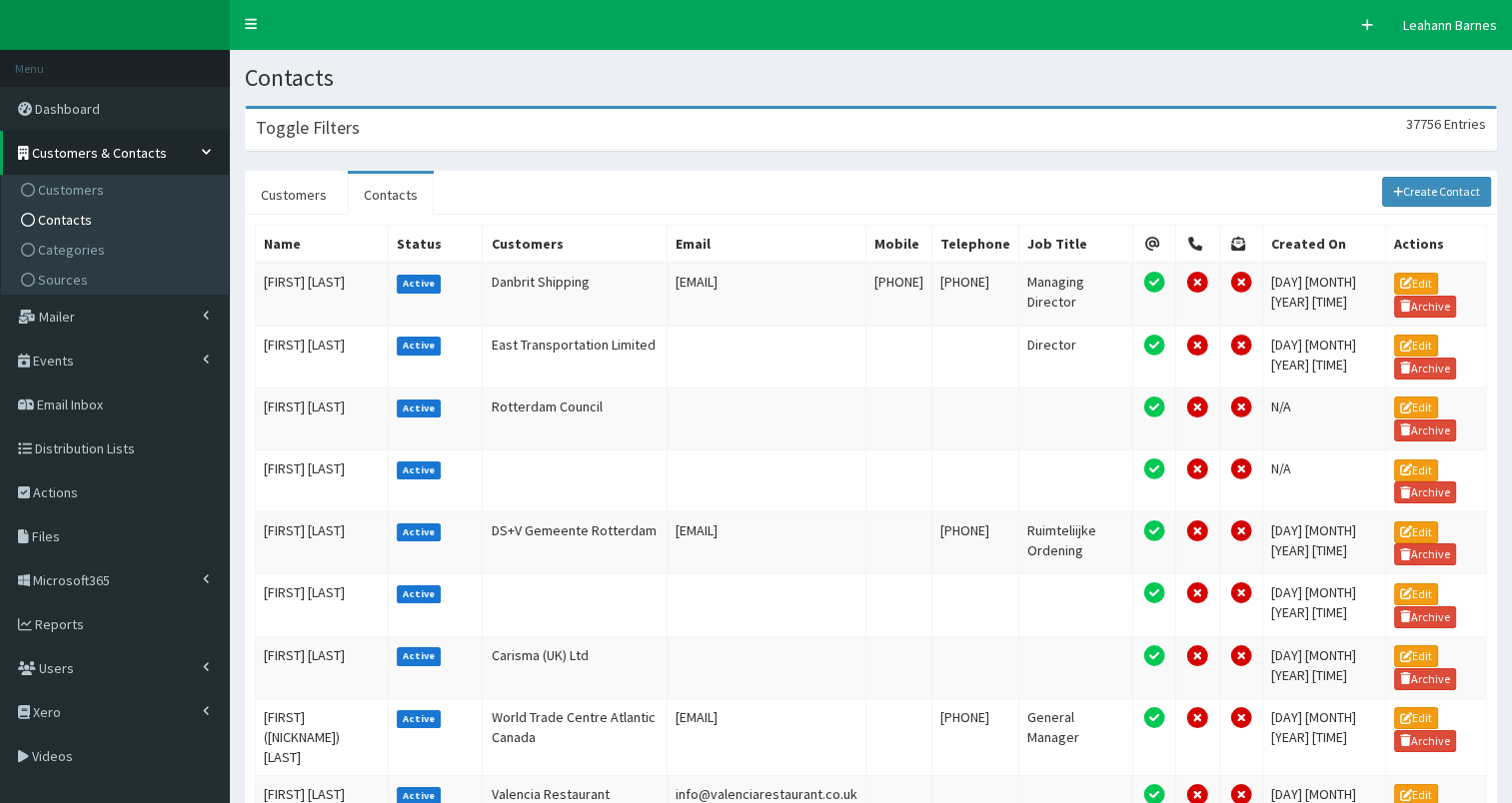 click on "Toggle Filters
37756   Entries" at bounding box center (870, 129) 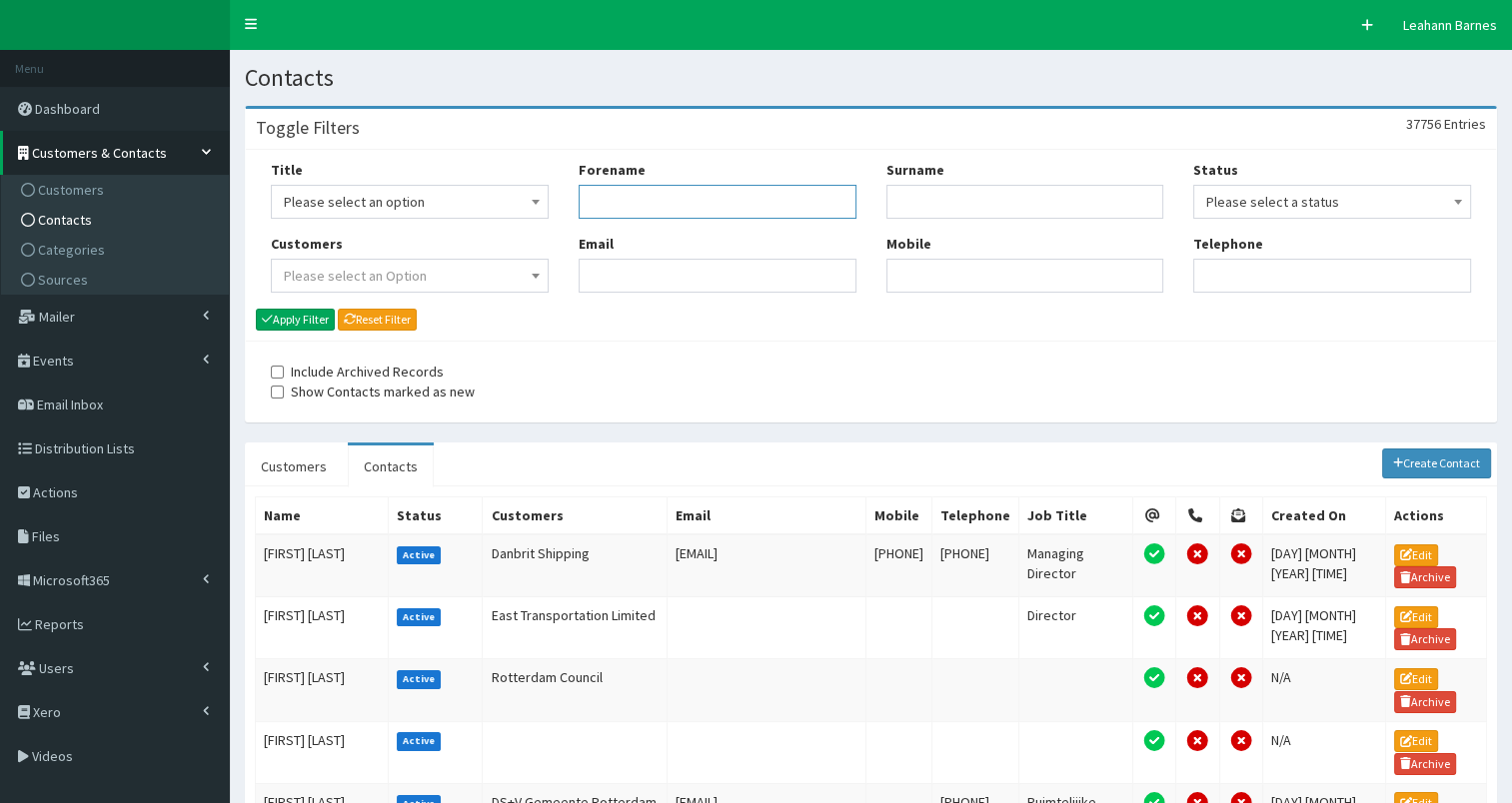 click on "Forename" at bounding box center (718, 202) 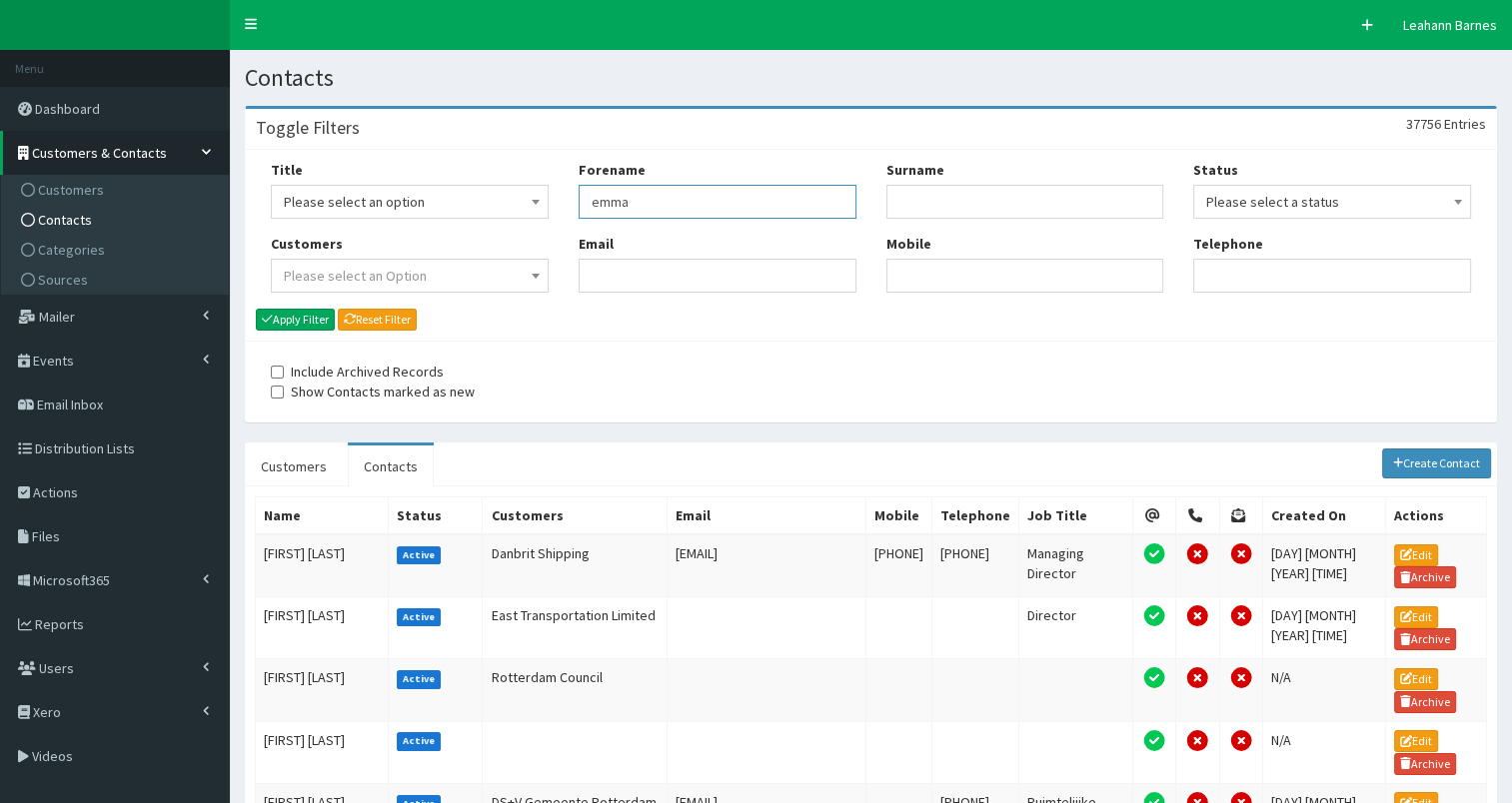 type on "emma" 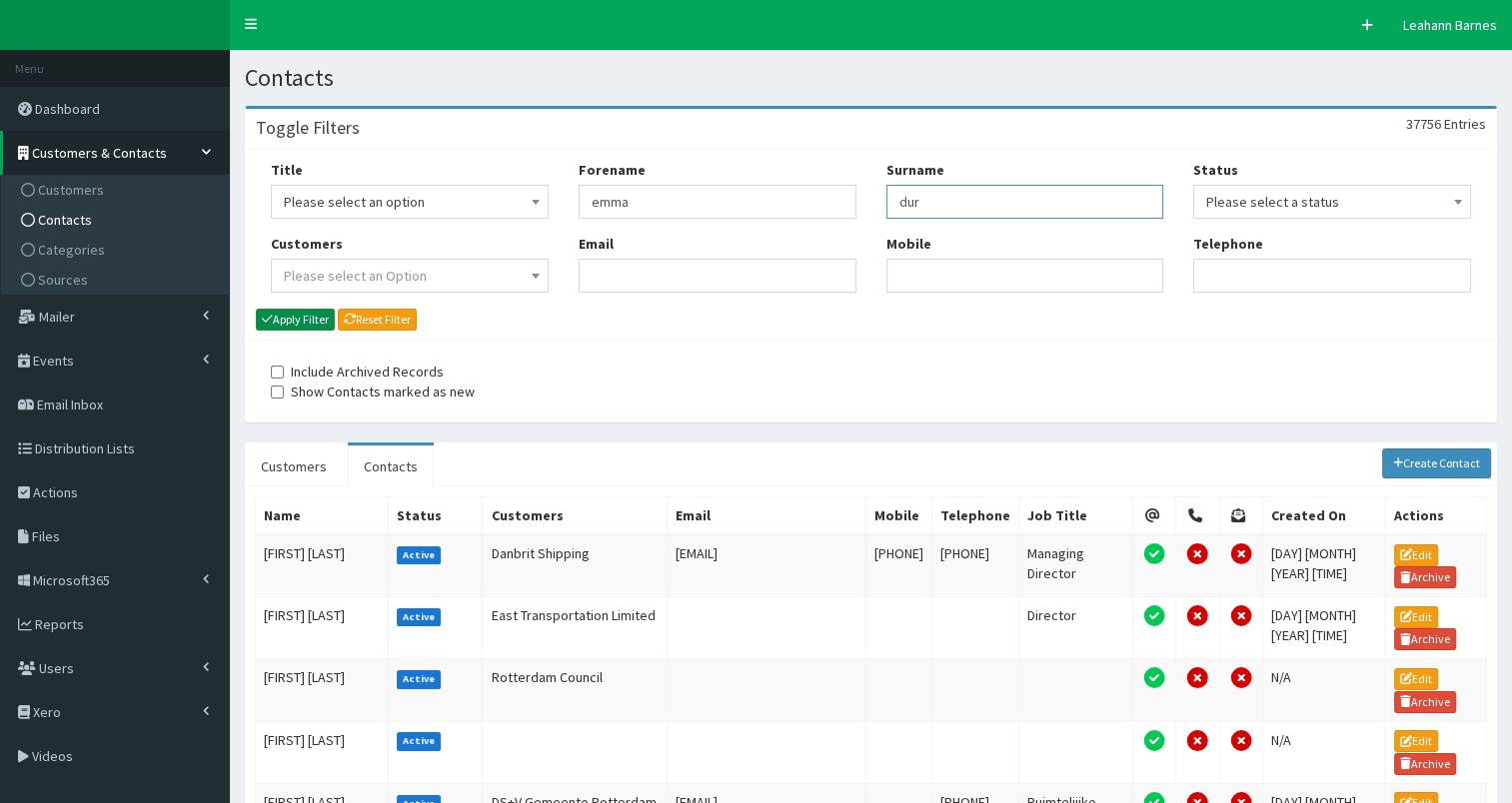type on "dur" 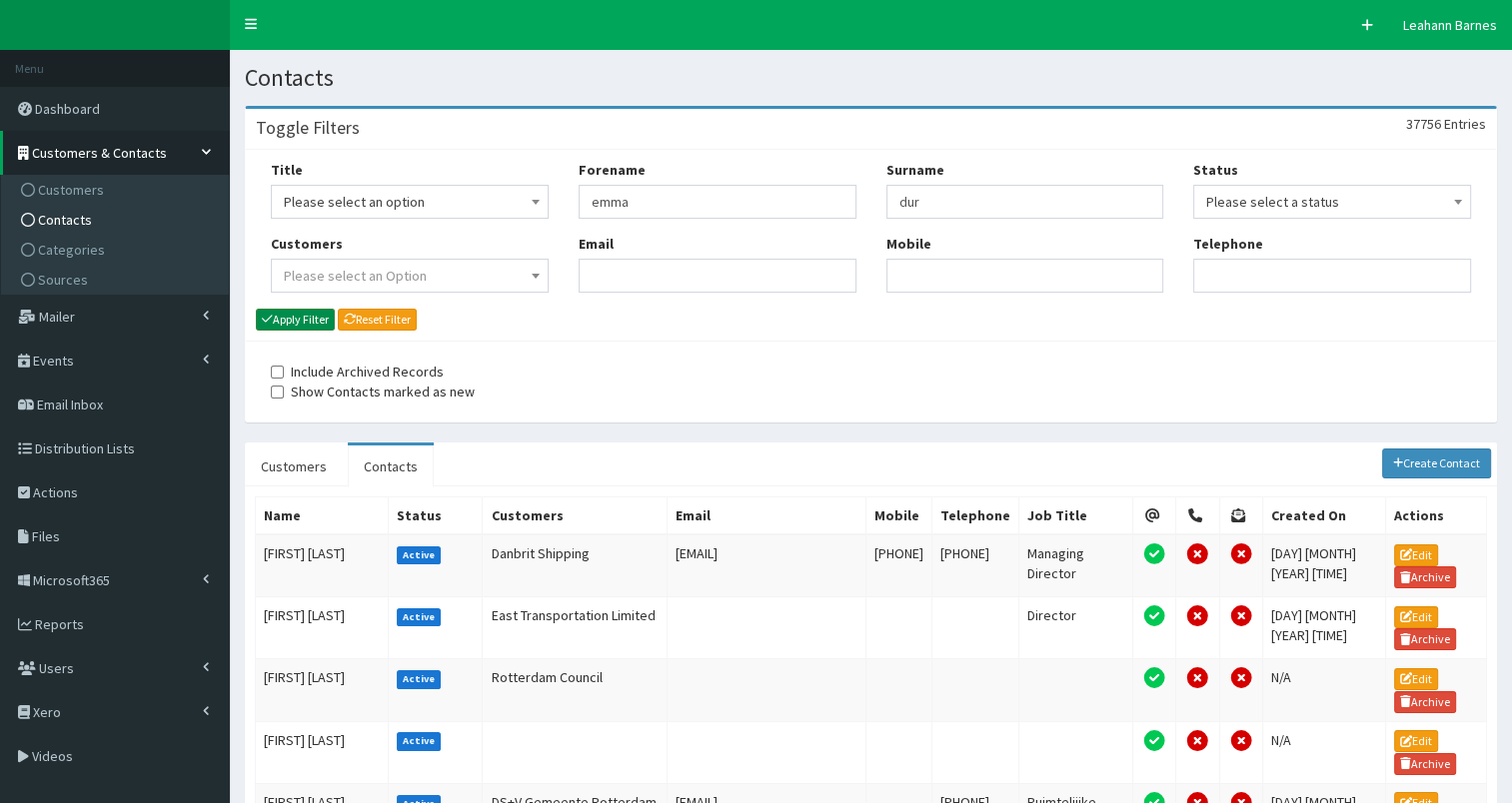 click on "Apply Filter" at bounding box center (295, 320) 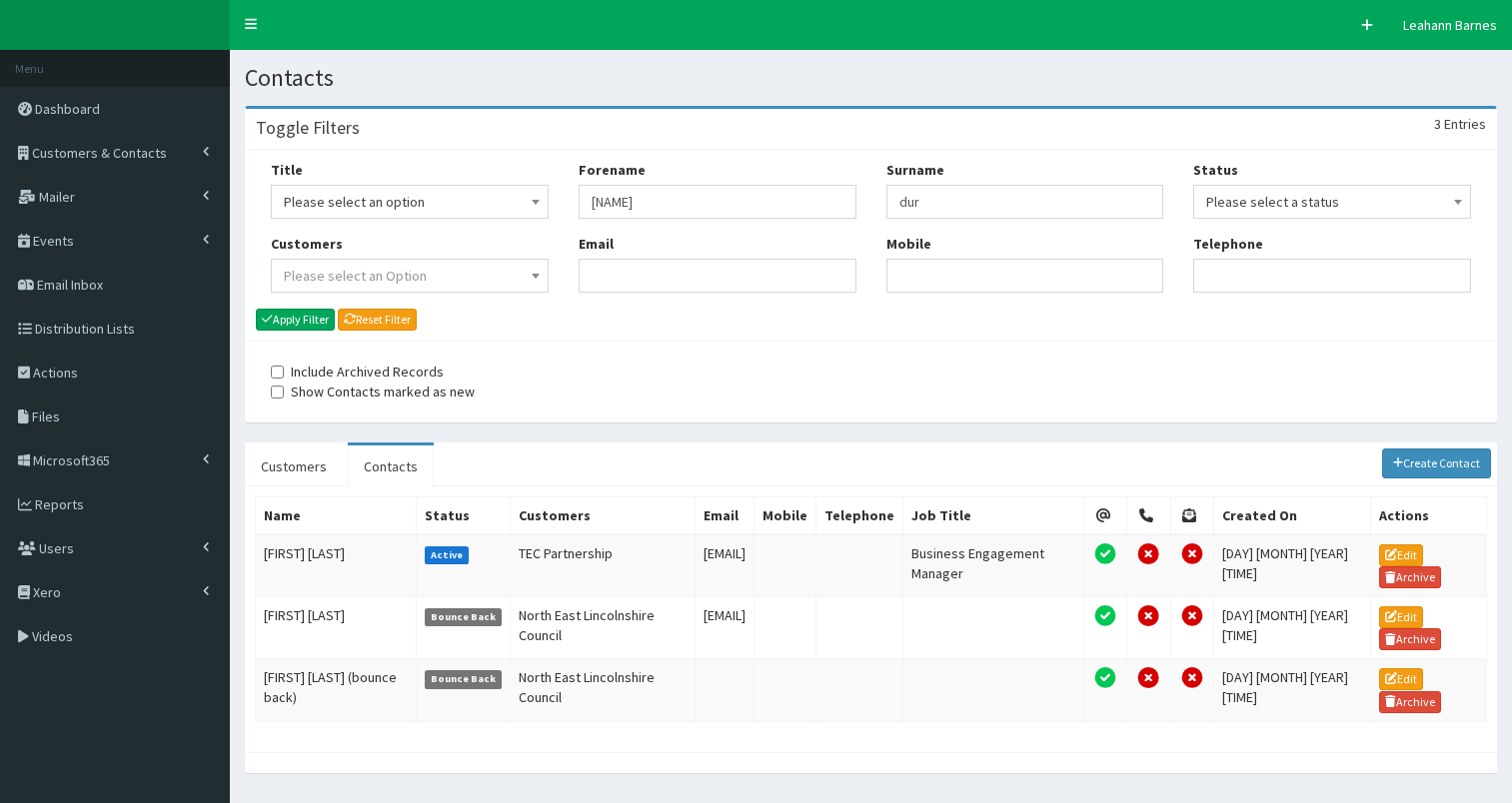 scroll, scrollTop: 0, scrollLeft: 0, axis: both 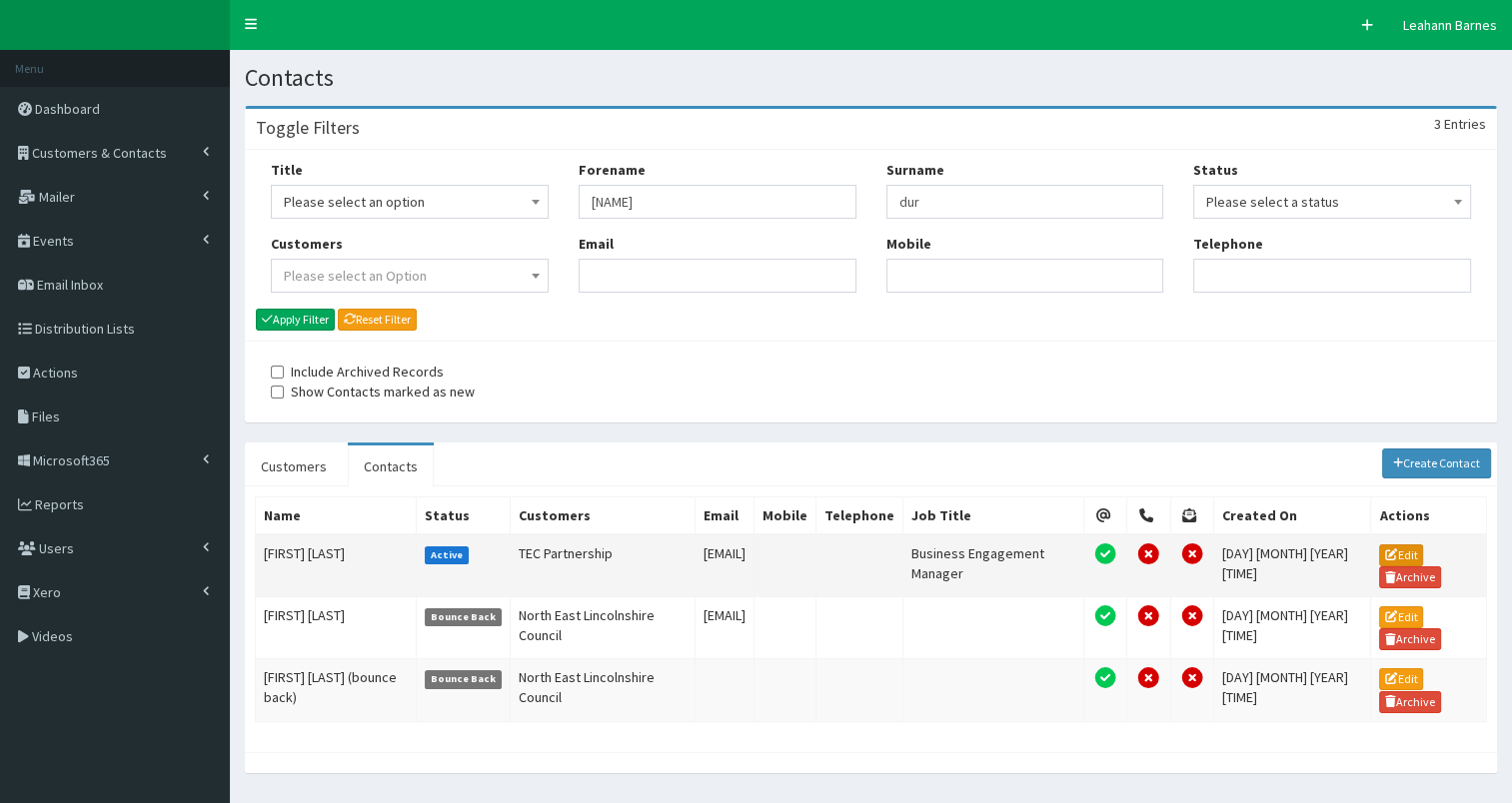click on "Edit" at bounding box center [1401, 555] 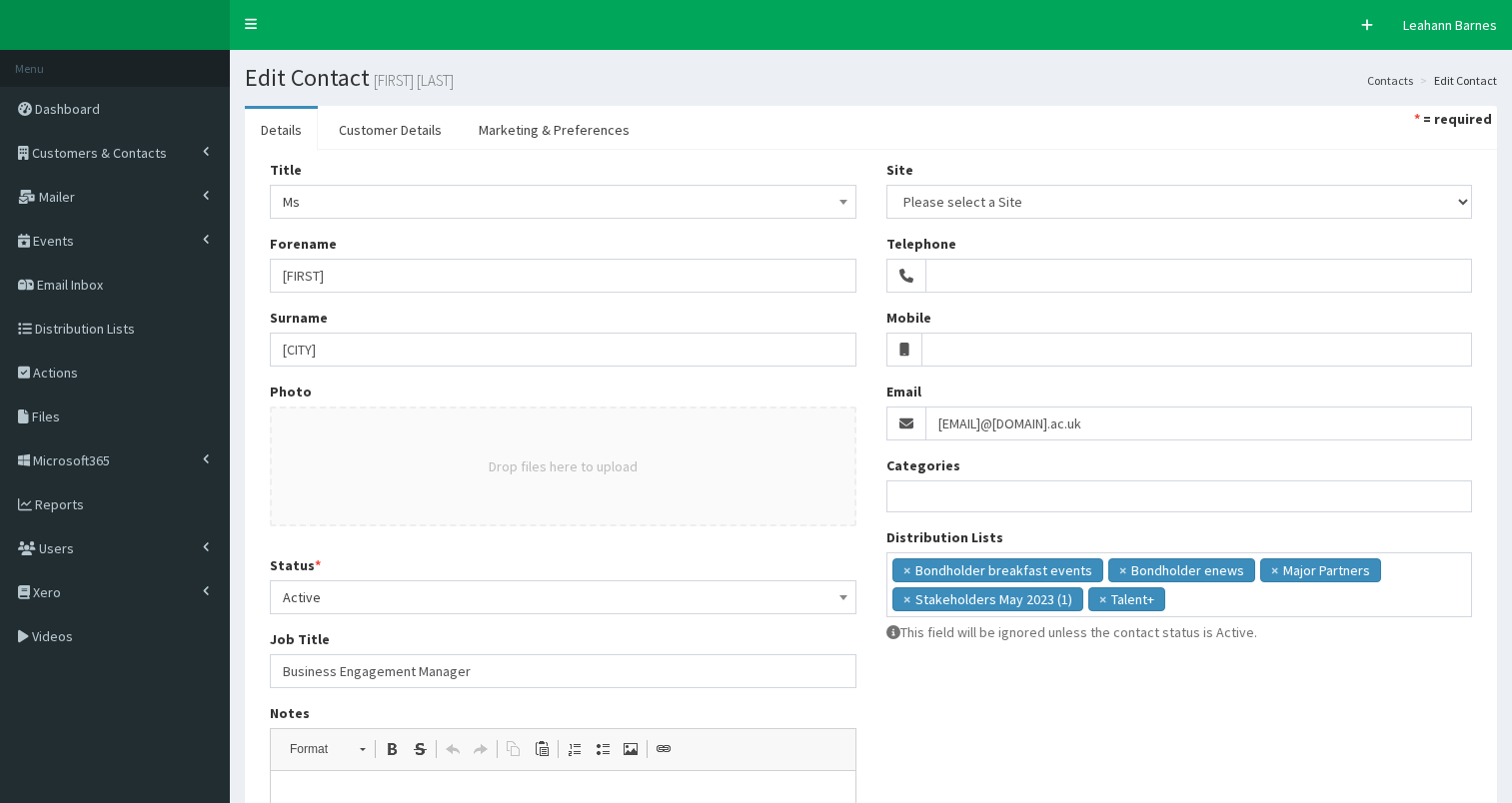 select 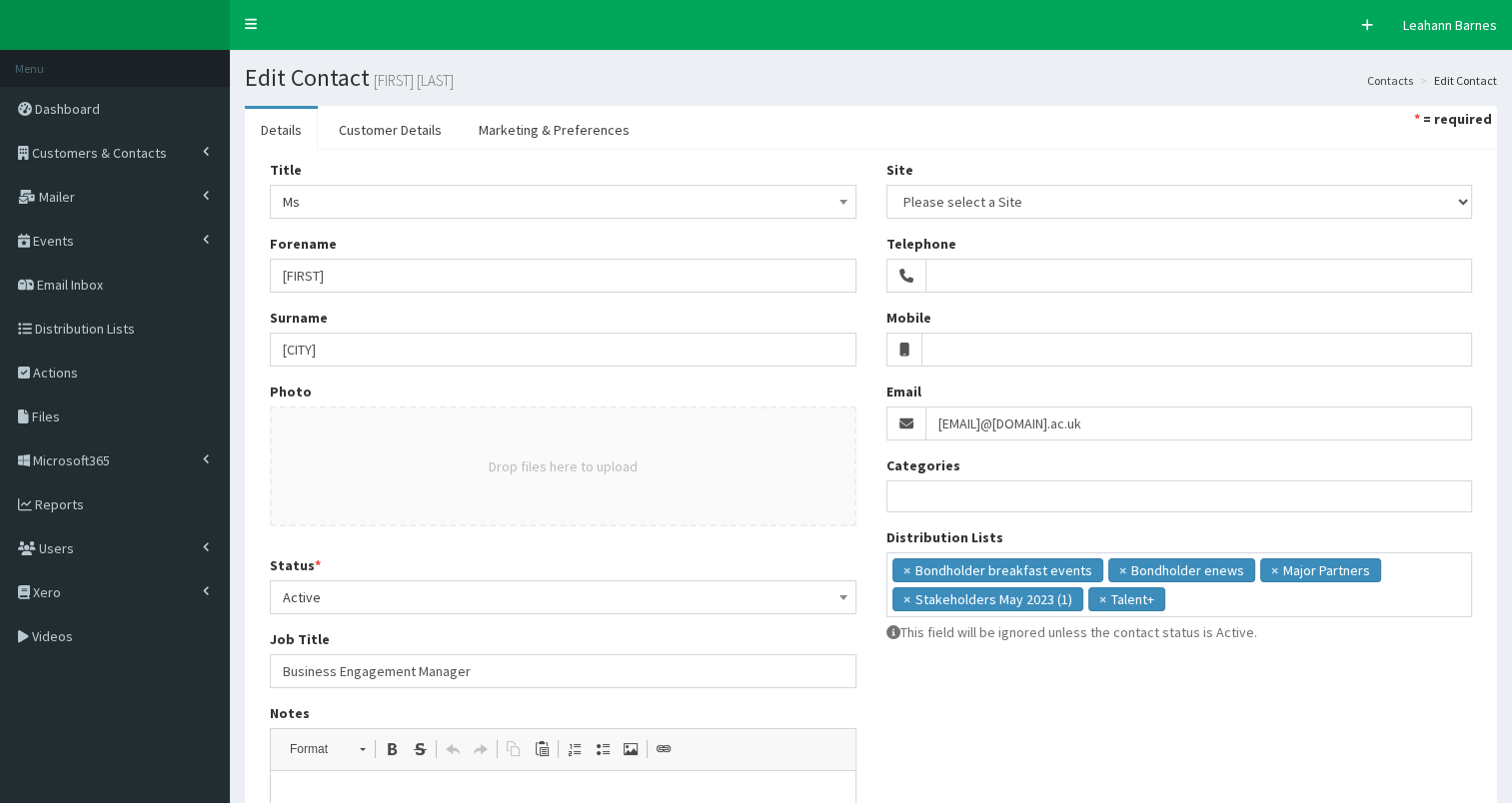 scroll, scrollTop: 0, scrollLeft: 0, axis: both 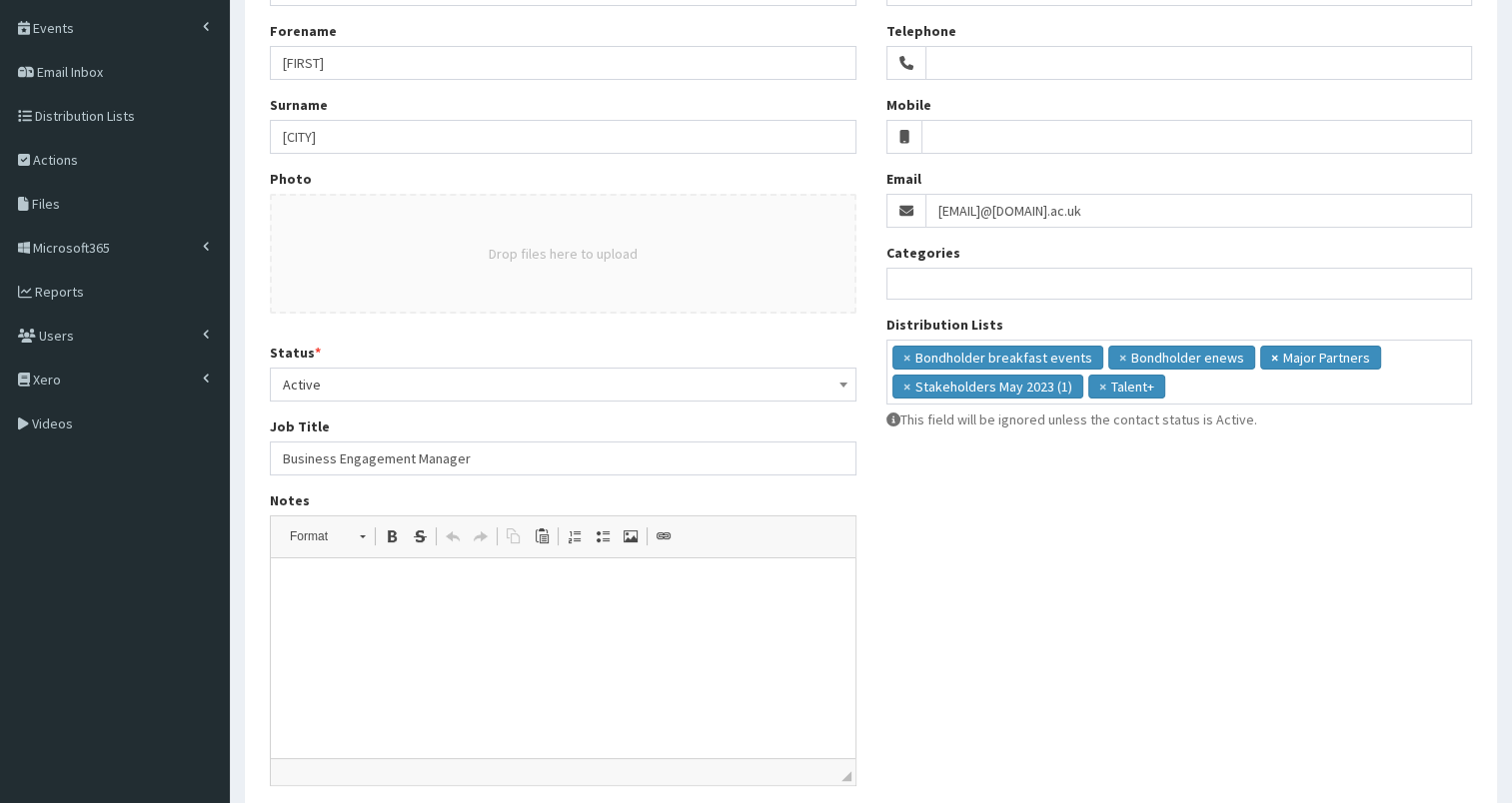click on "×" at bounding box center [1274, 358] 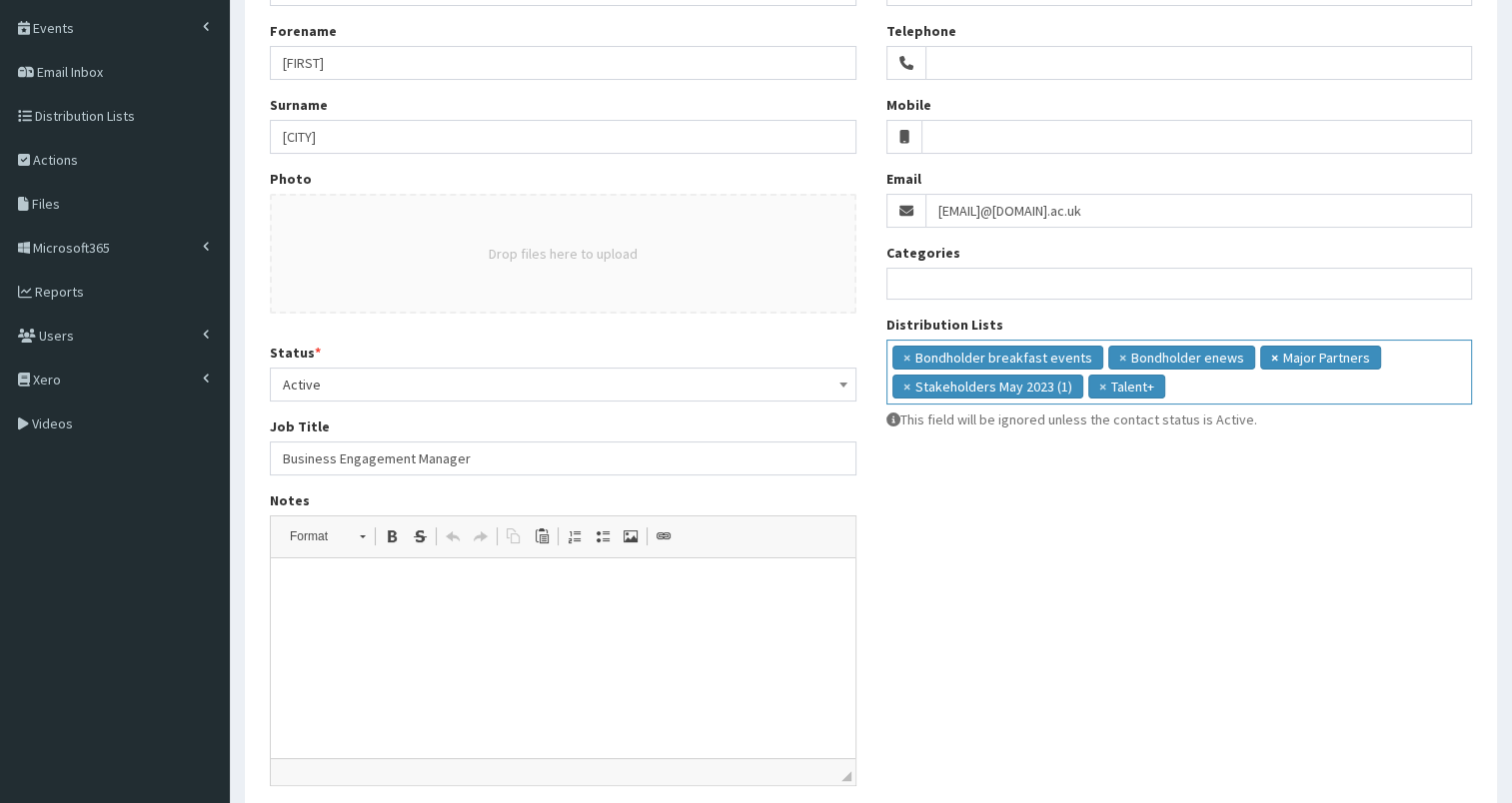 scroll, scrollTop: 37, scrollLeft: 0, axis: vertical 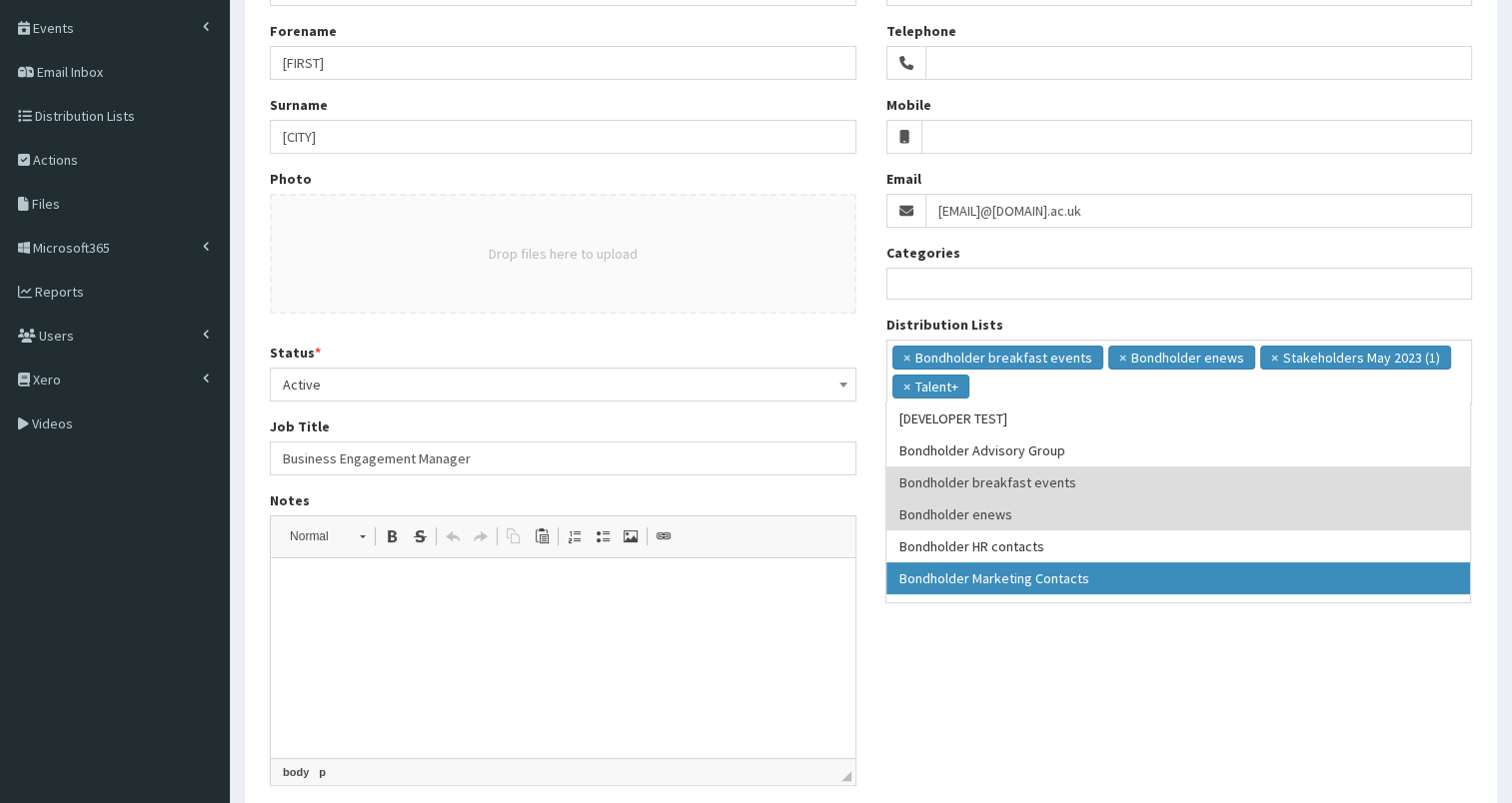 click at bounding box center [563, 588] 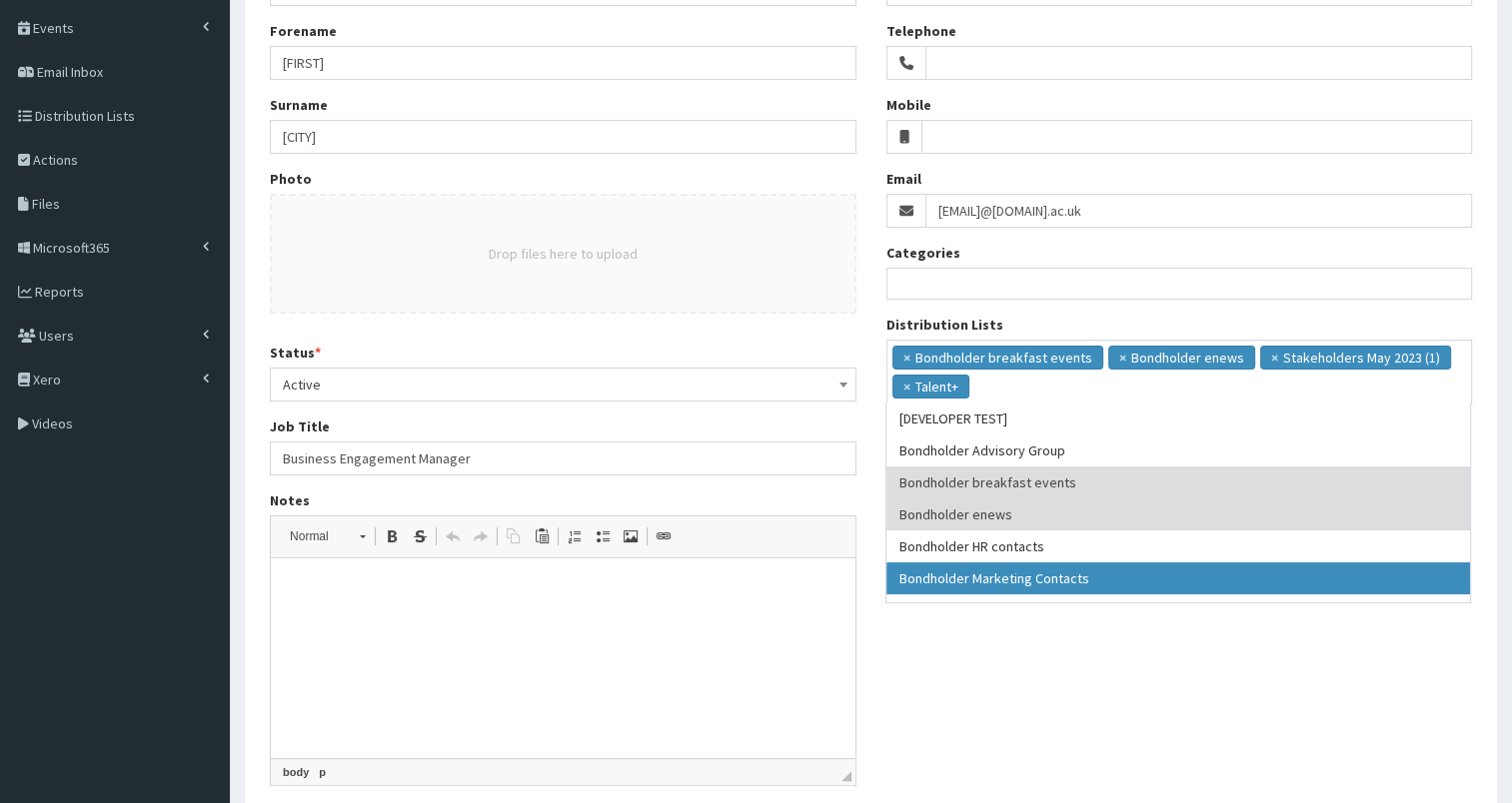 type 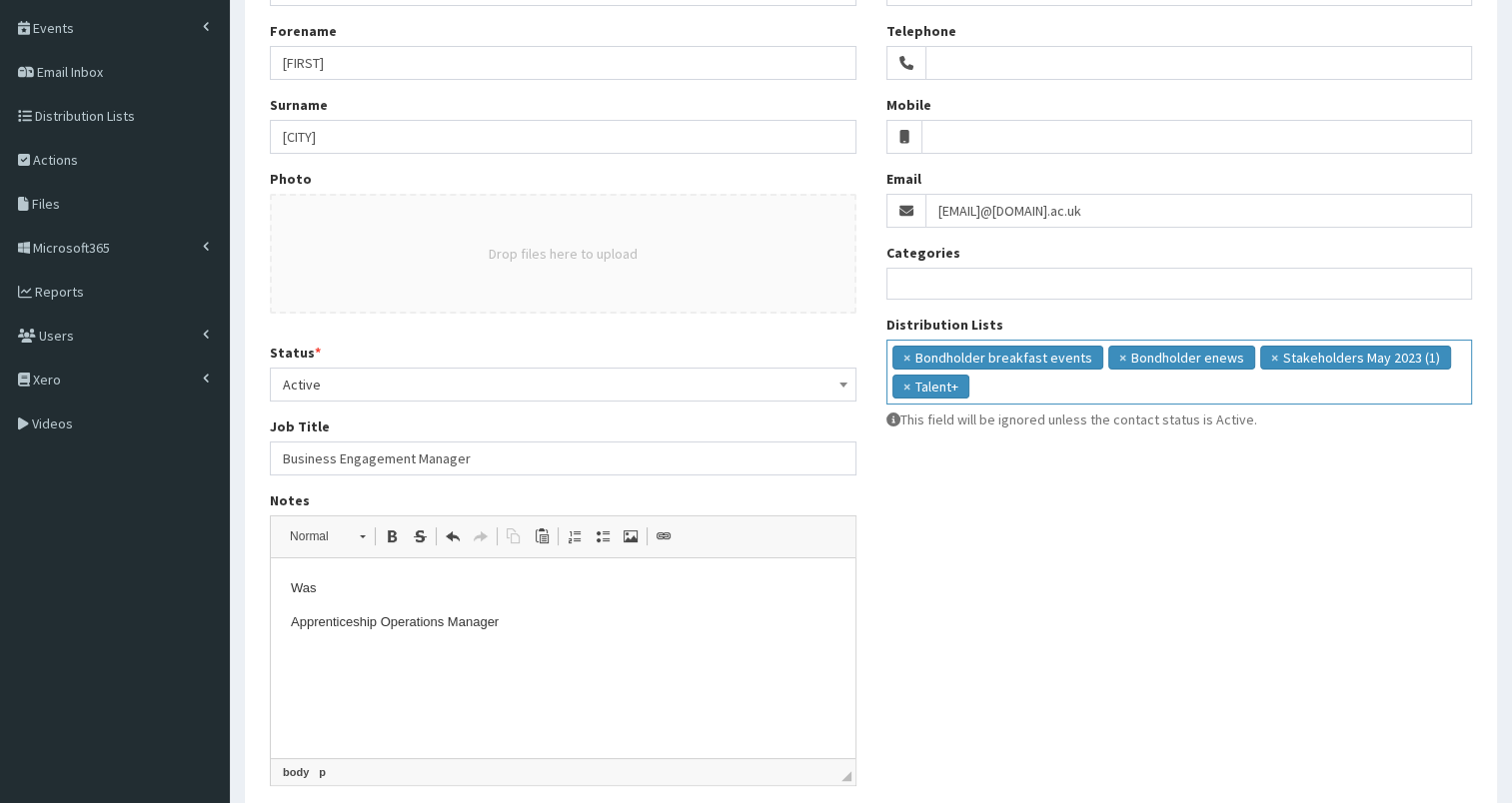 drag, startPoint x: 282, startPoint y: 456, endPoint x: 448, endPoint y: 478, distance: 167.45149 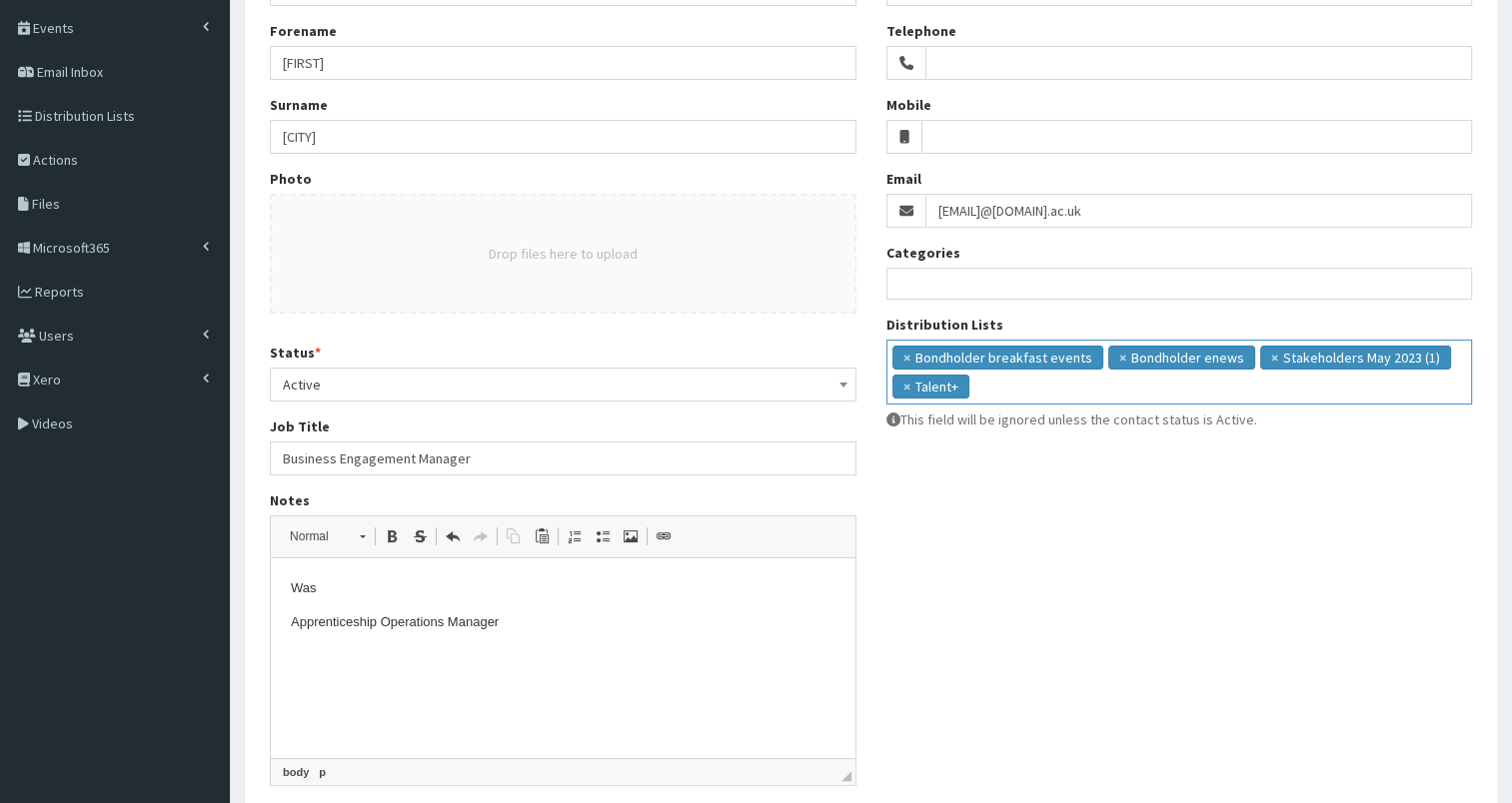 click on "Business Engagement Manager" at bounding box center (563, 458) 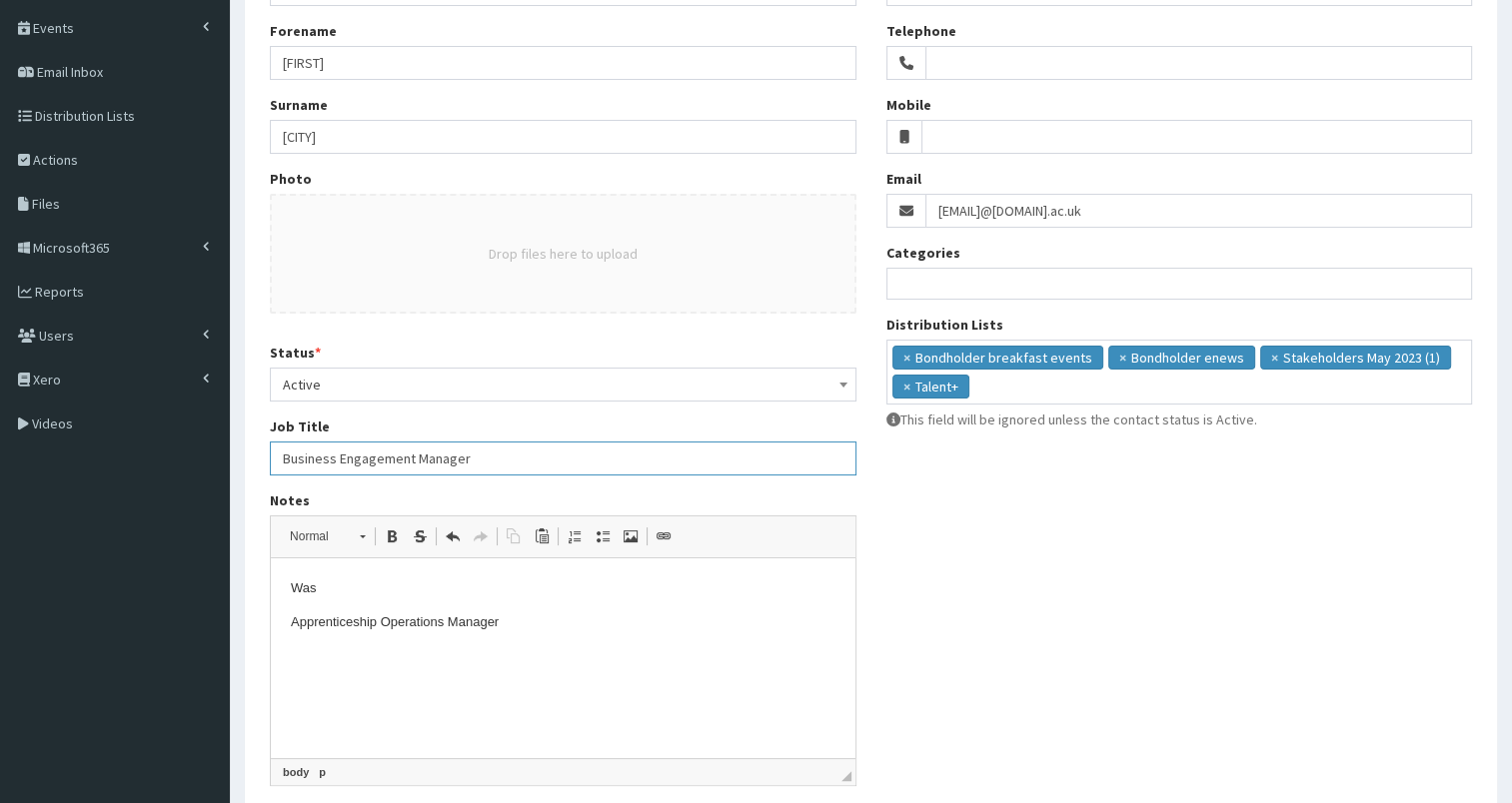 drag, startPoint x: 280, startPoint y: 454, endPoint x: 614, endPoint y: 447, distance: 334.07335 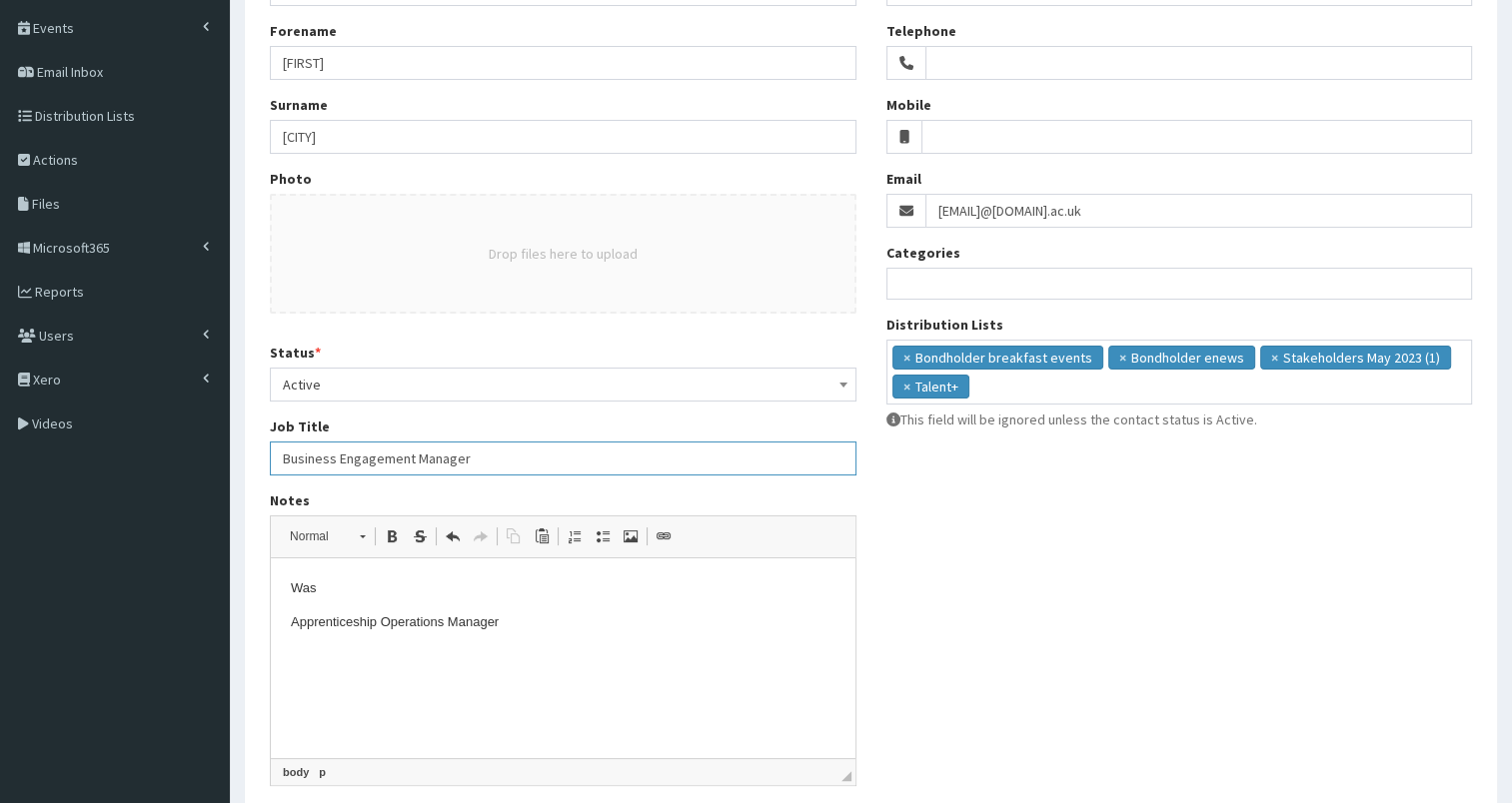 click on "Business Engagement Manager" at bounding box center (563, 458) 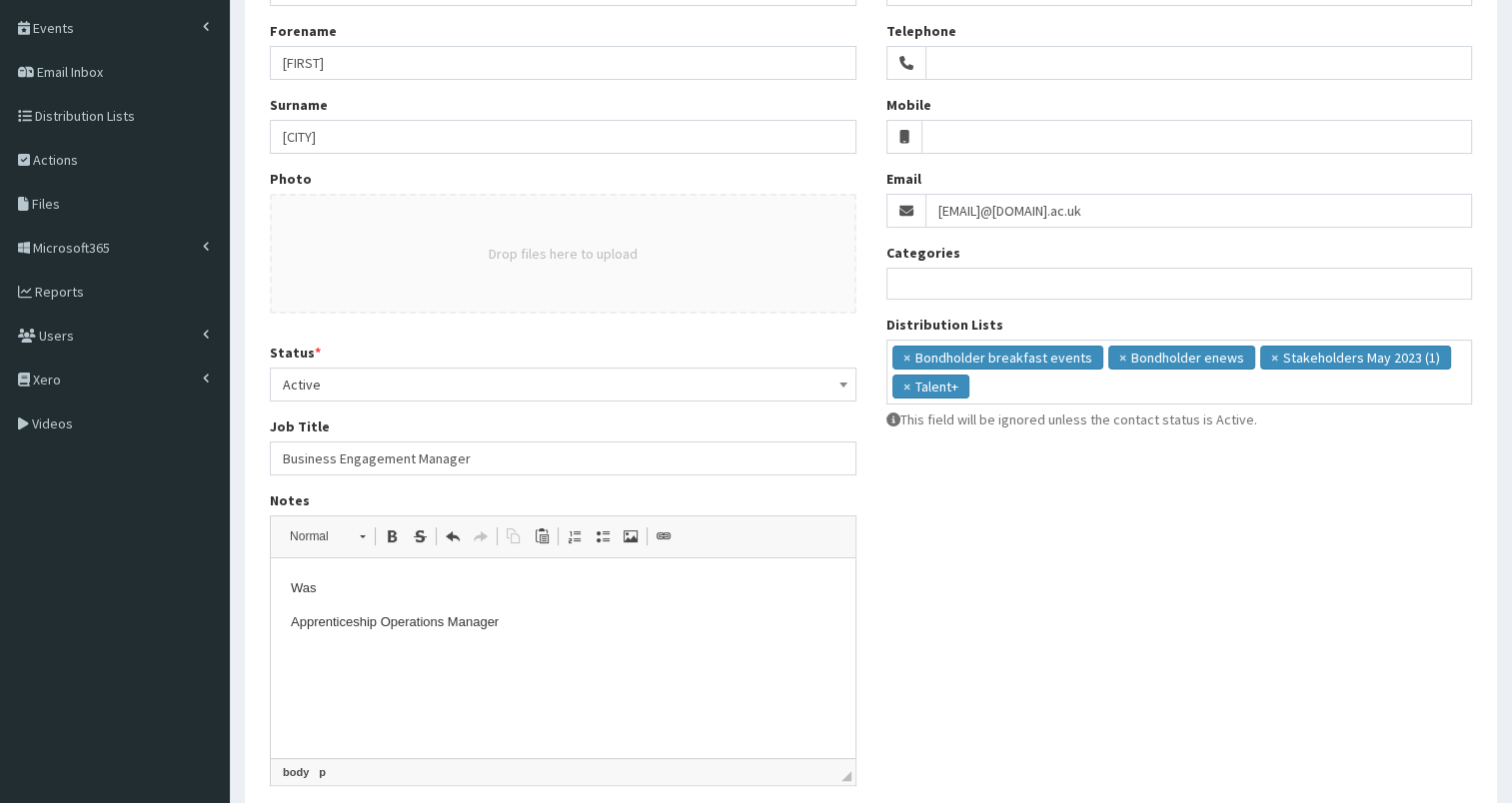 click on "Was" at bounding box center [563, 588] 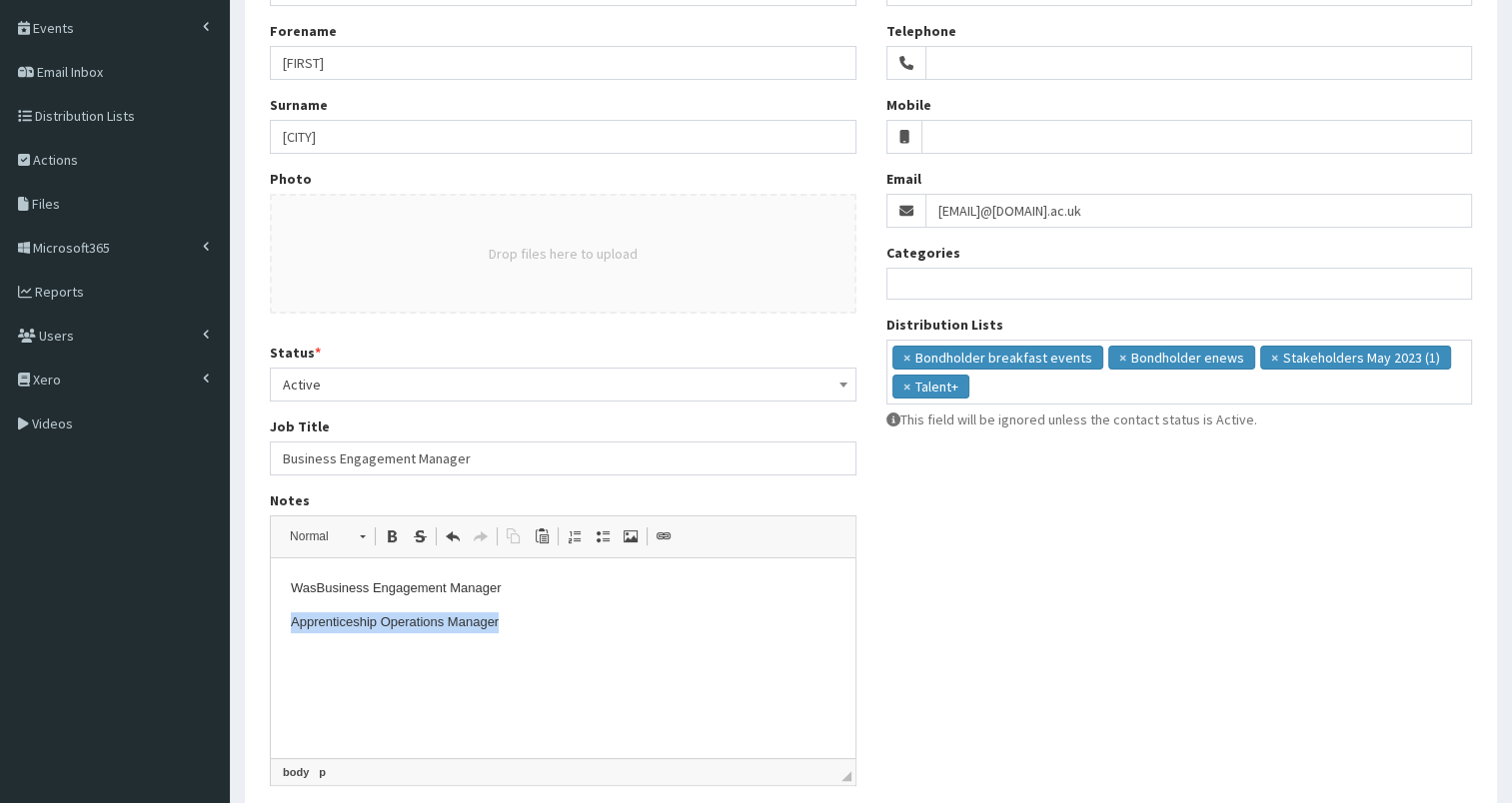 drag, startPoint x: 289, startPoint y: 626, endPoint x: 558, endPoint y: 641, distance: 269.41789 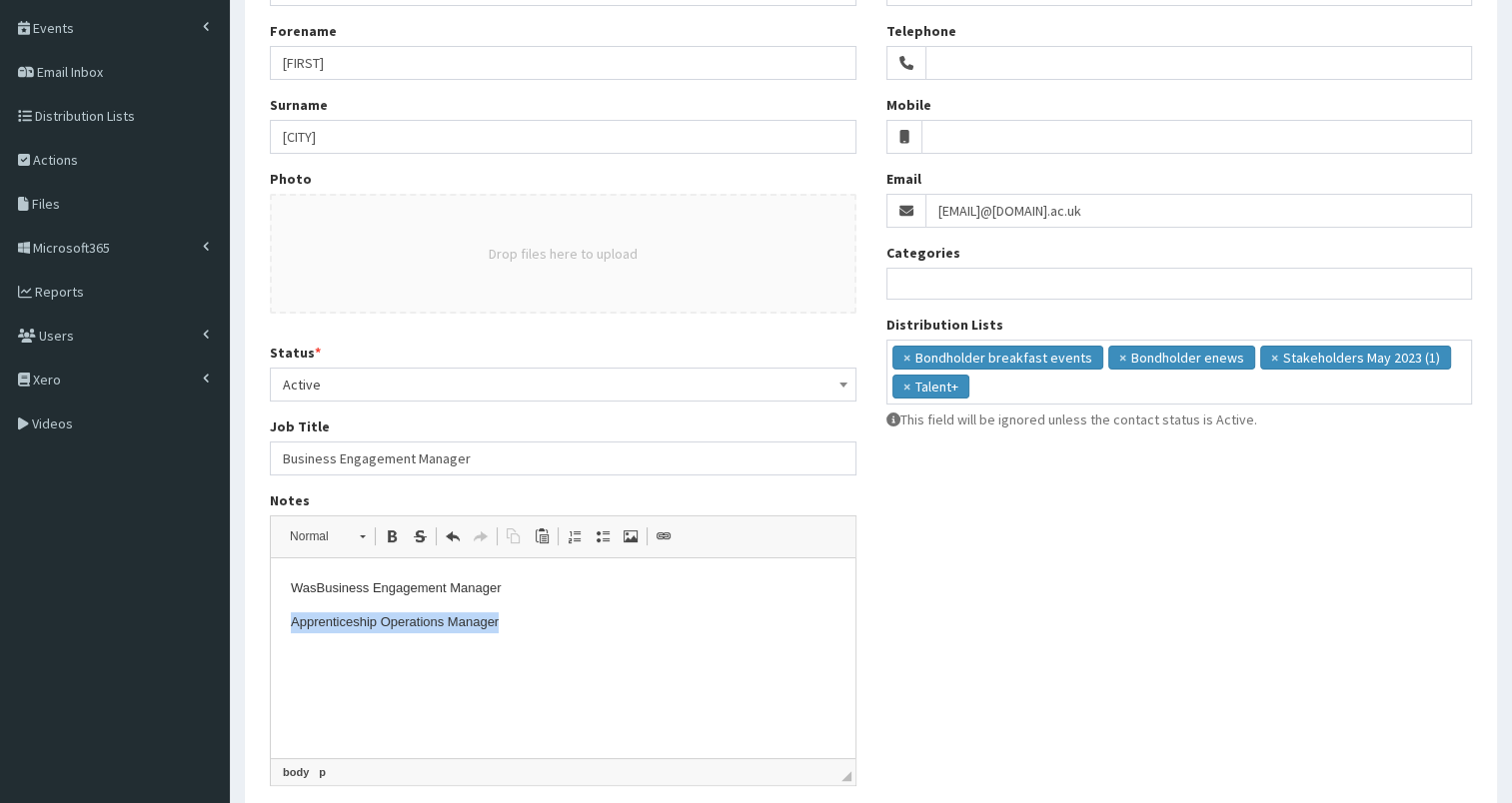 click on "Was  Business Engagement Manager Apprenticeship Operations Manager" at bounding box center (563, 605) 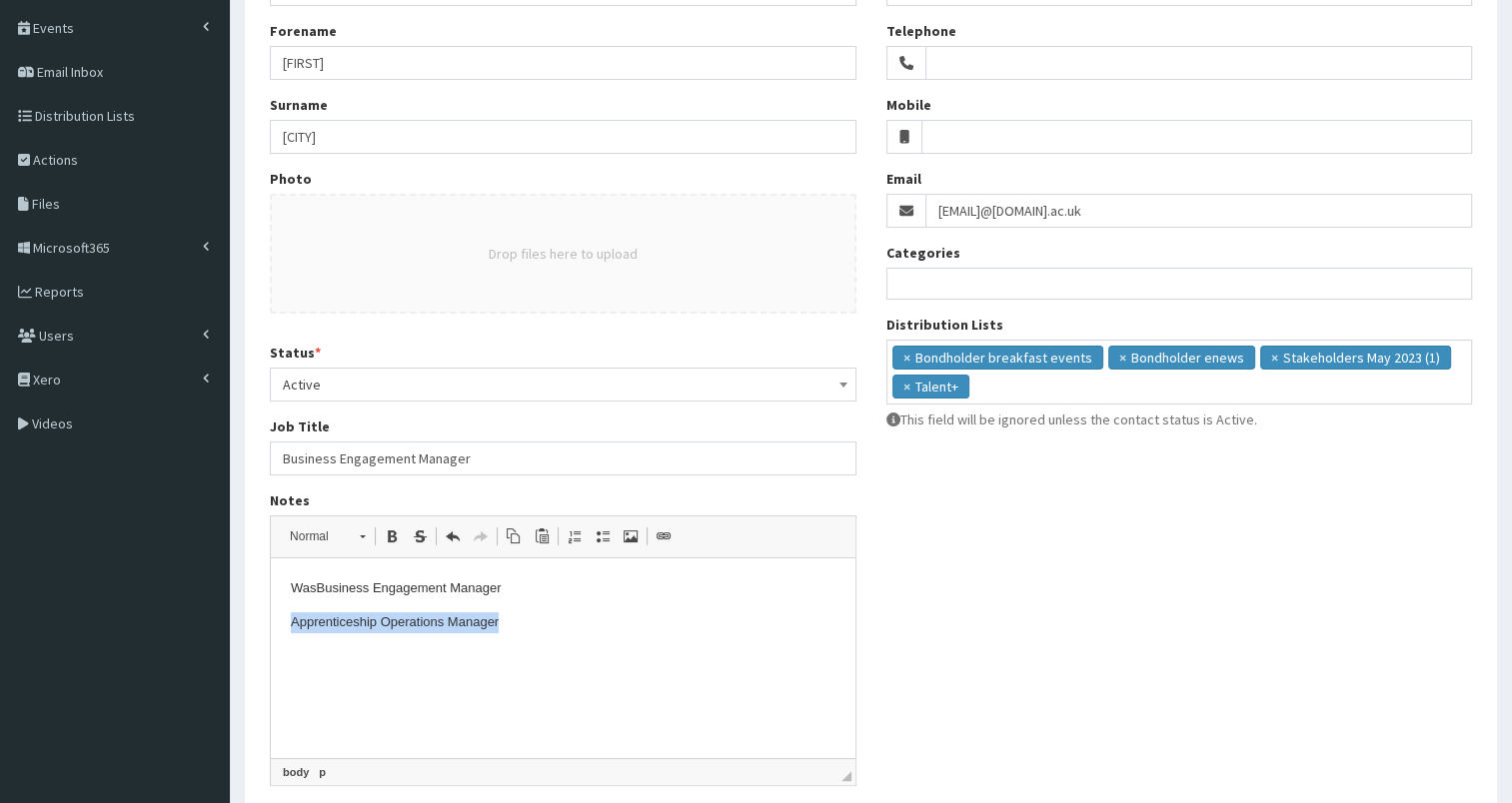 copy on "Apprenticeship Operations Manager" 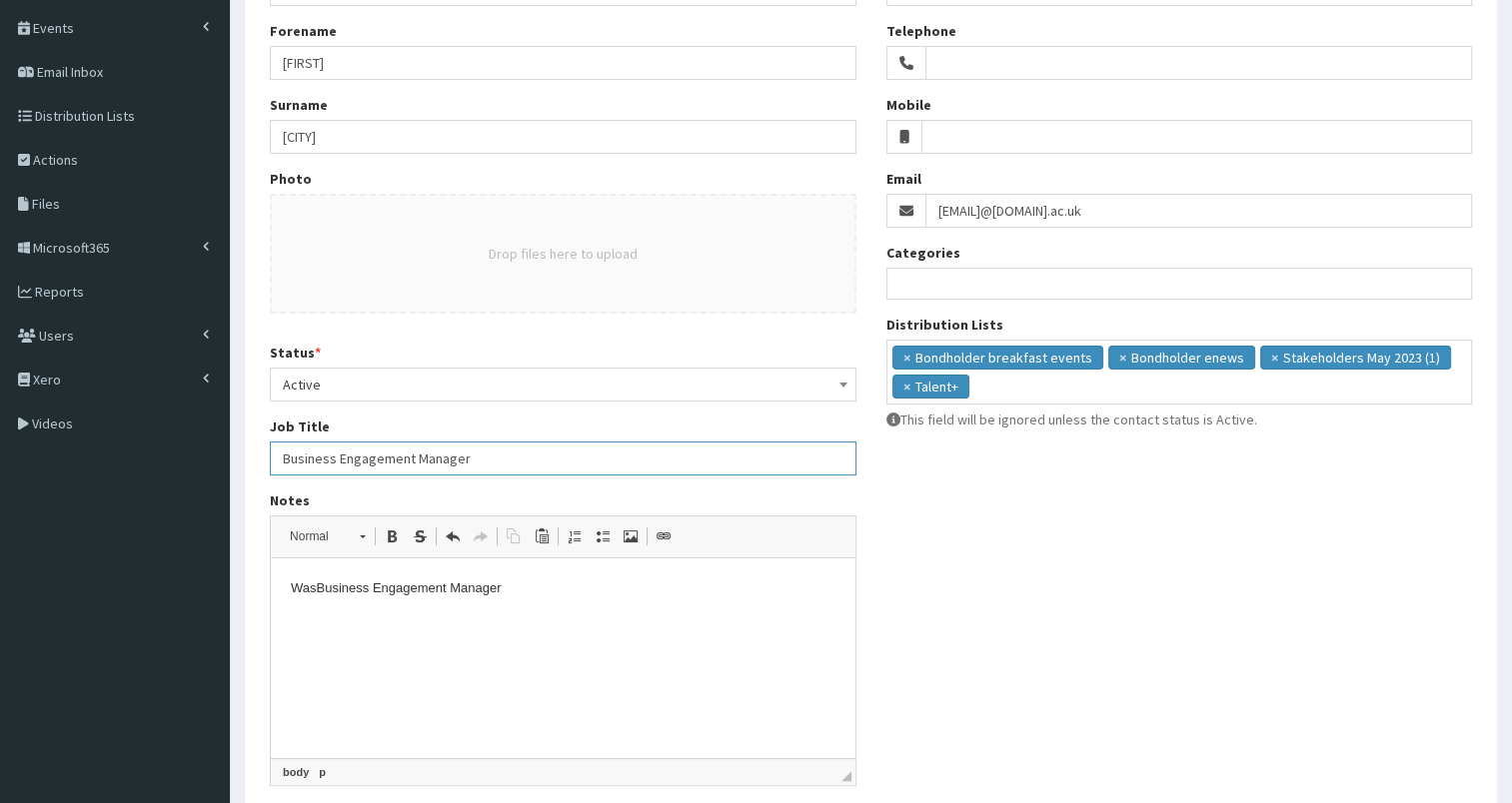 paste on "Apprenticeship Operations" 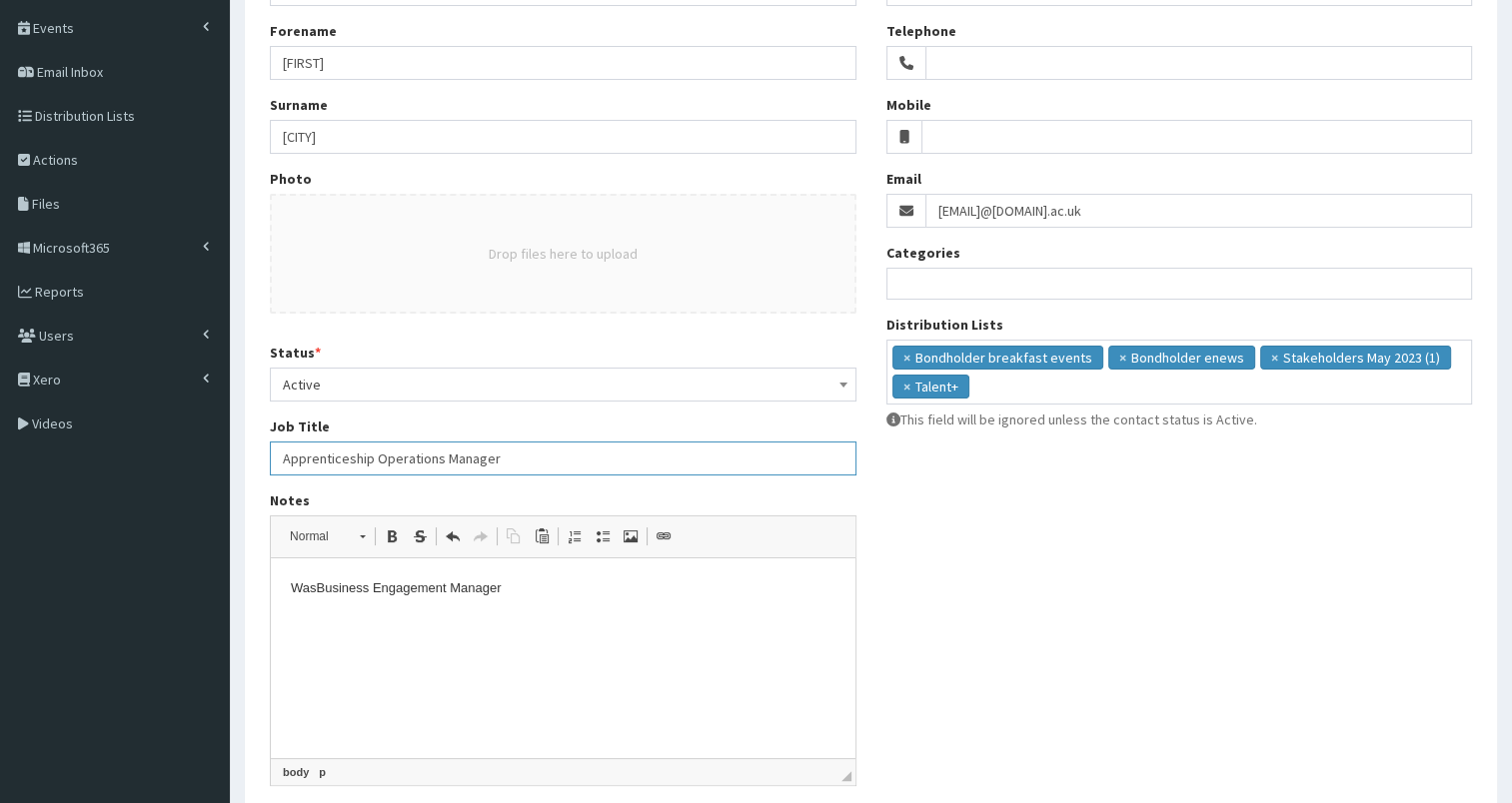 scroll, scrollTop: 360, scrollLeft: 0, axis: vertical 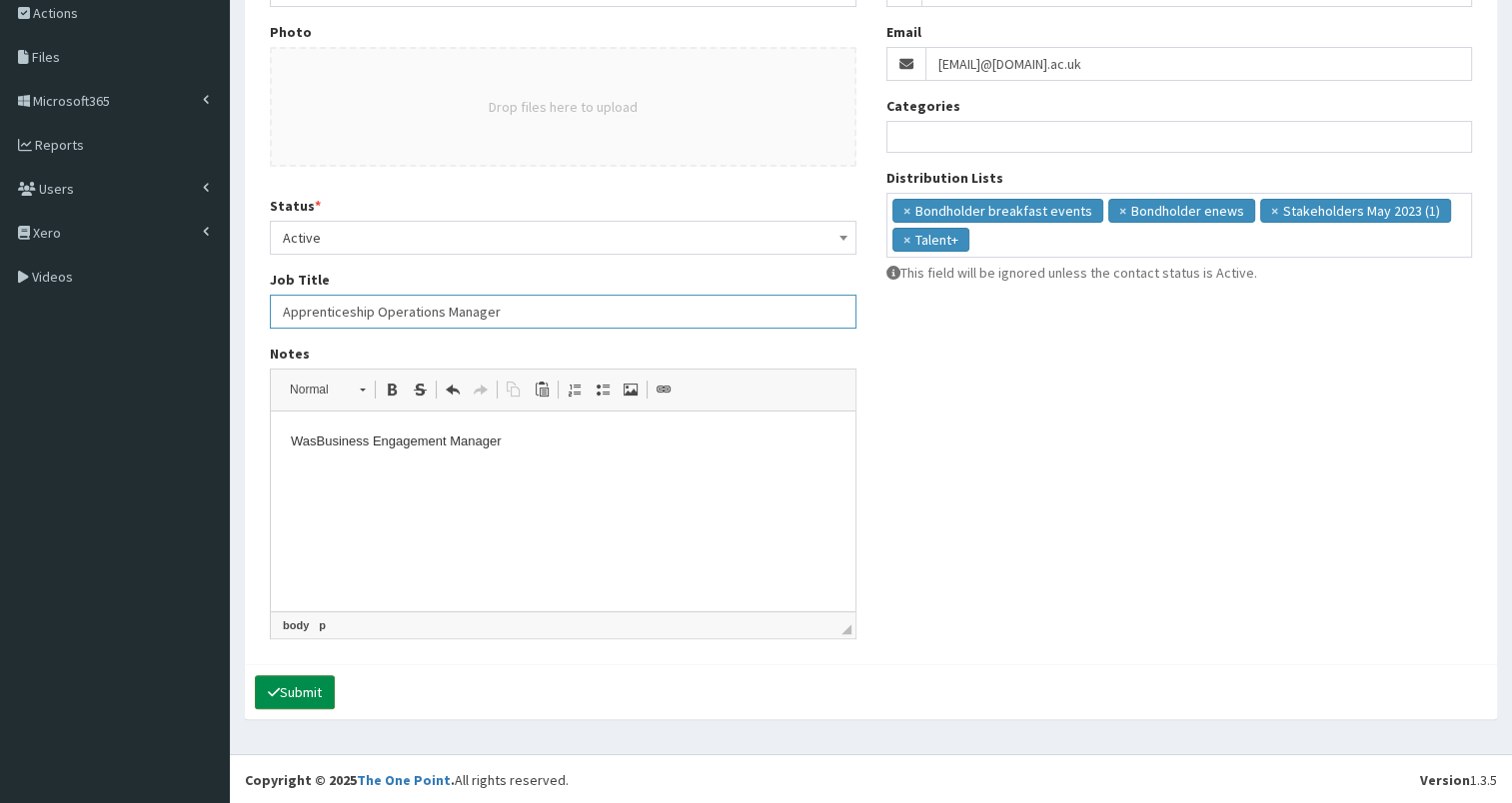 type on "Apprenticeship Operations Manager" 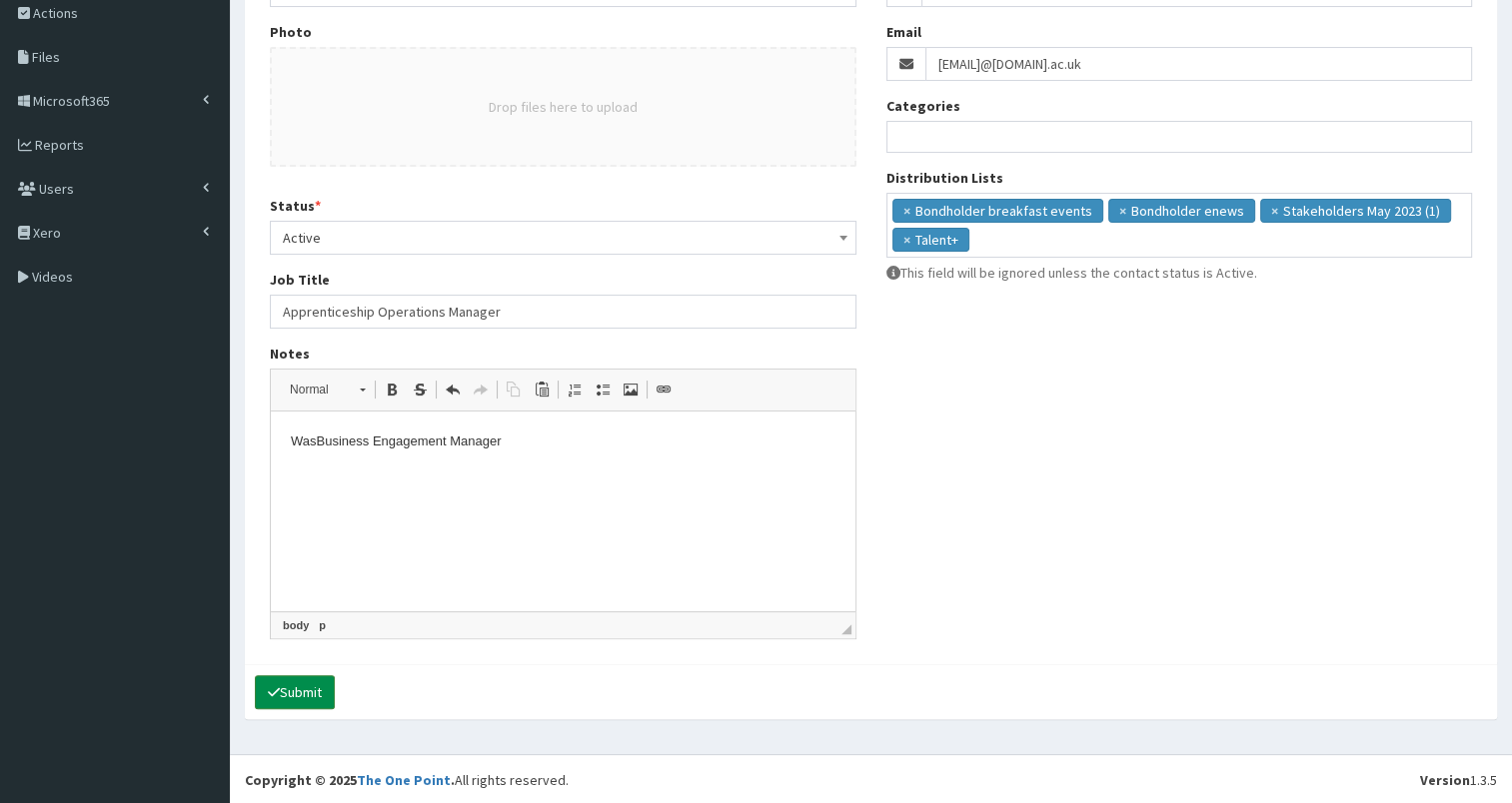 click on "Submit" at bounding box center (295, 692) 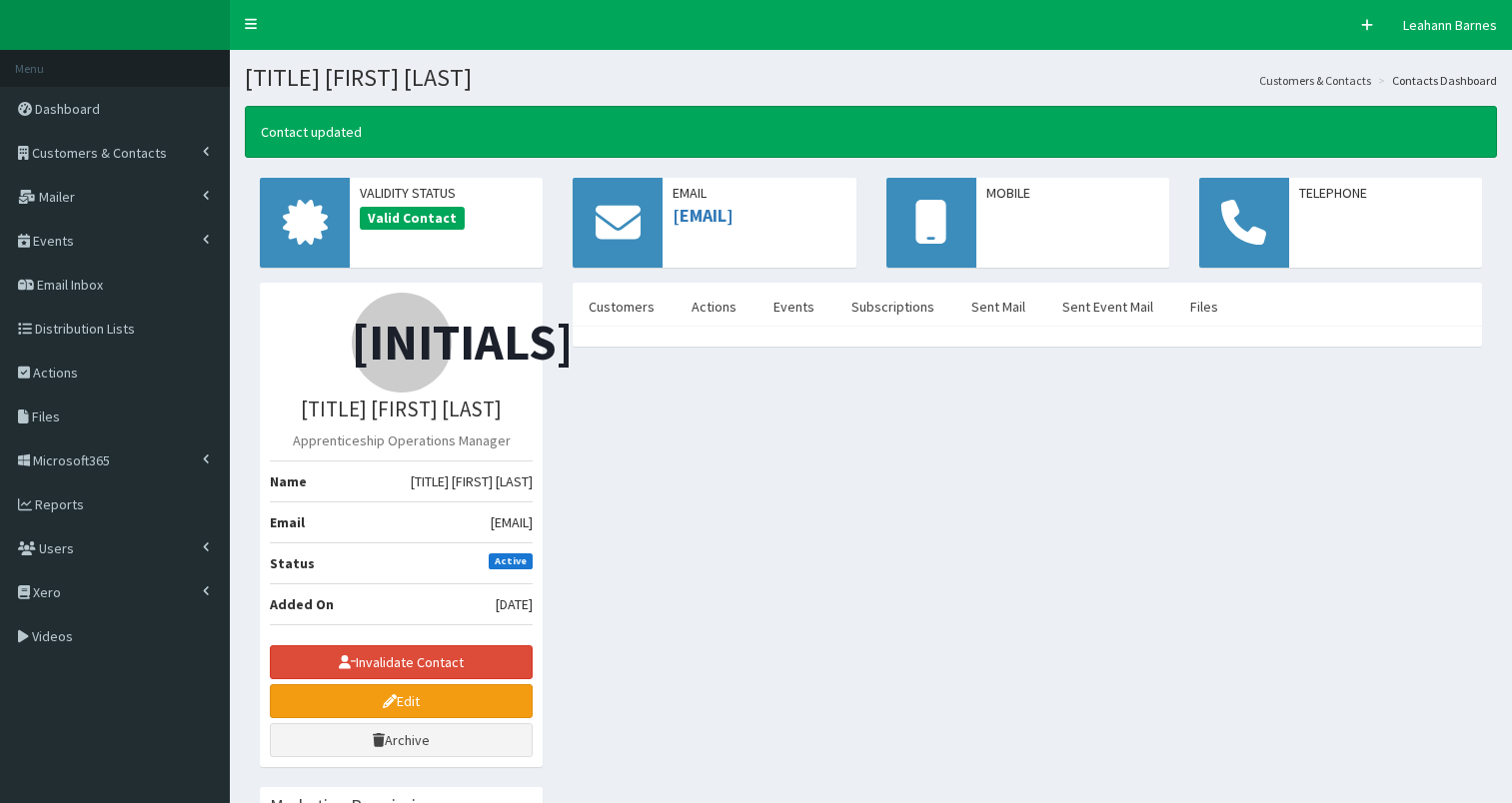 scroll, scrollTop: 0, scrollLeft: 0, axis: both 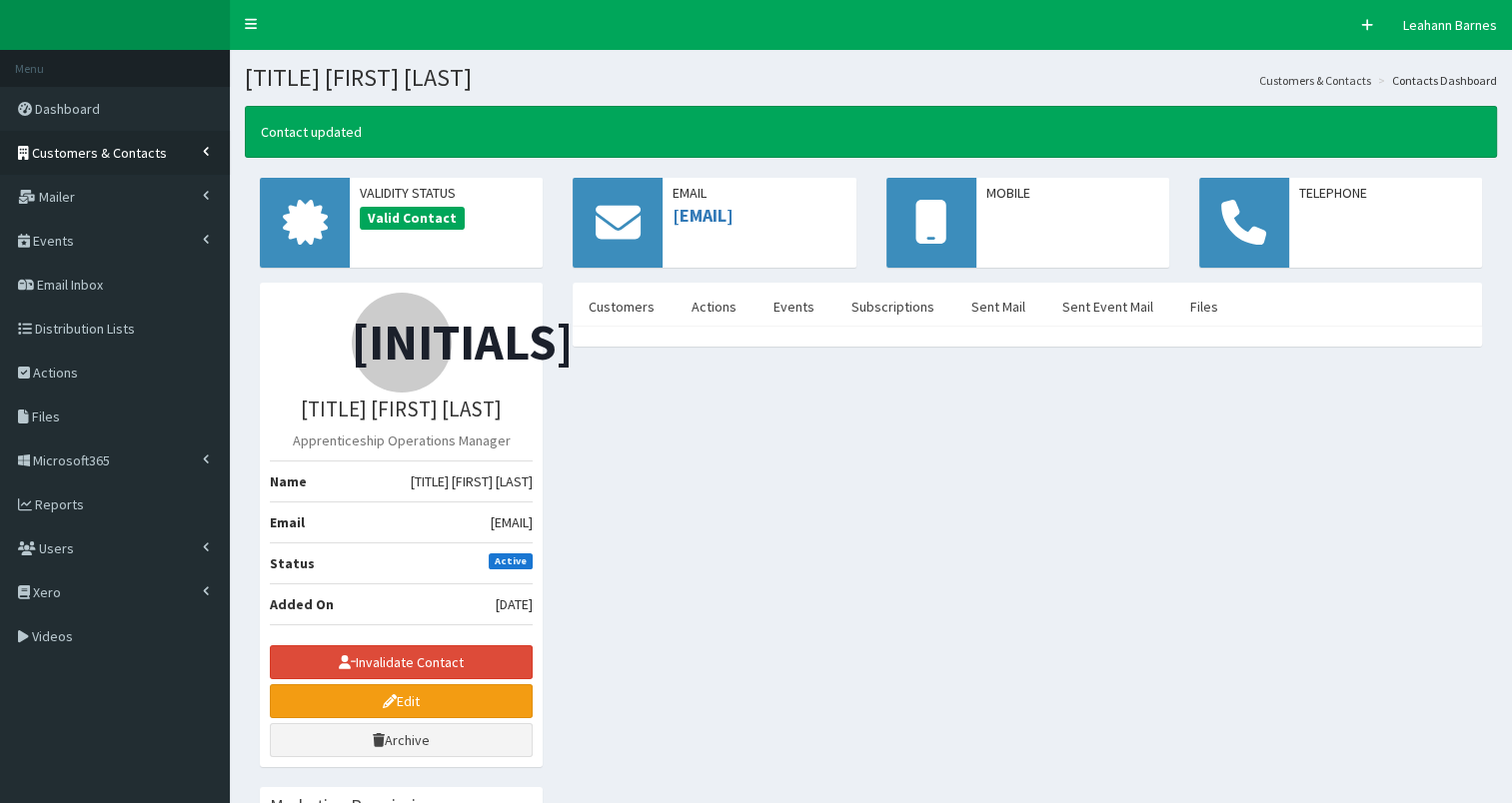 click on "Customers & Contacts" at bounding box center (99, 153) 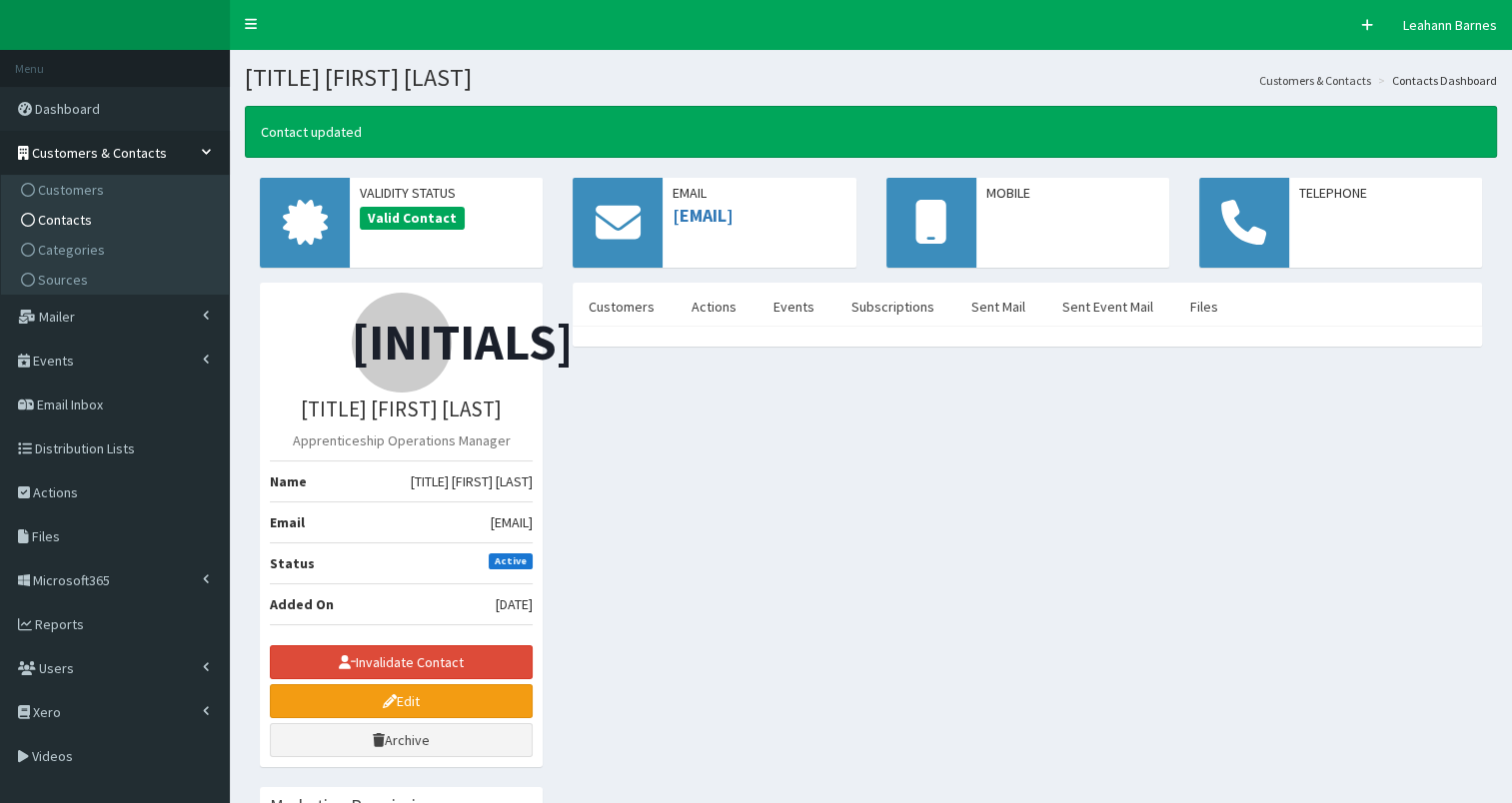 click on "Contacts" at bounding box center [65, 220] 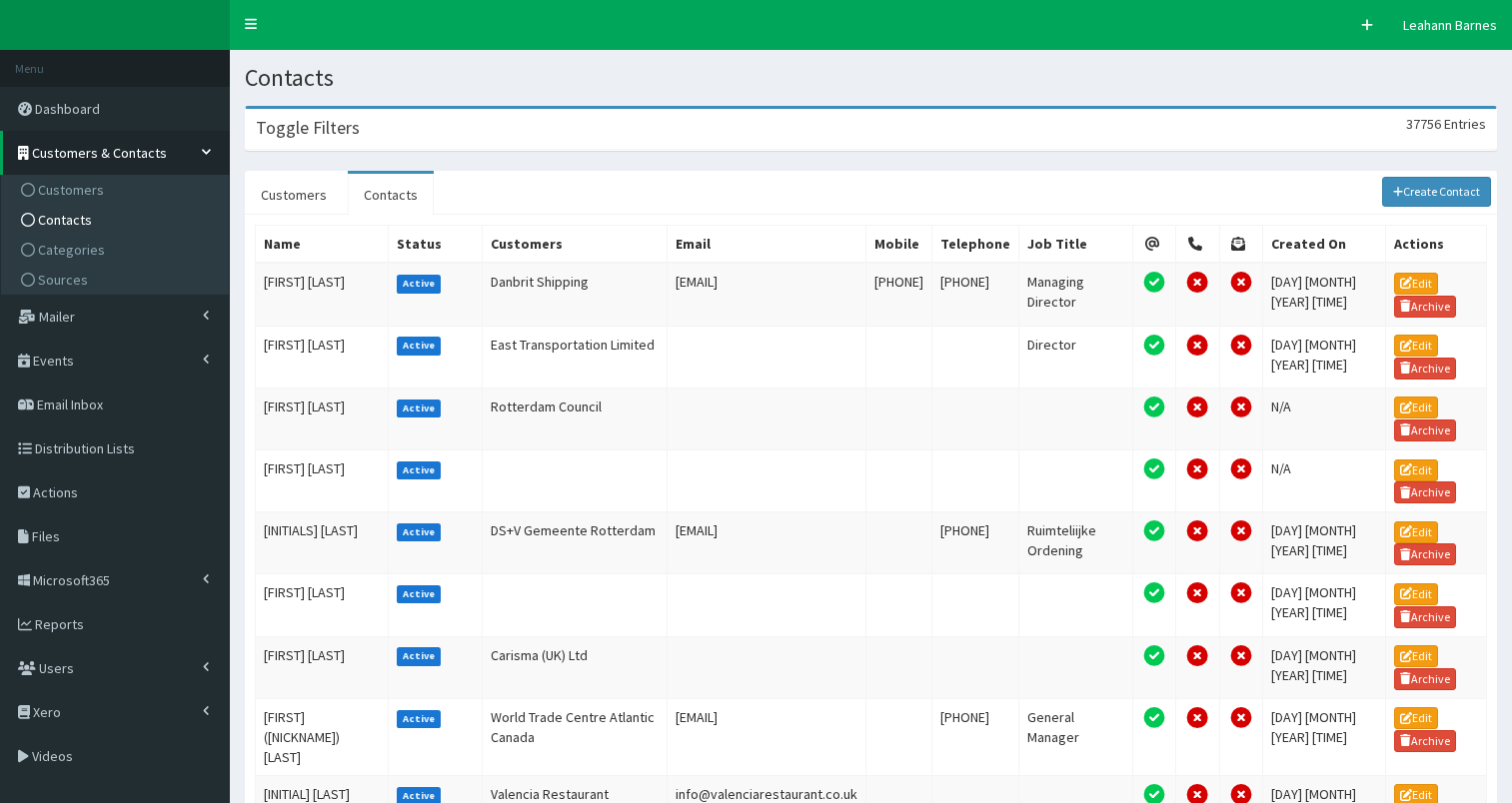 scroll, scrollTop: 0, scrollLeft: 0, axis: both 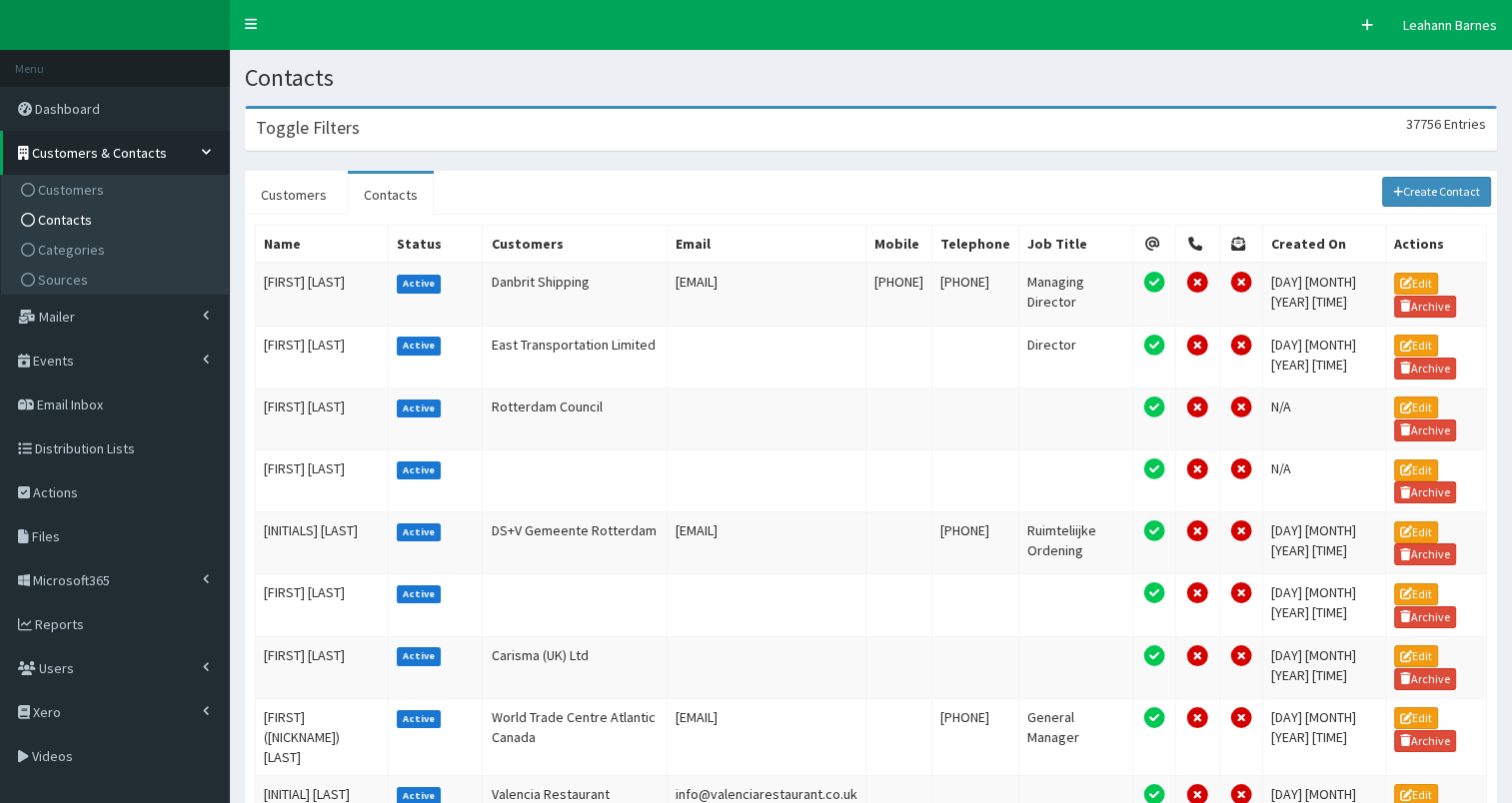 click on "Toggle Filters
37756   Entries" at bounding box center [870, 129] 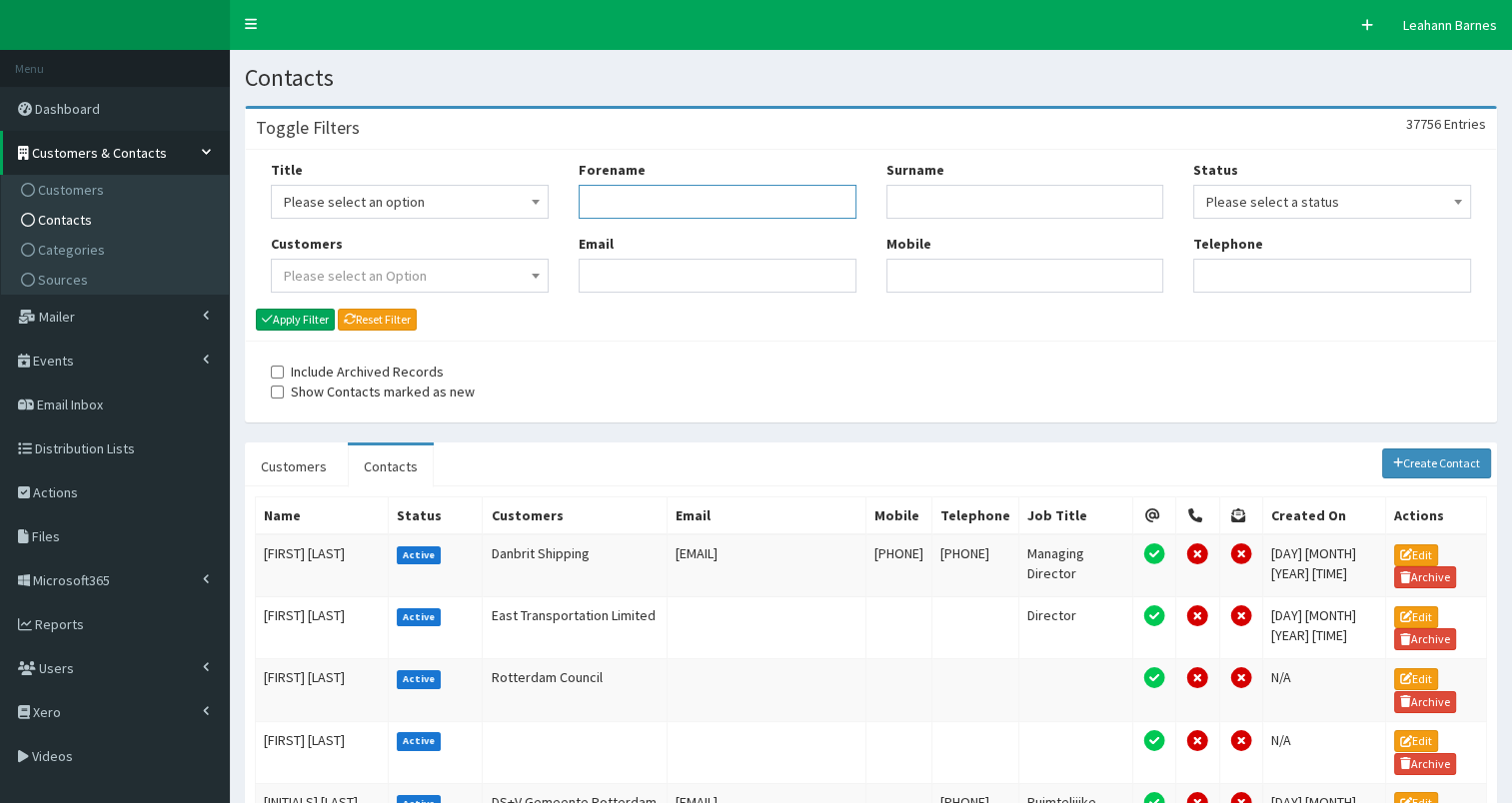 click on "Forename" at bounding box center [718, 202] 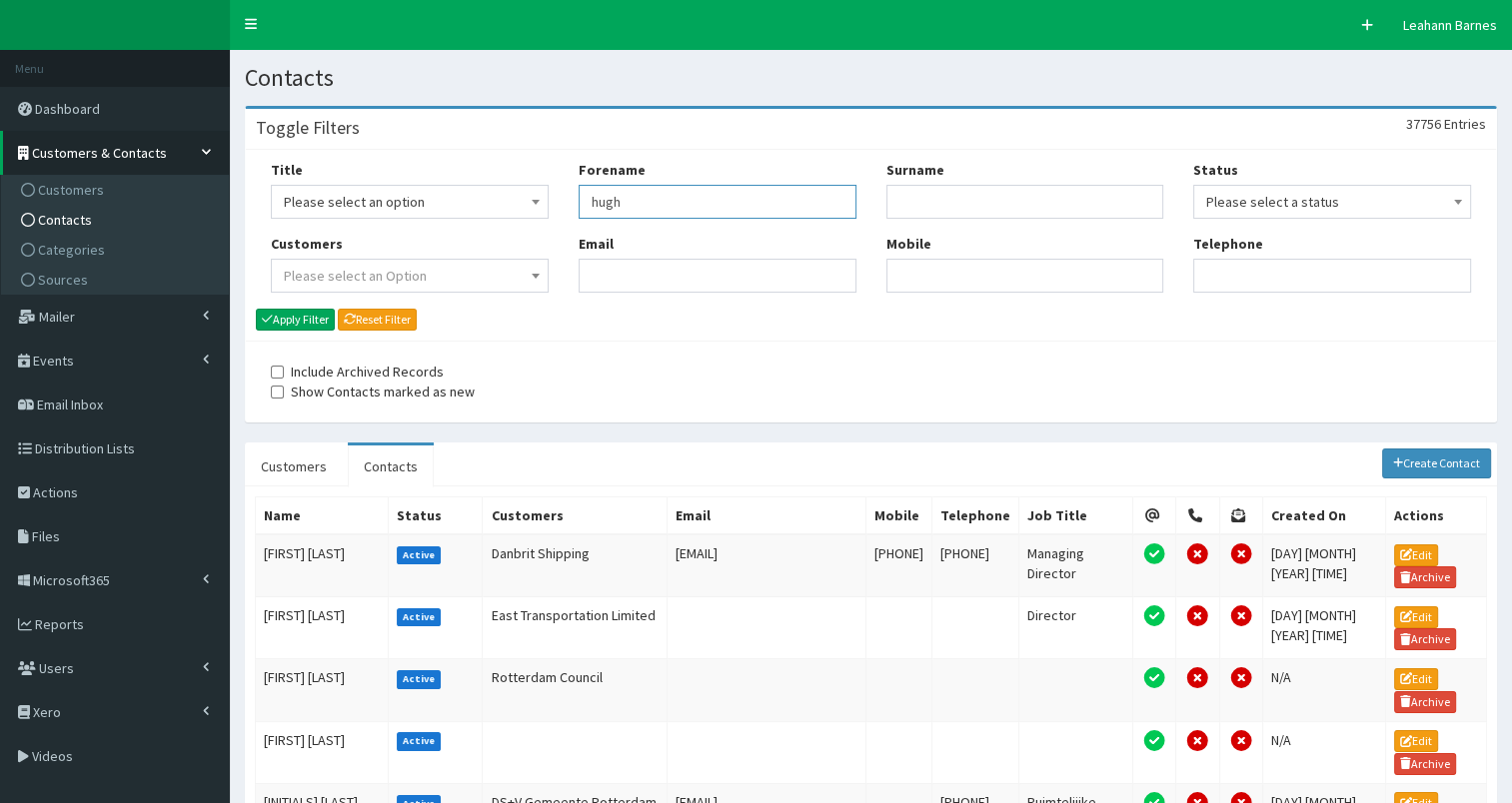 type on "hugh" 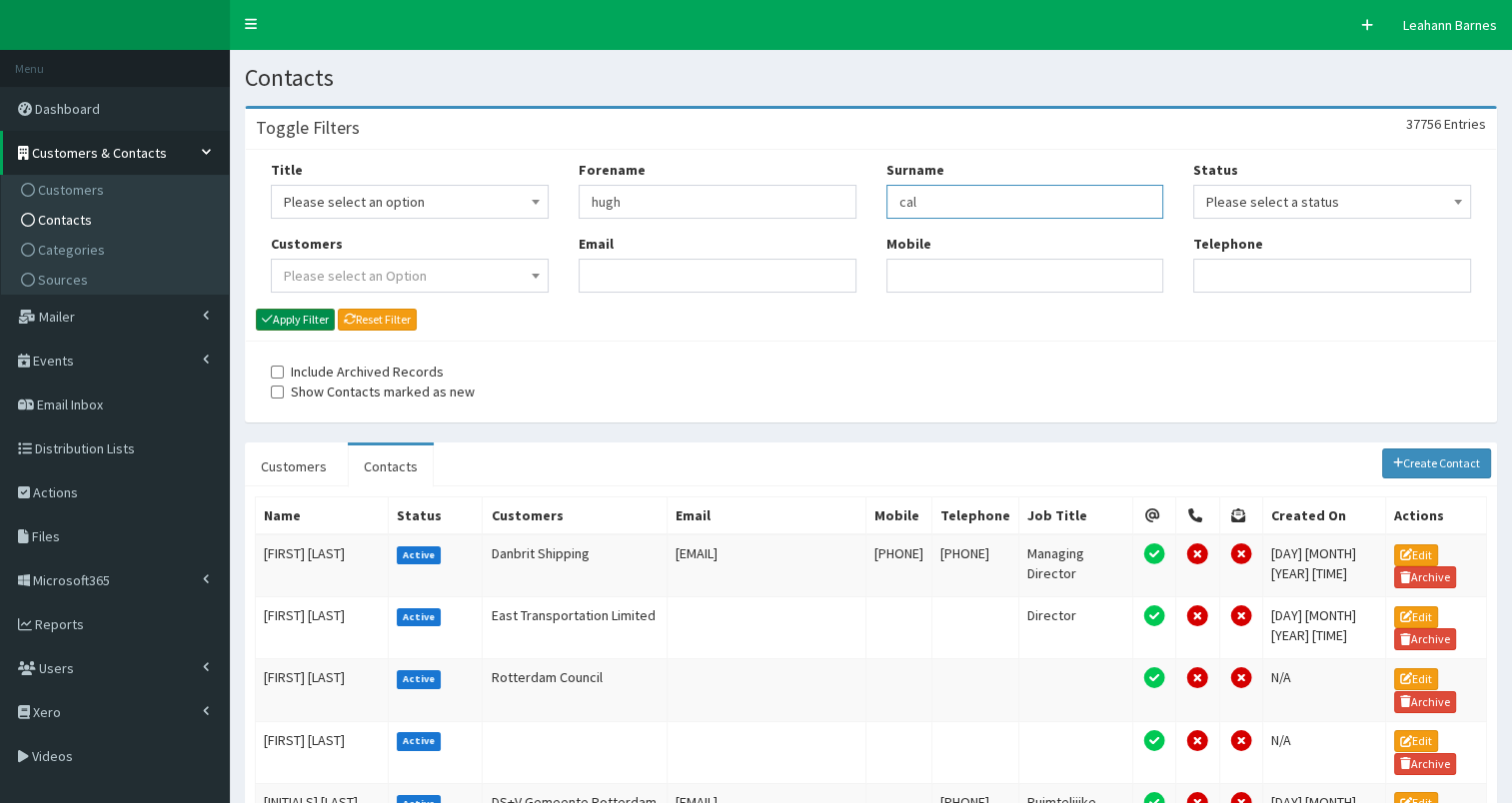 type on "cal" 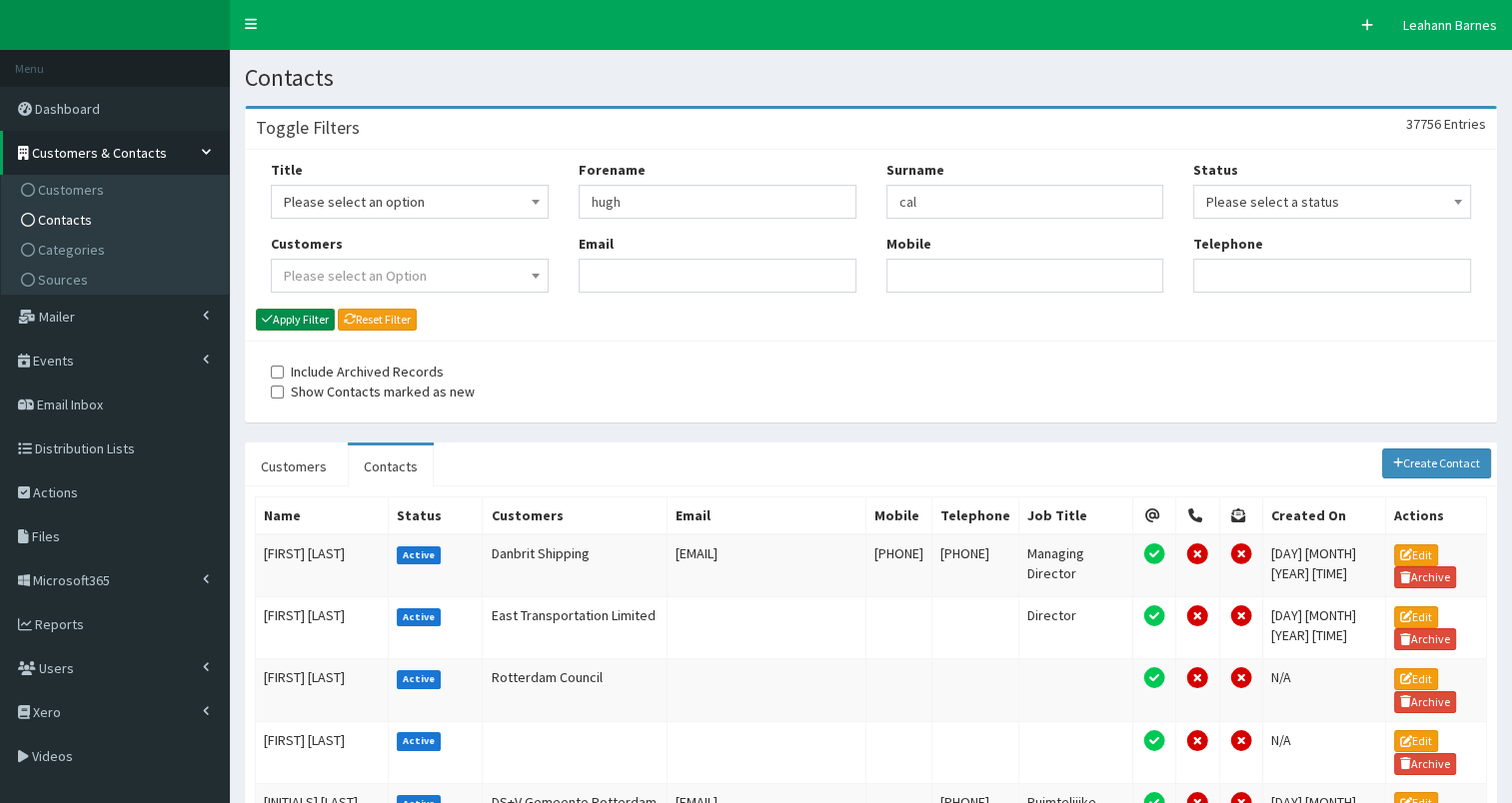 click on "Apply Filter" at bounding box center (295, 320) 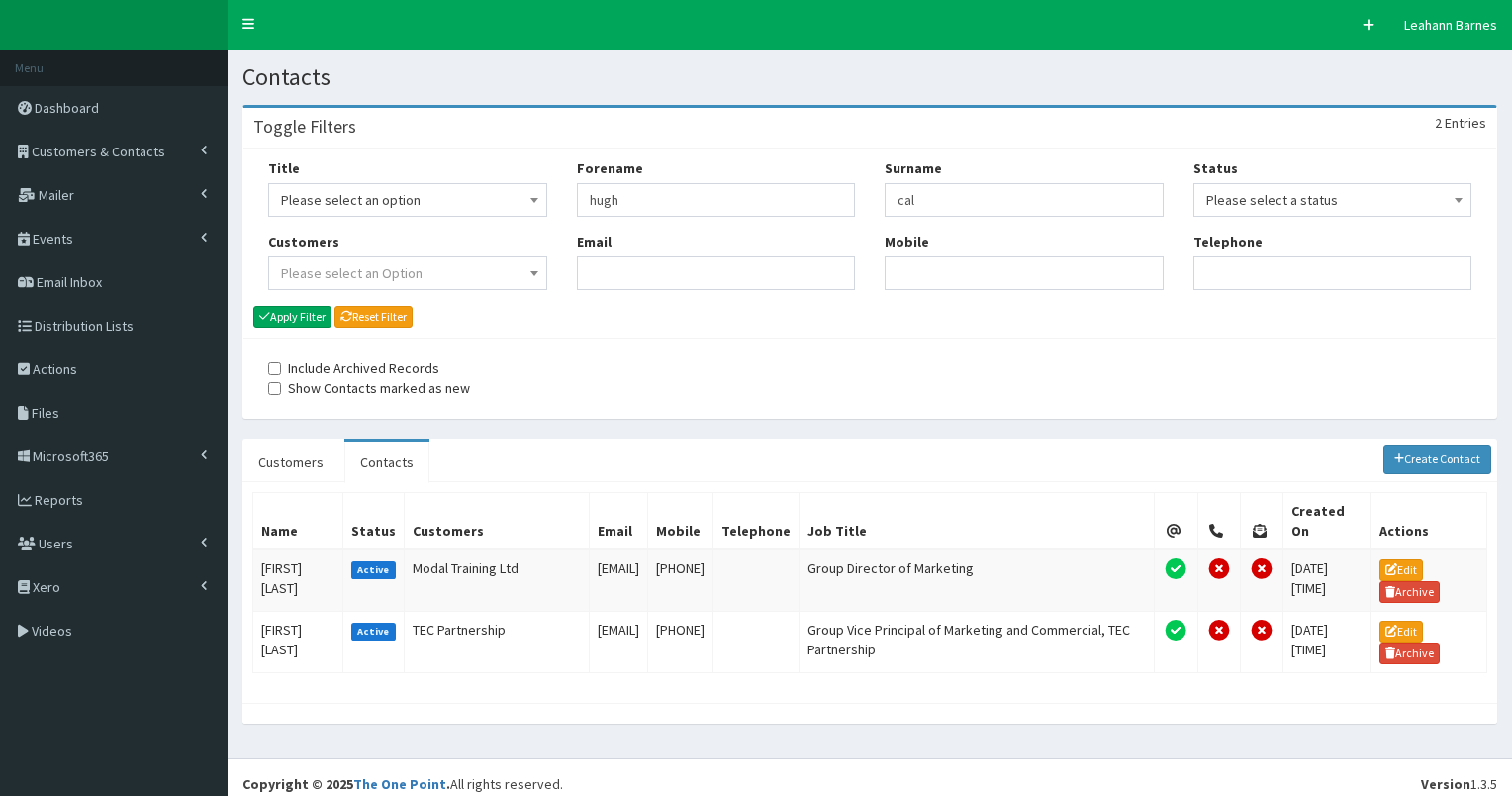 scroll, scrollTop: 0, scrollLeft: 0, axis: both 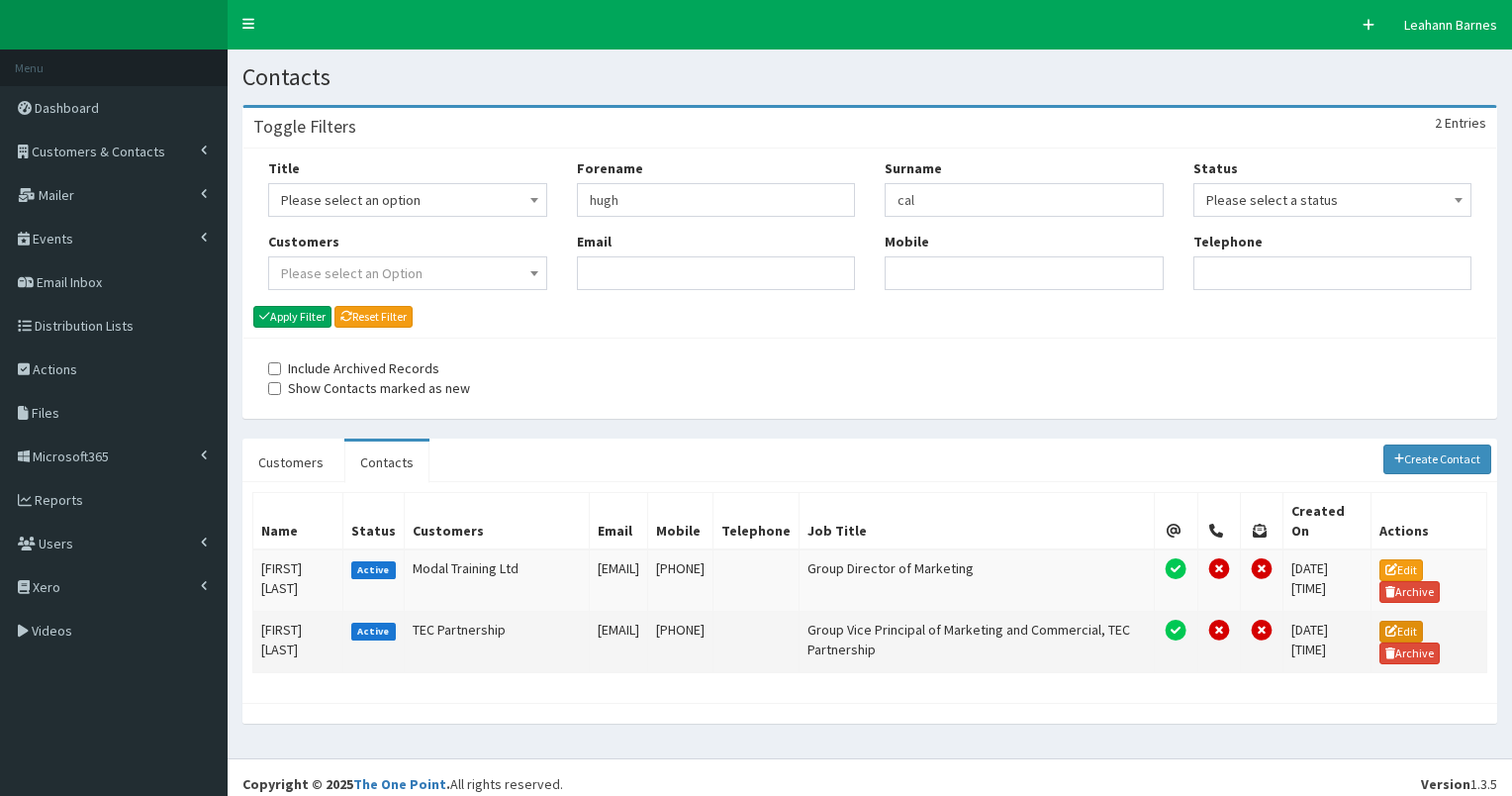 click on "Edit" at bounding box center (1401, 632) 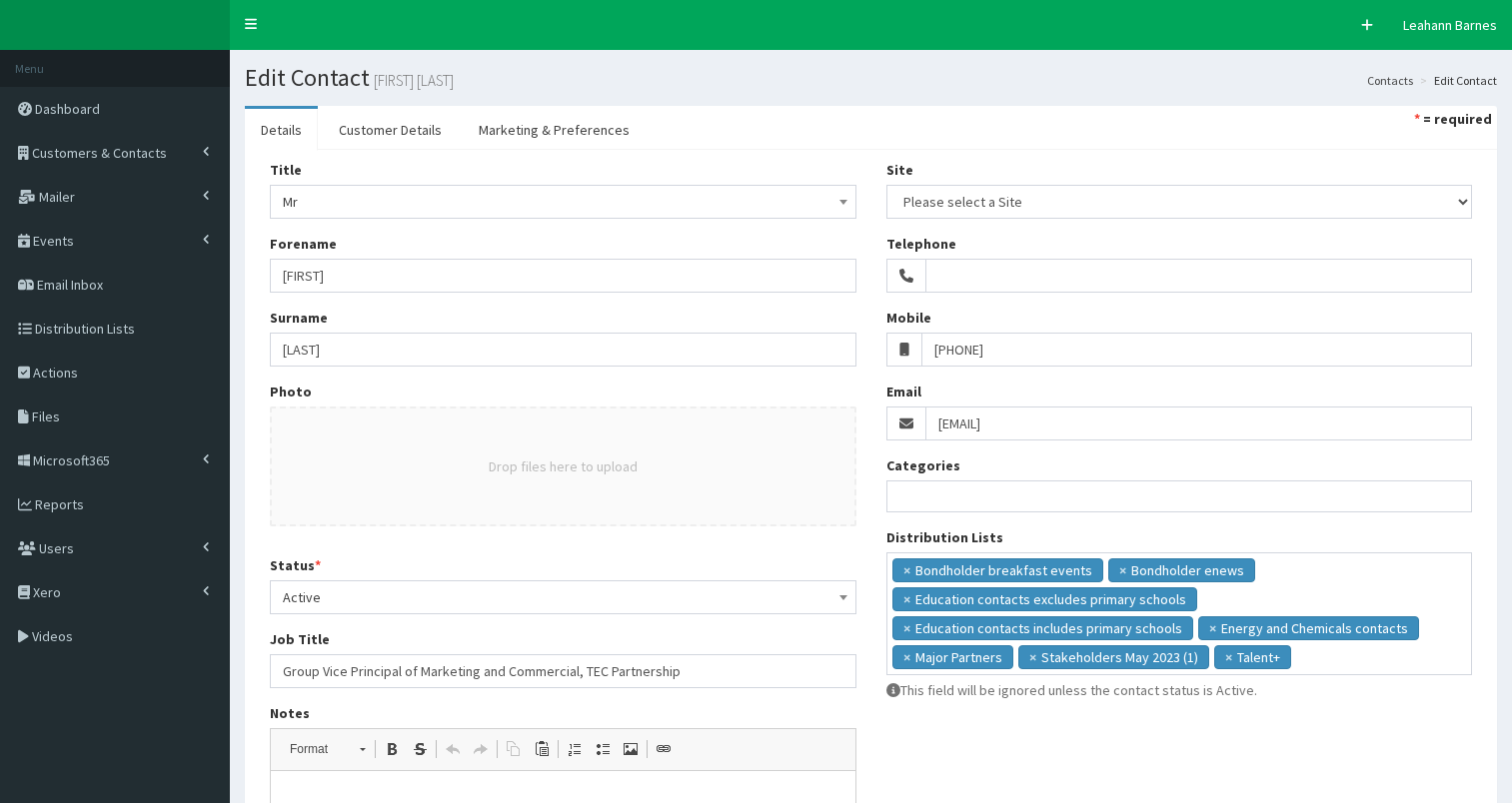 select 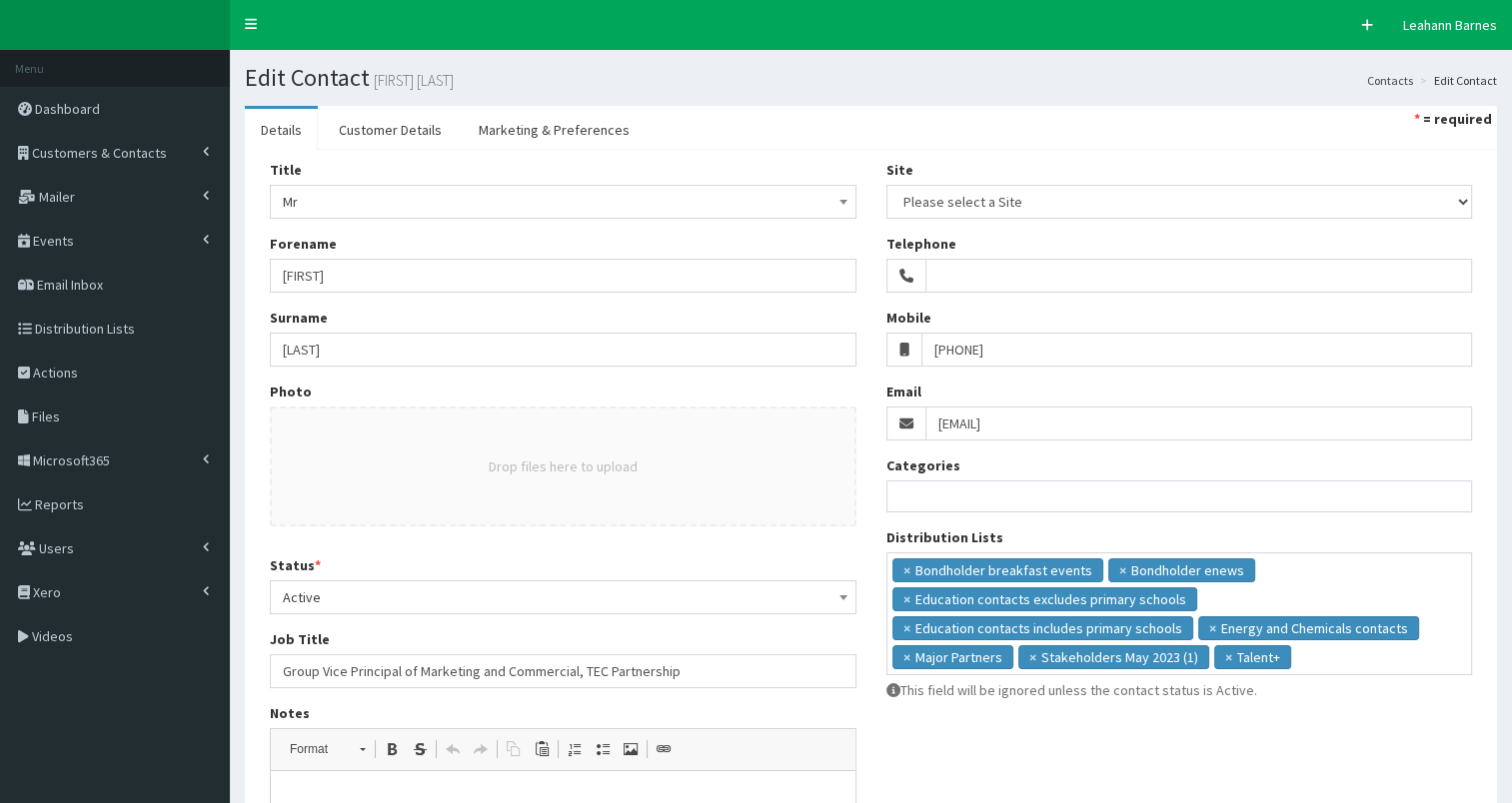 scroll, scrollTop: 0, scrollLeft: 0, axis: both 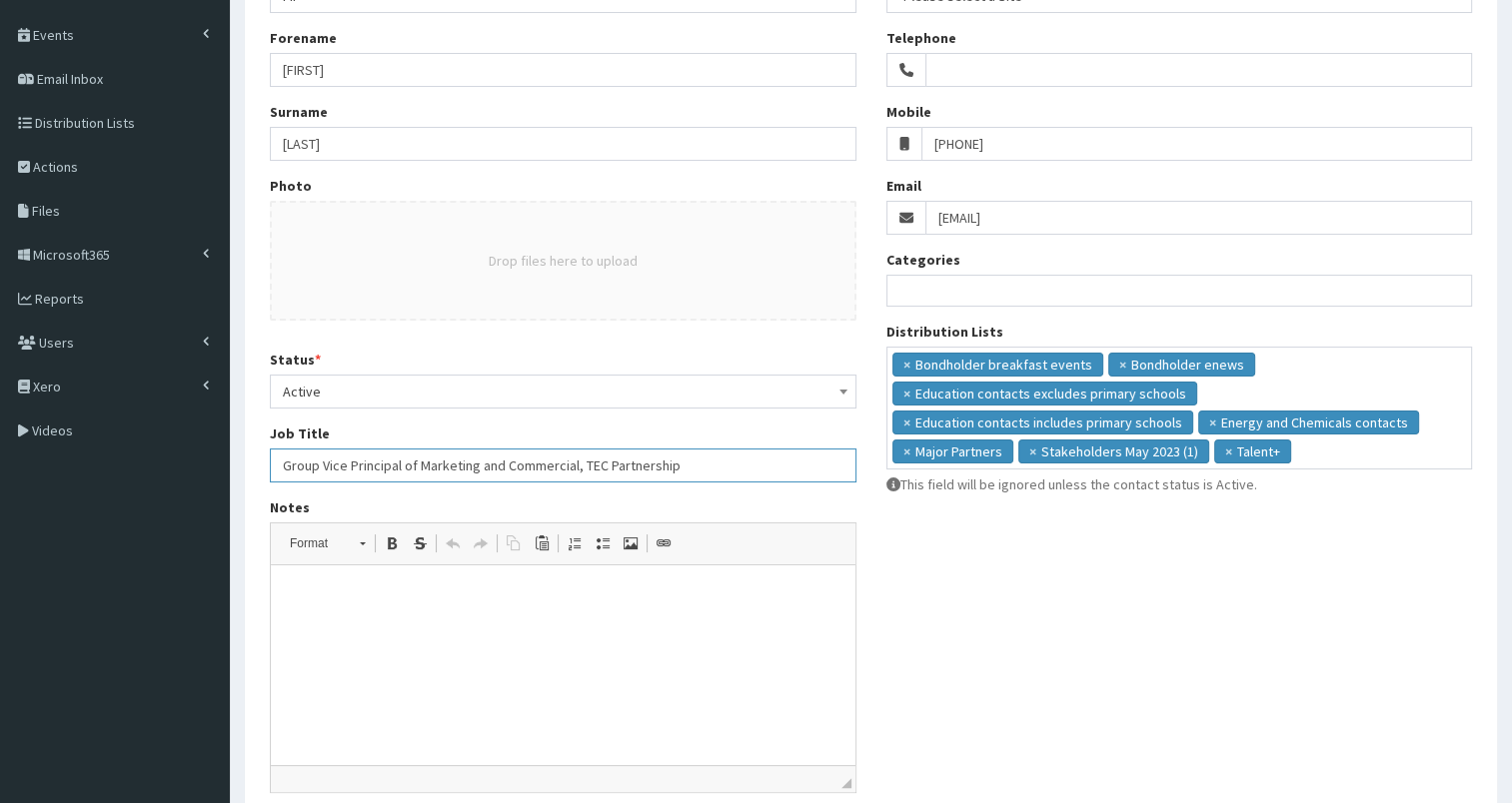 drag, startPoint x: 283, startPoint y: 459, endPoint x: 576, endPoint y: 456, distance: 293.01536 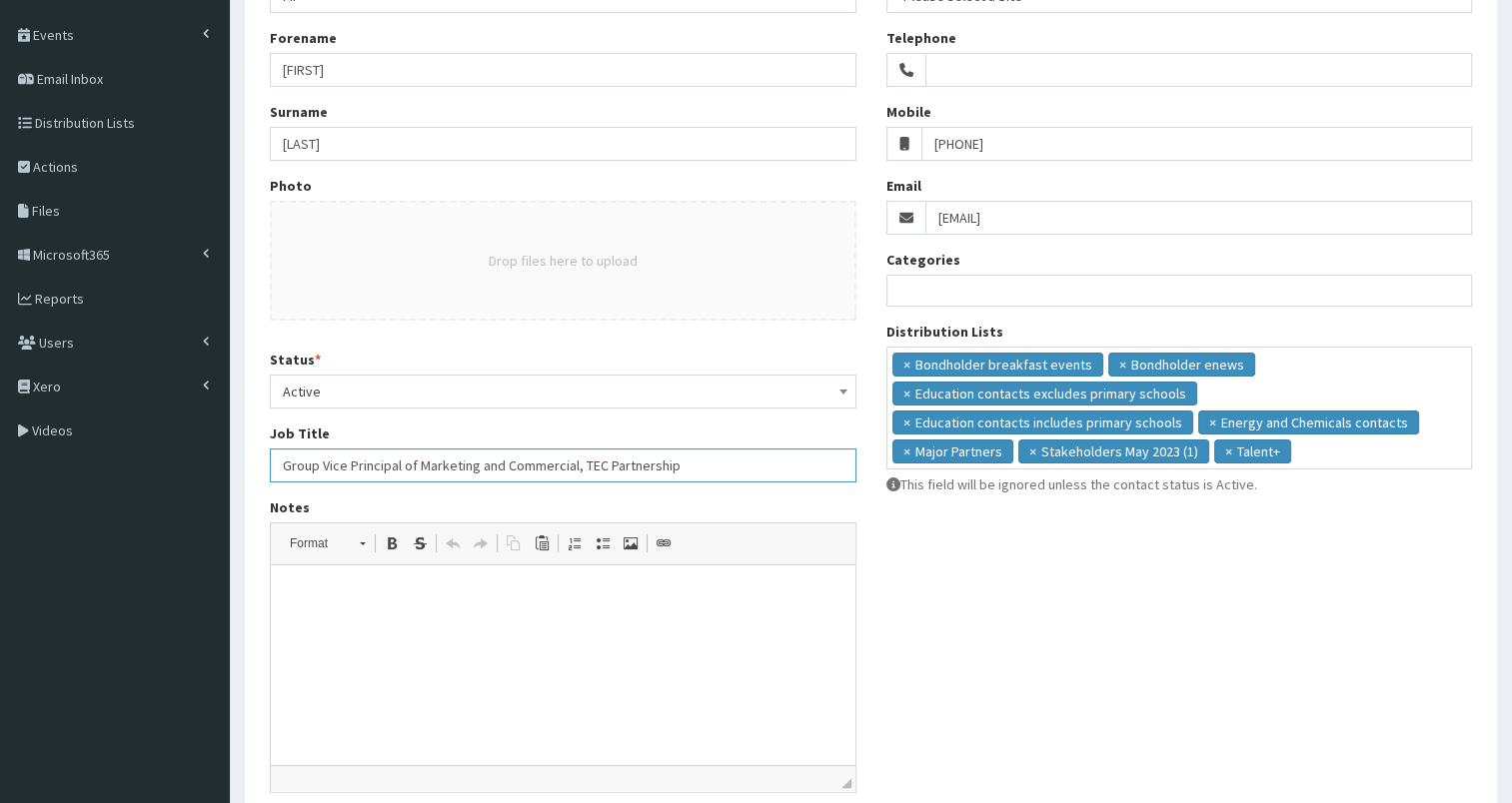 click on "Group Vice Principal of Marketing and Commercial, TEC Partnership" at bounding box center [563, 465] 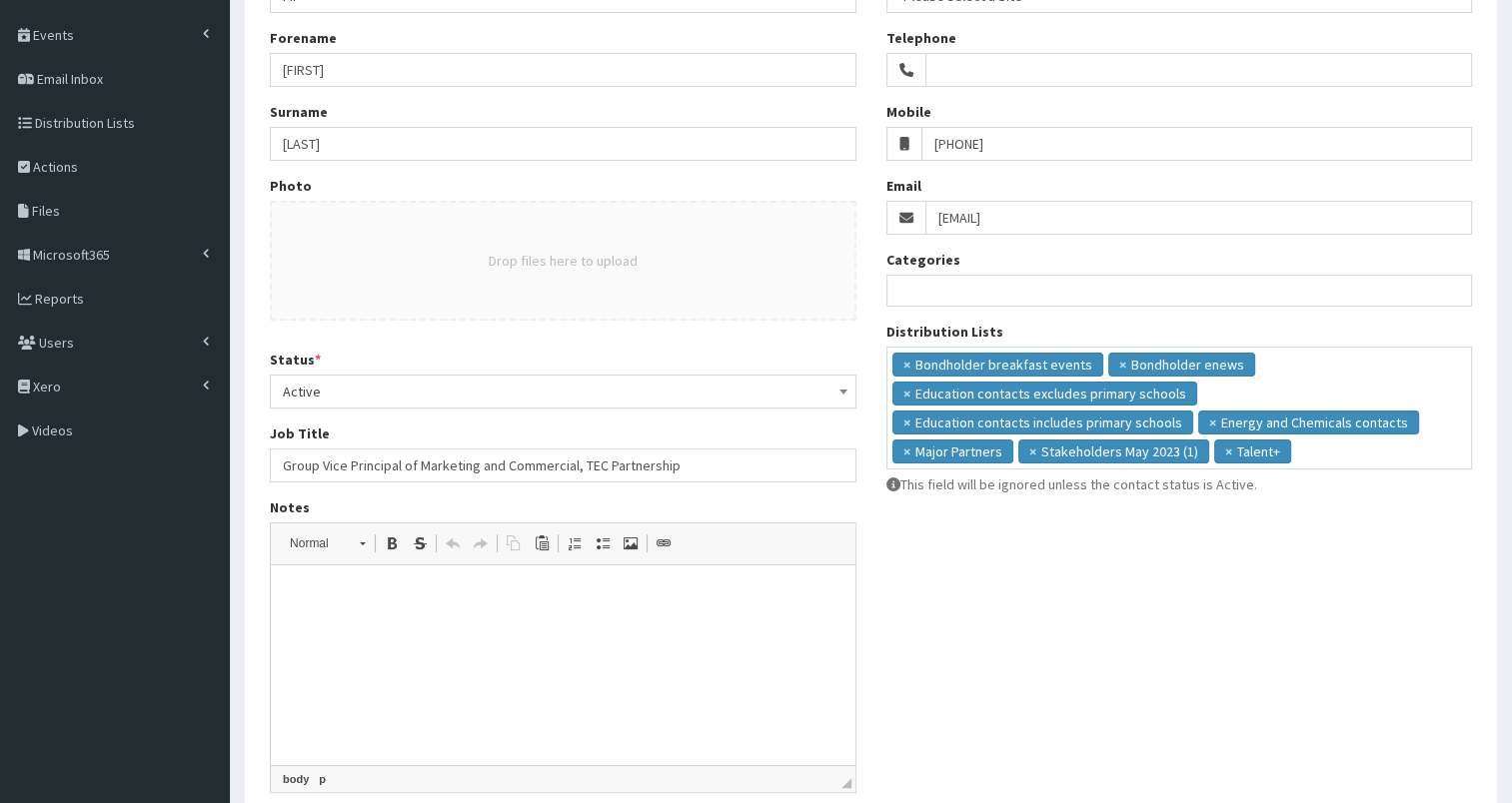 click at bounding box center [563, 595] 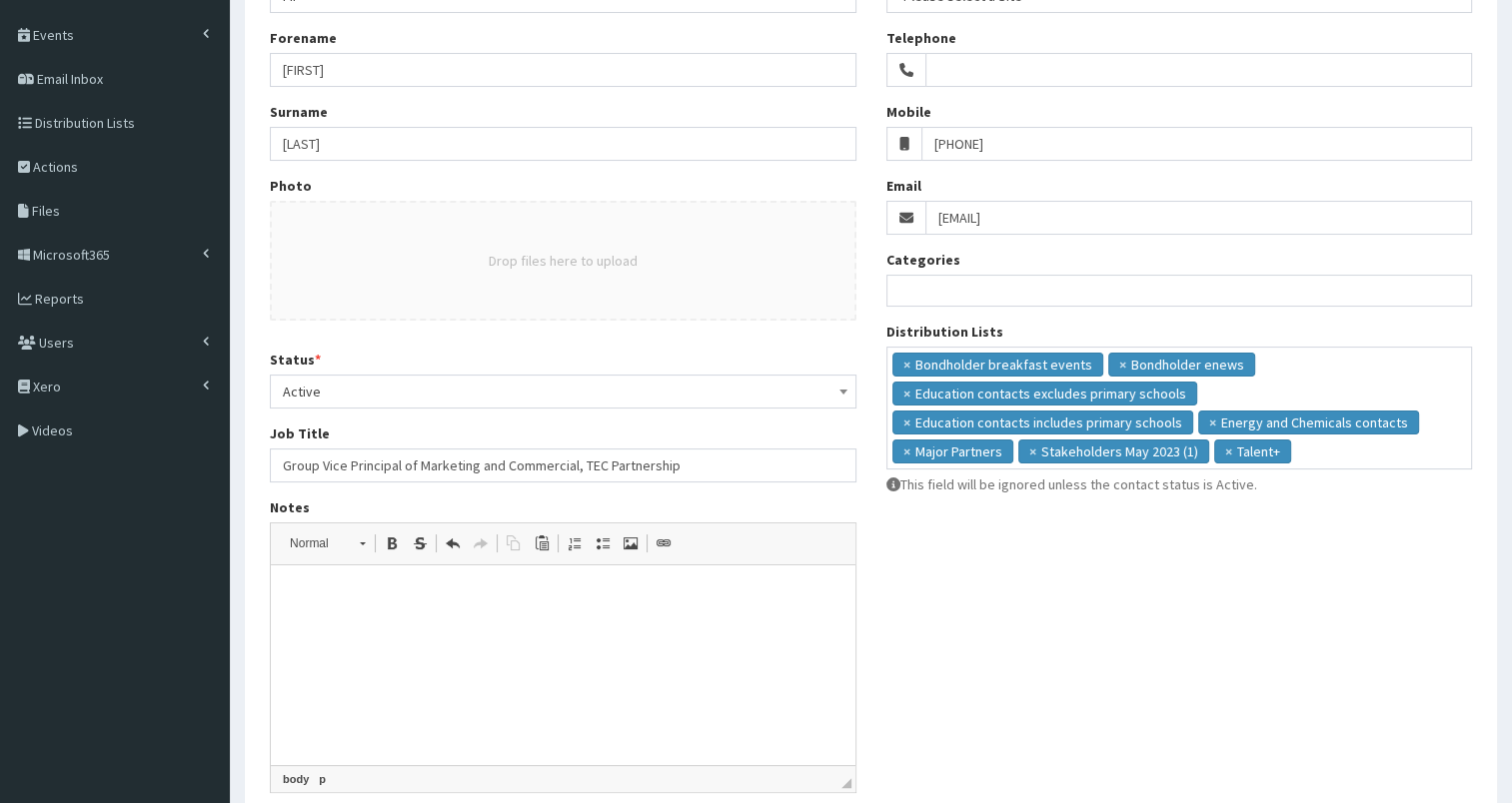 type 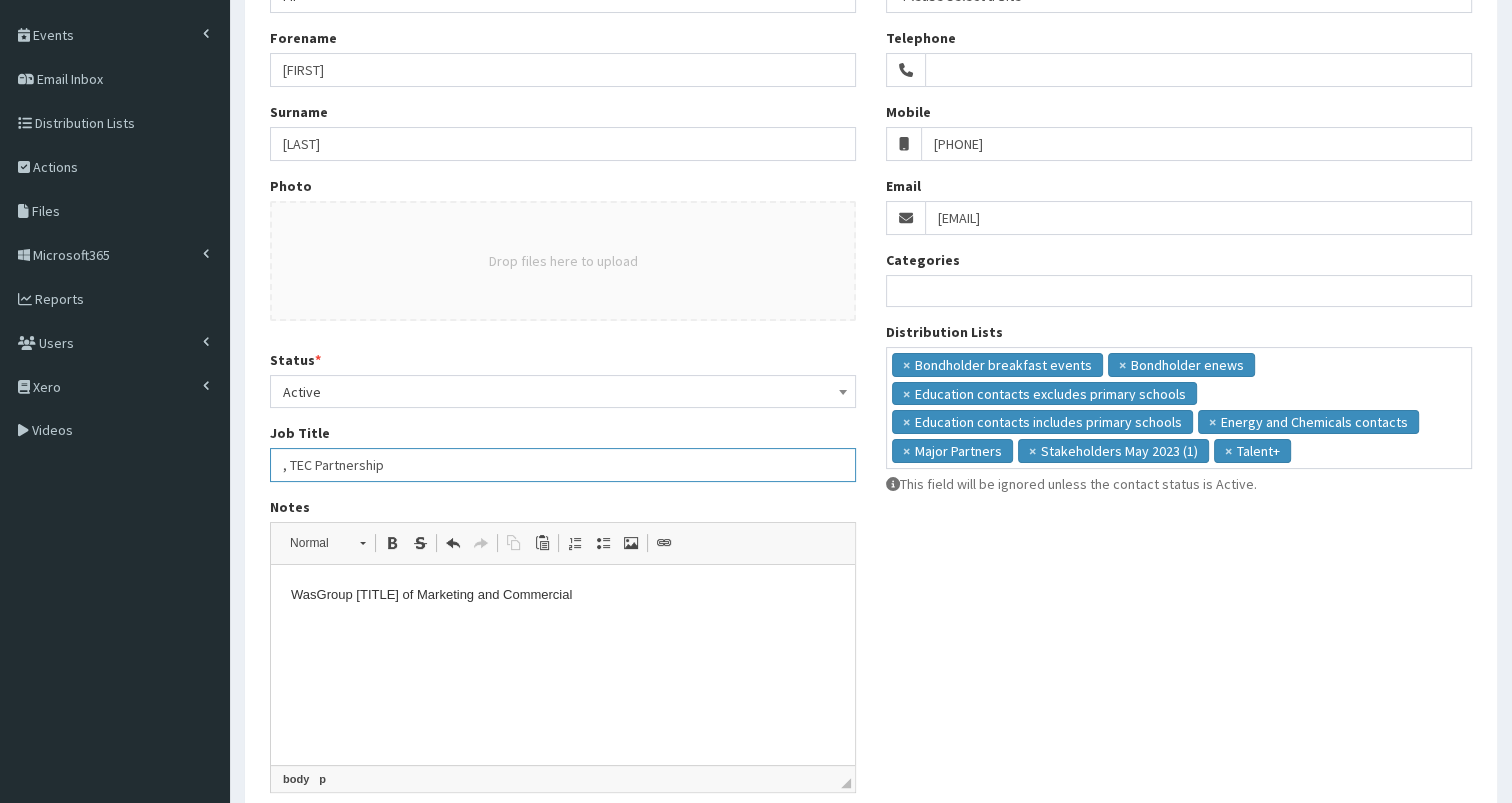 type on ", TEC Partnership" 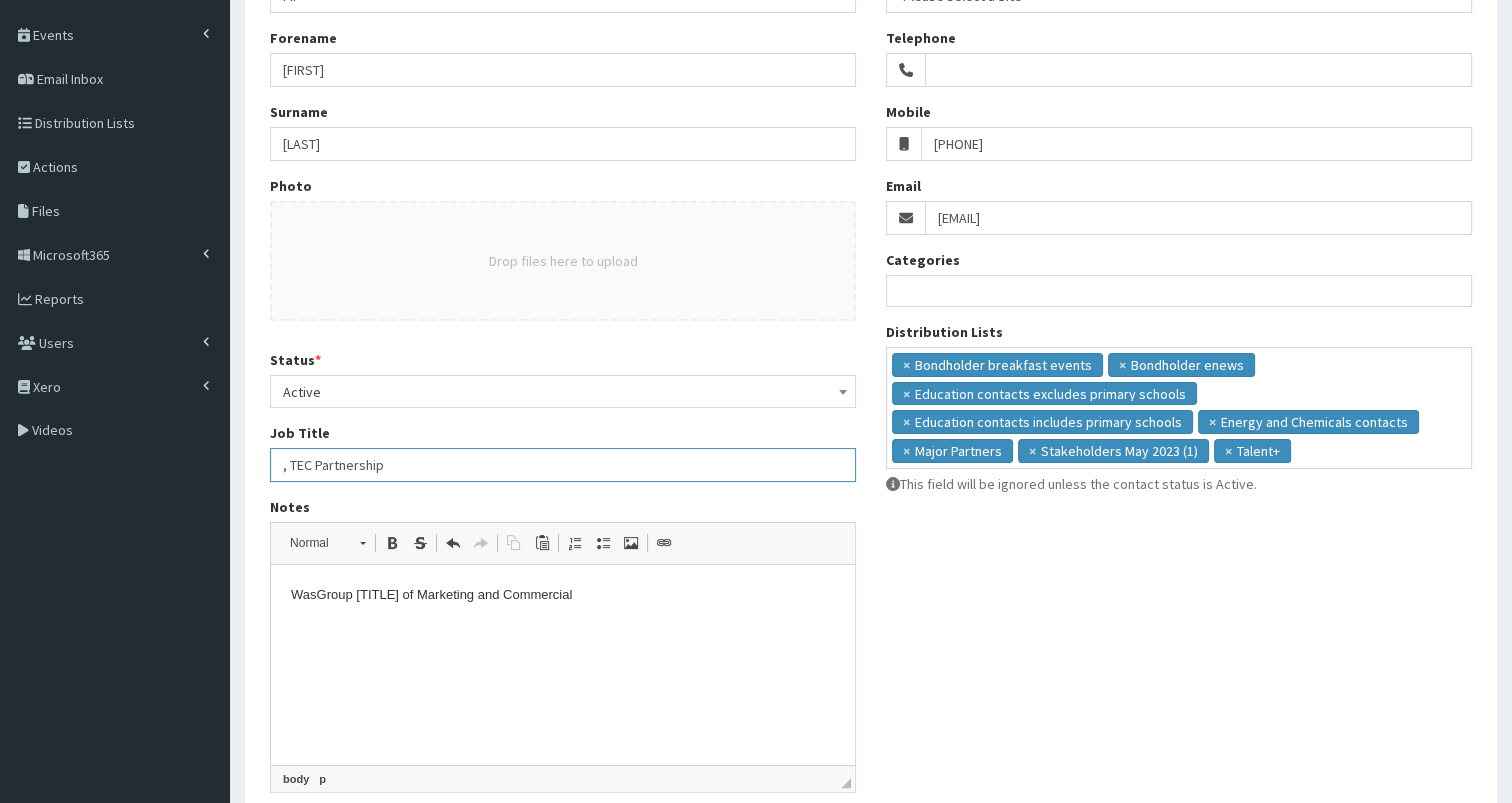 drag, startPoint x: 278, startPoint y: 459, endPoint x: 491, endPoint y: 458, distance: 213.00235 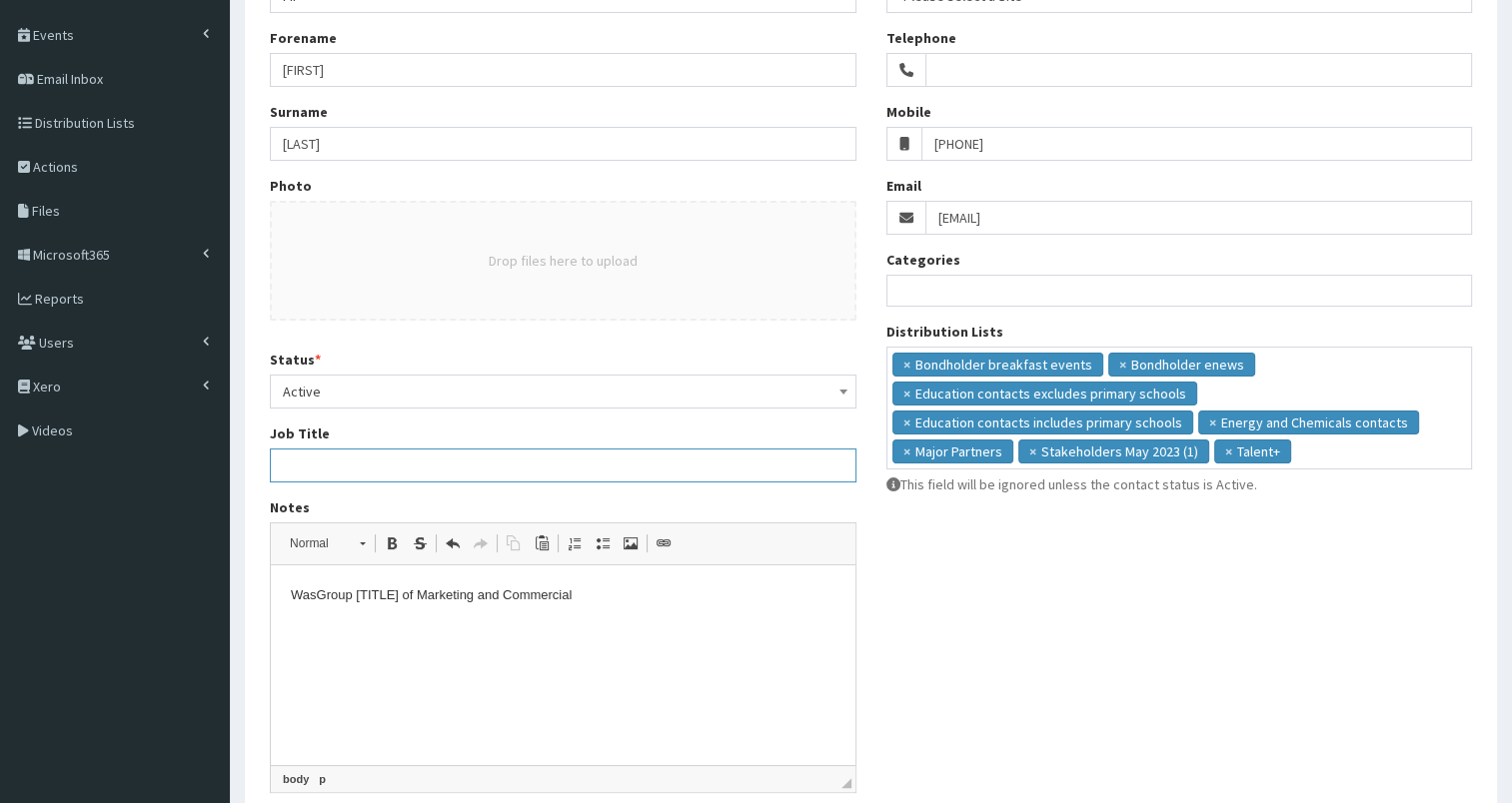 paste on "Group Executive [TITLE] of Marketing and Communications" 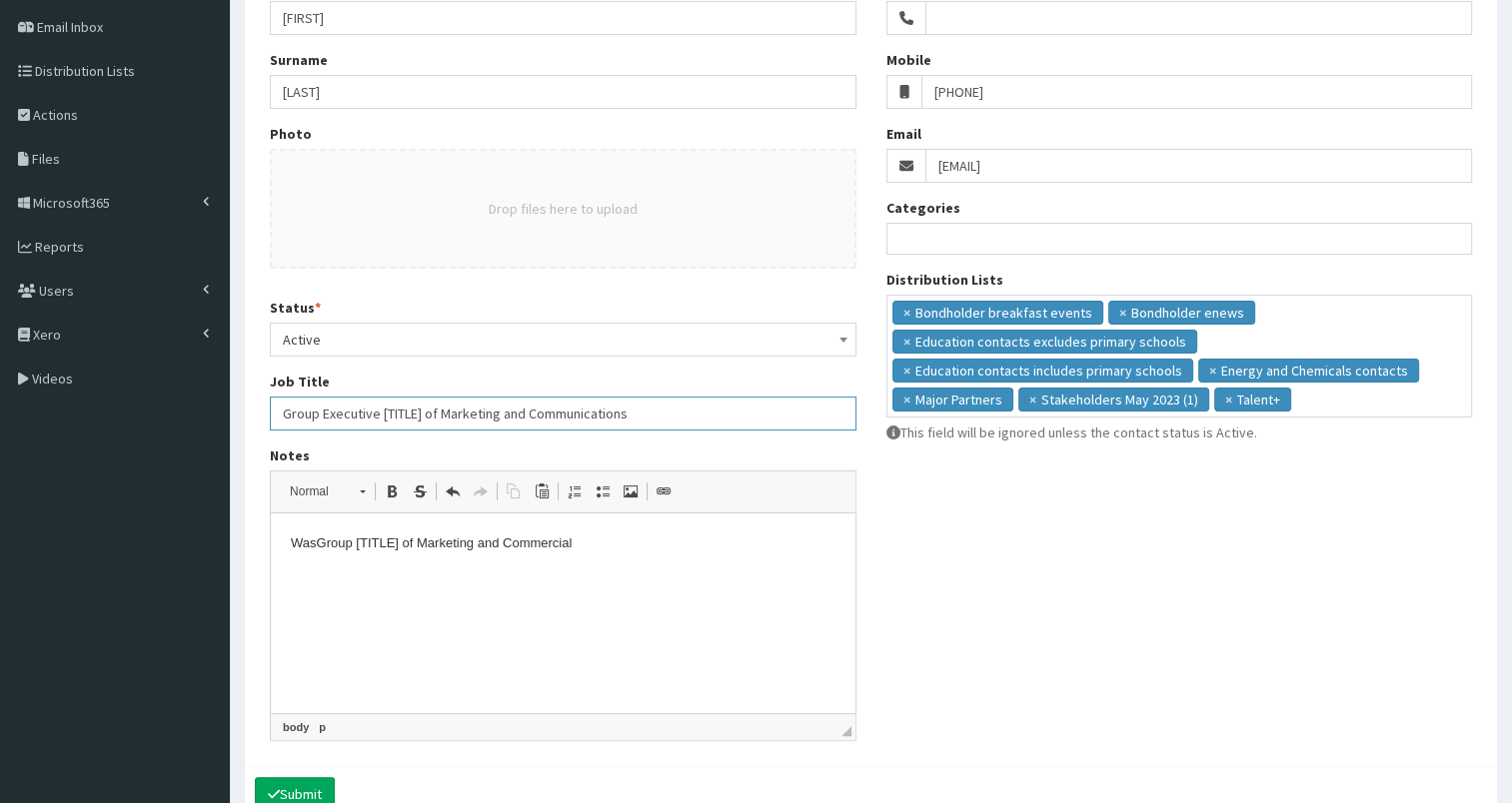 scroll, scrollTop: 360, scrollLeft: 0, axis: vertical 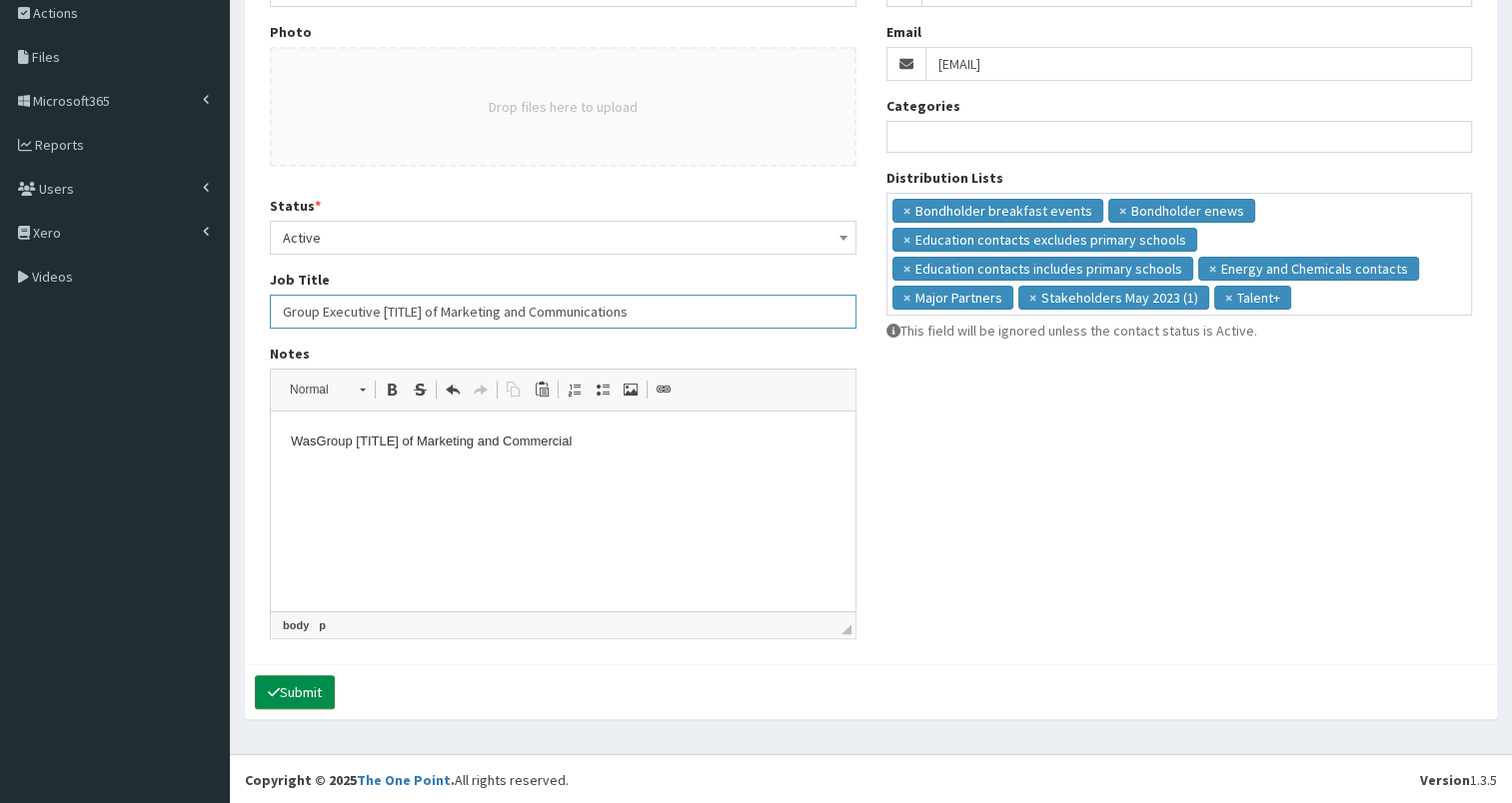 type on "Group Executive [TITLE] of Marketing and Communications" 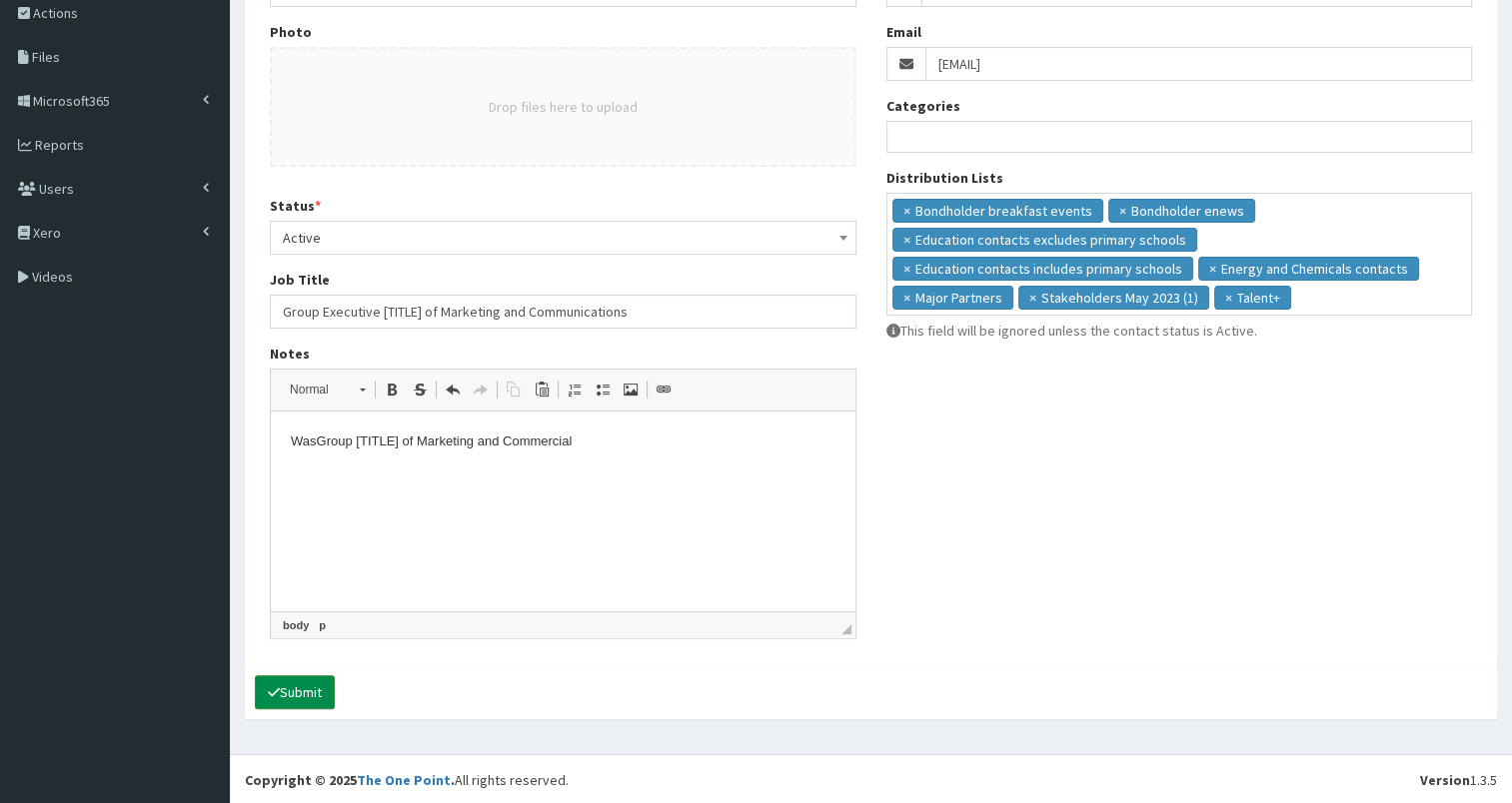 click on "Submit" at bounding box center [295, 692] 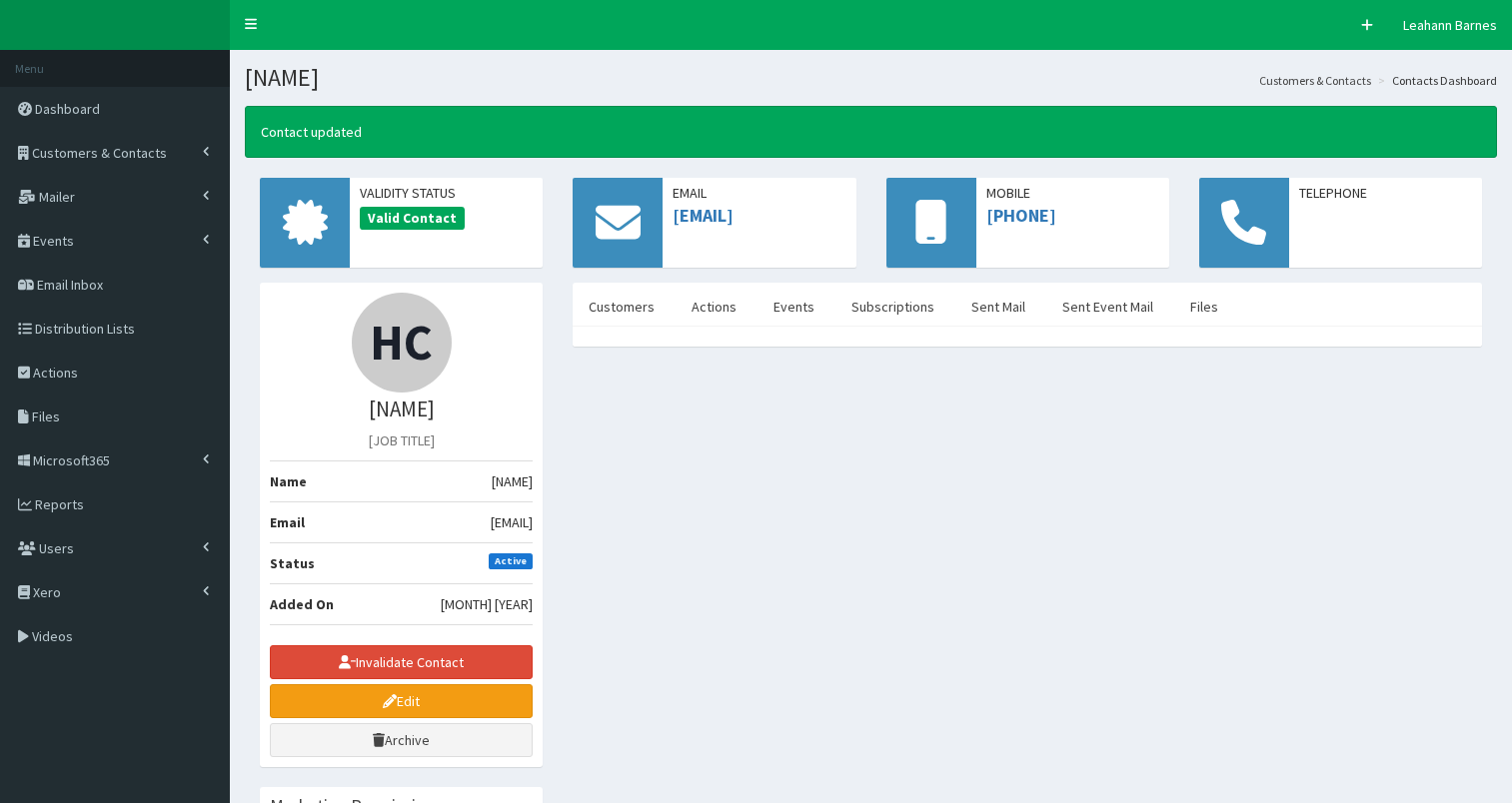 scroll, scrollTop: 0, scrollLeft: 0, axis: both 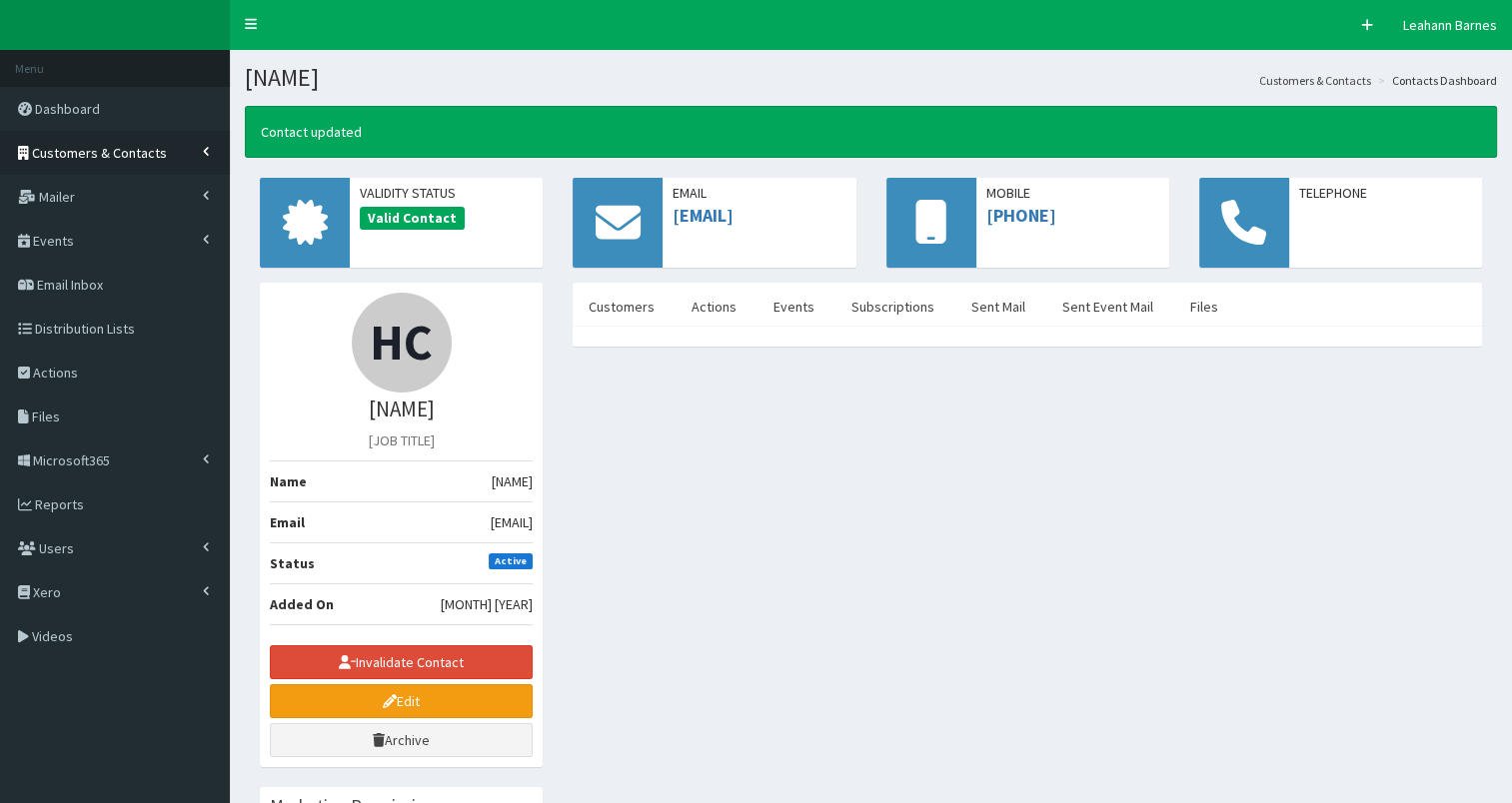 click on "Customers & Contacts" at bounding box center (115, 153) 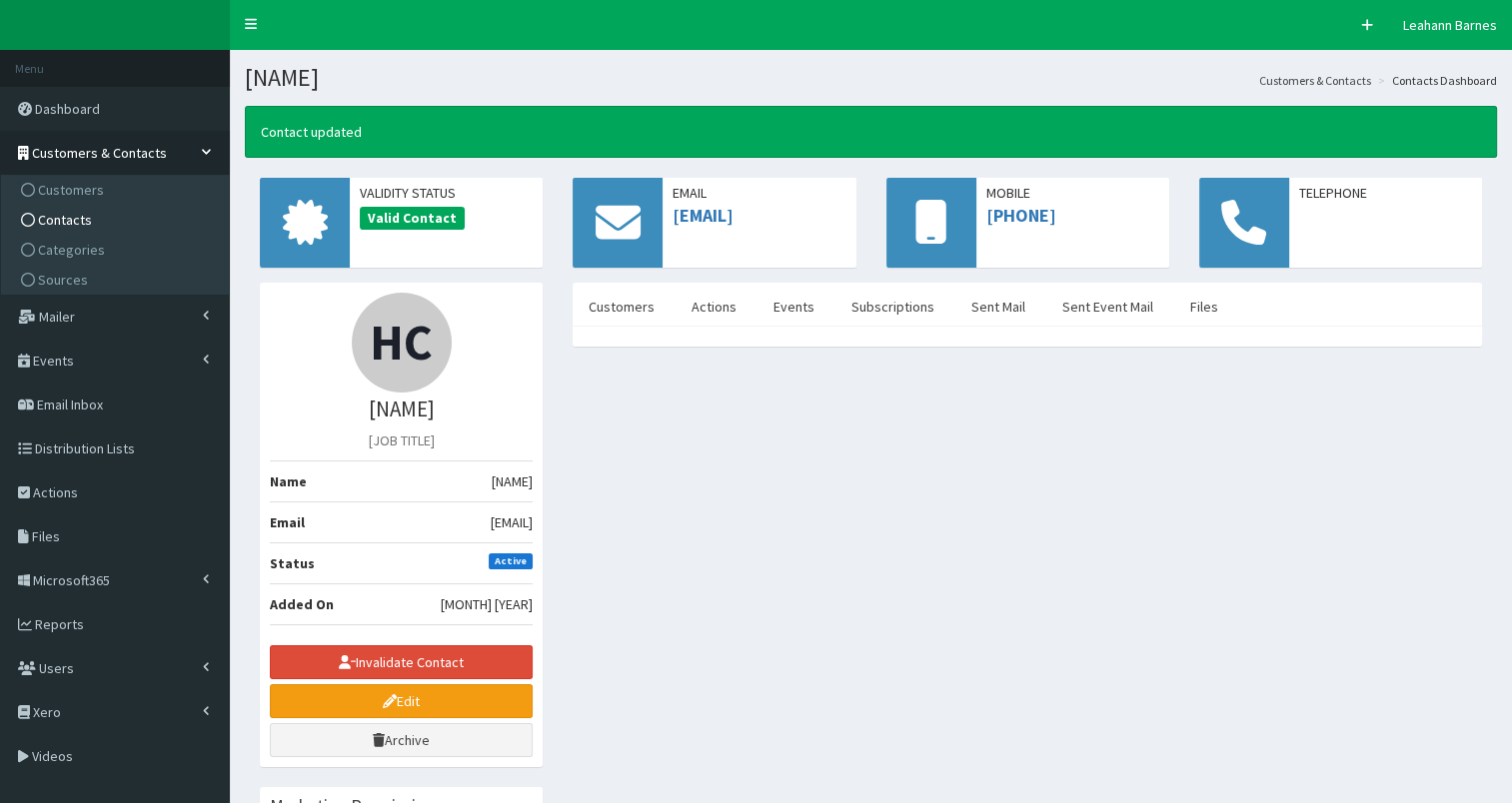 click on "Contacts" at bounding box center [117, 220] 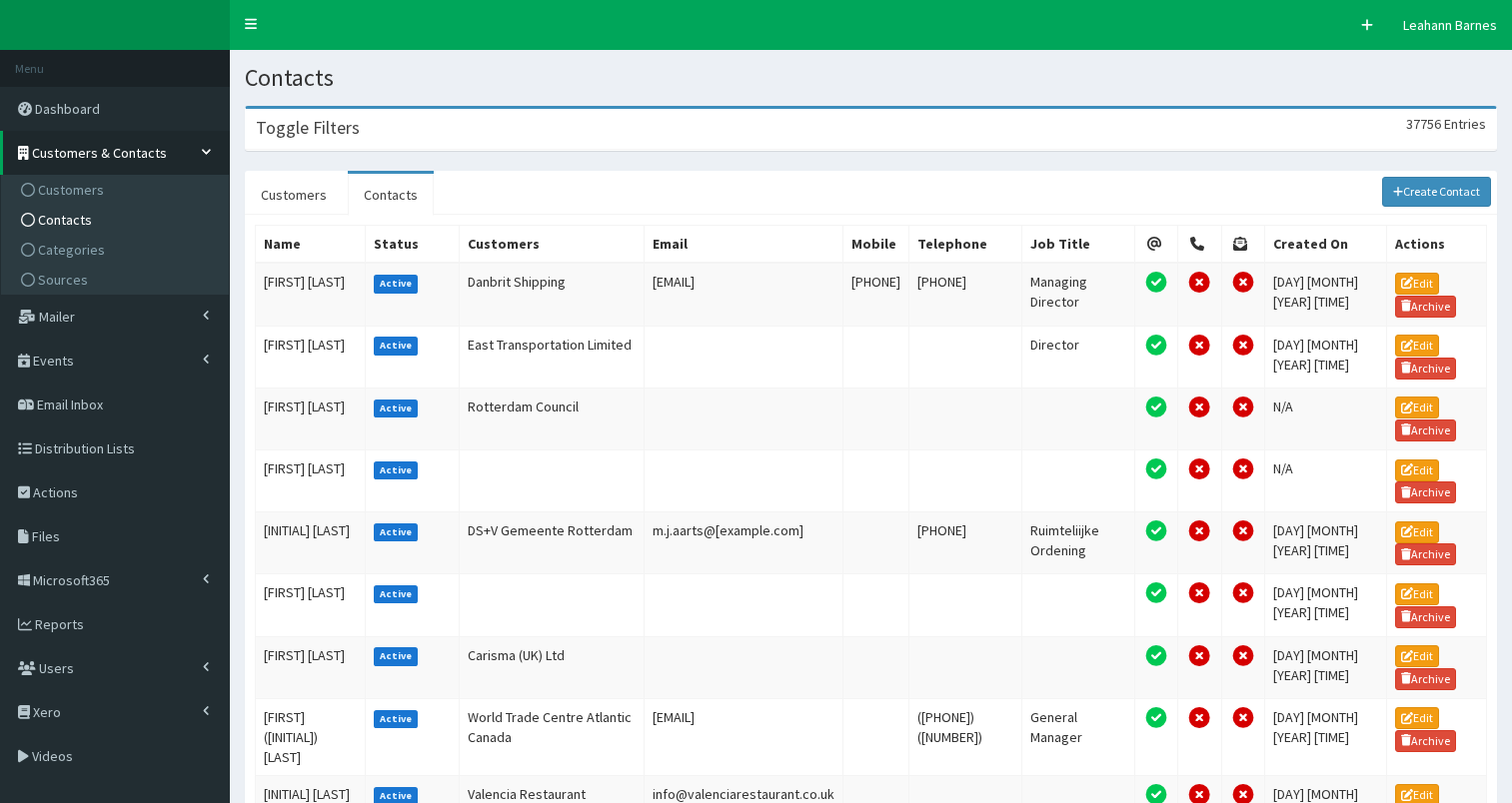 scroll, scrollTop: 0, scrollLeft: 0, axis: both 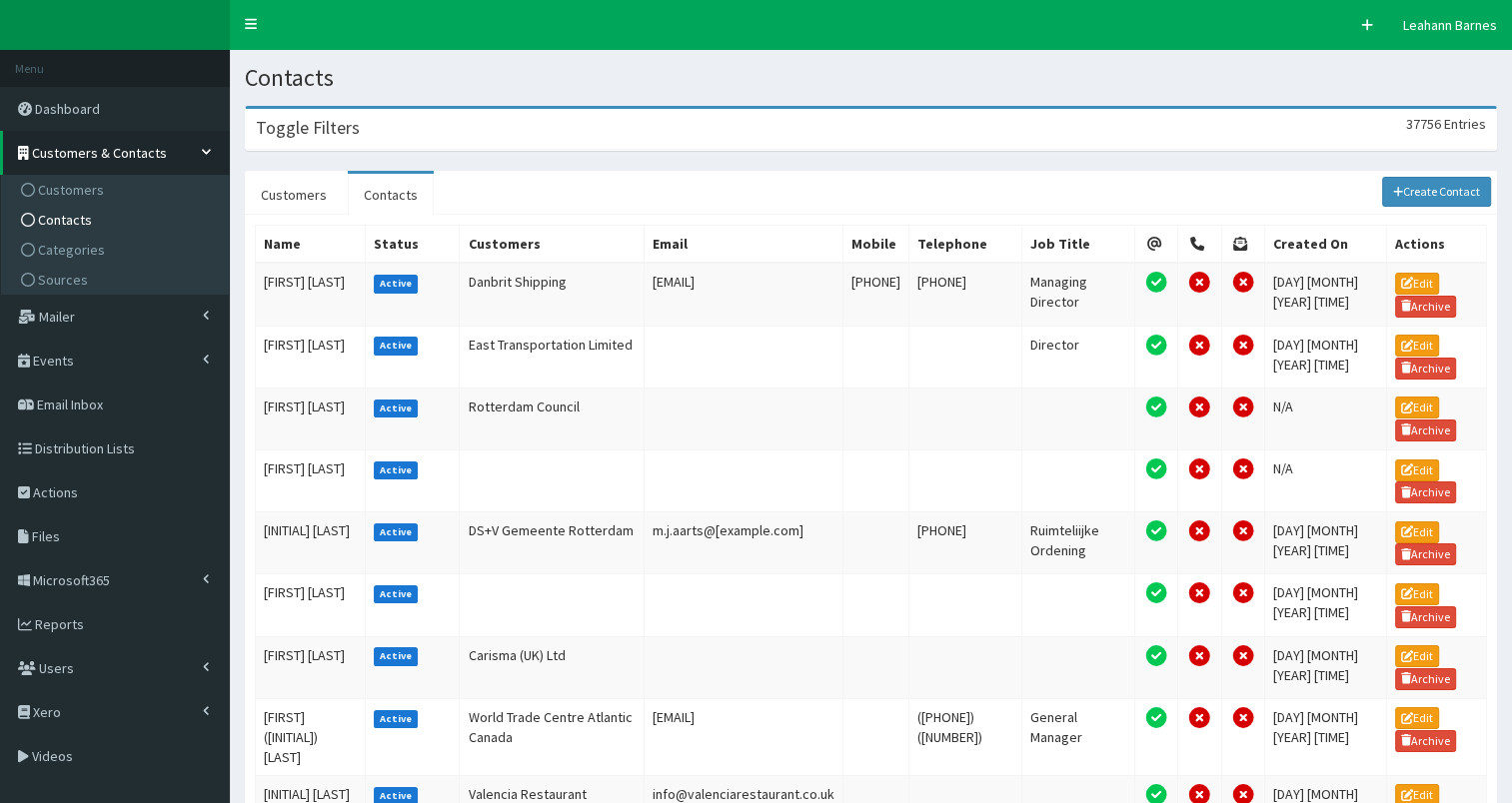 click on "Toggle Filters
37756   Entries" at bounding box center [870, 129] 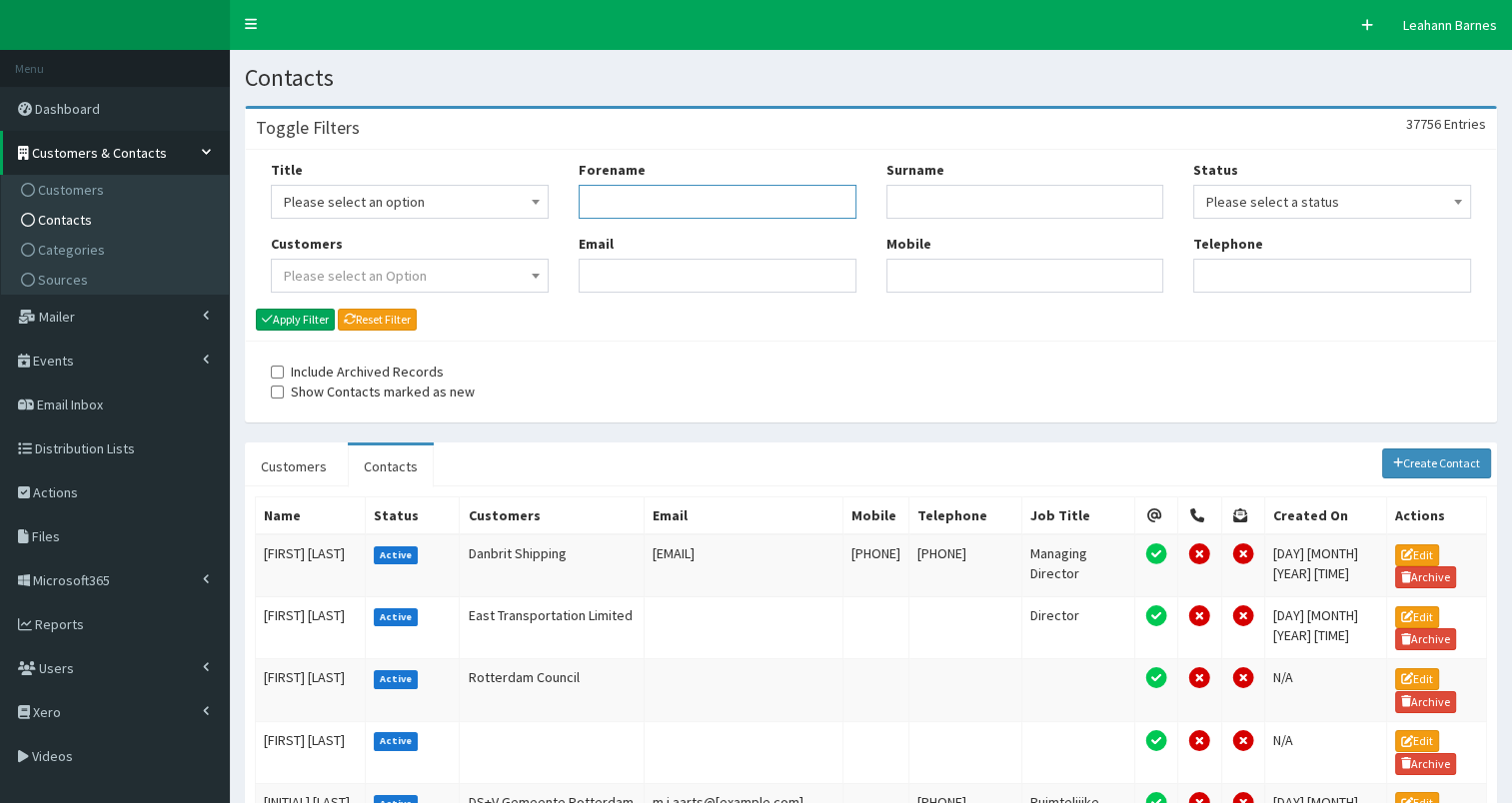 click on "Forename" at bounding box center [718, 202] 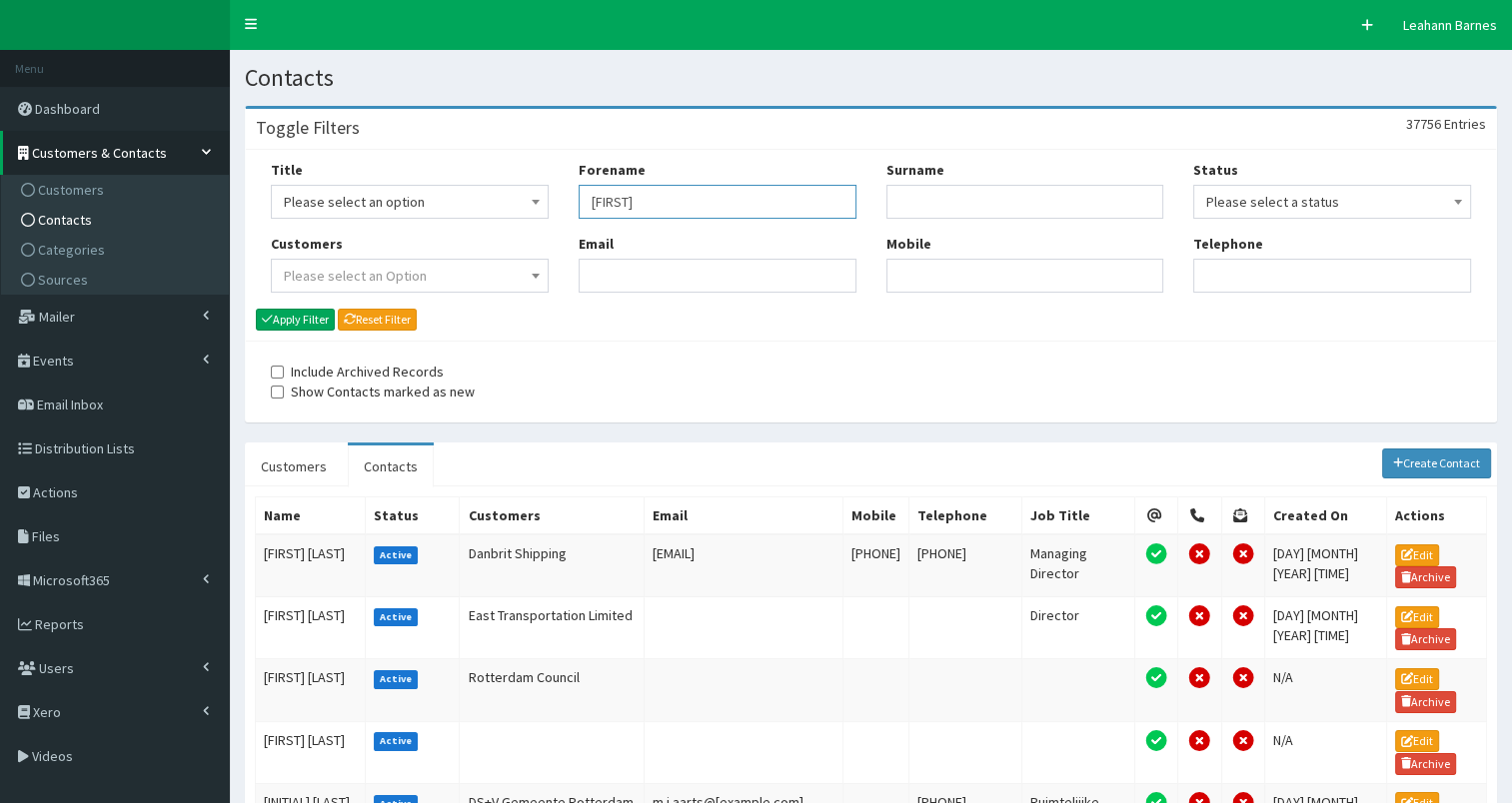 type on "[FIRST]" 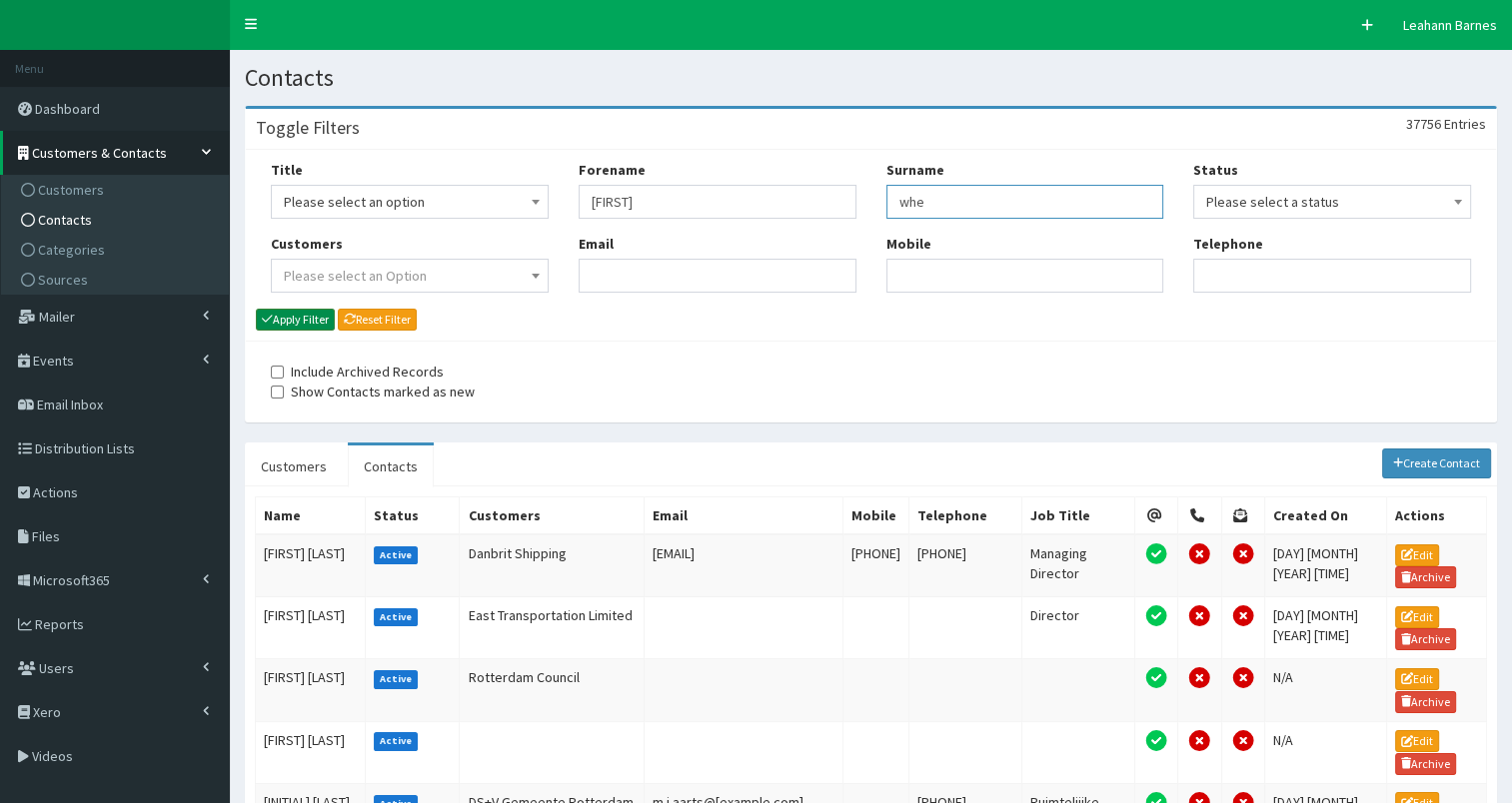 type on "whe" 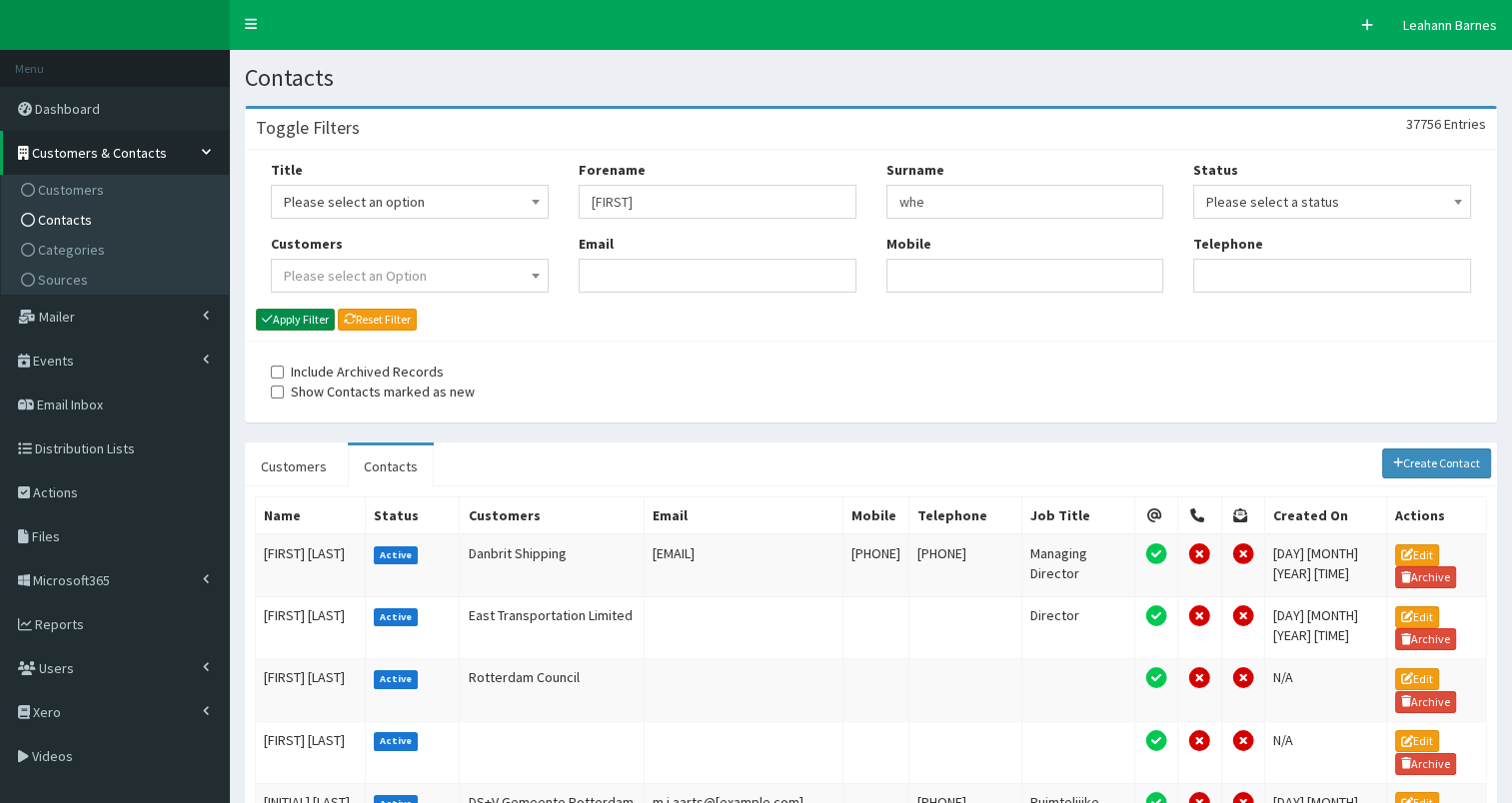 click on "Apply Filter" at bounding box center (295, 320) 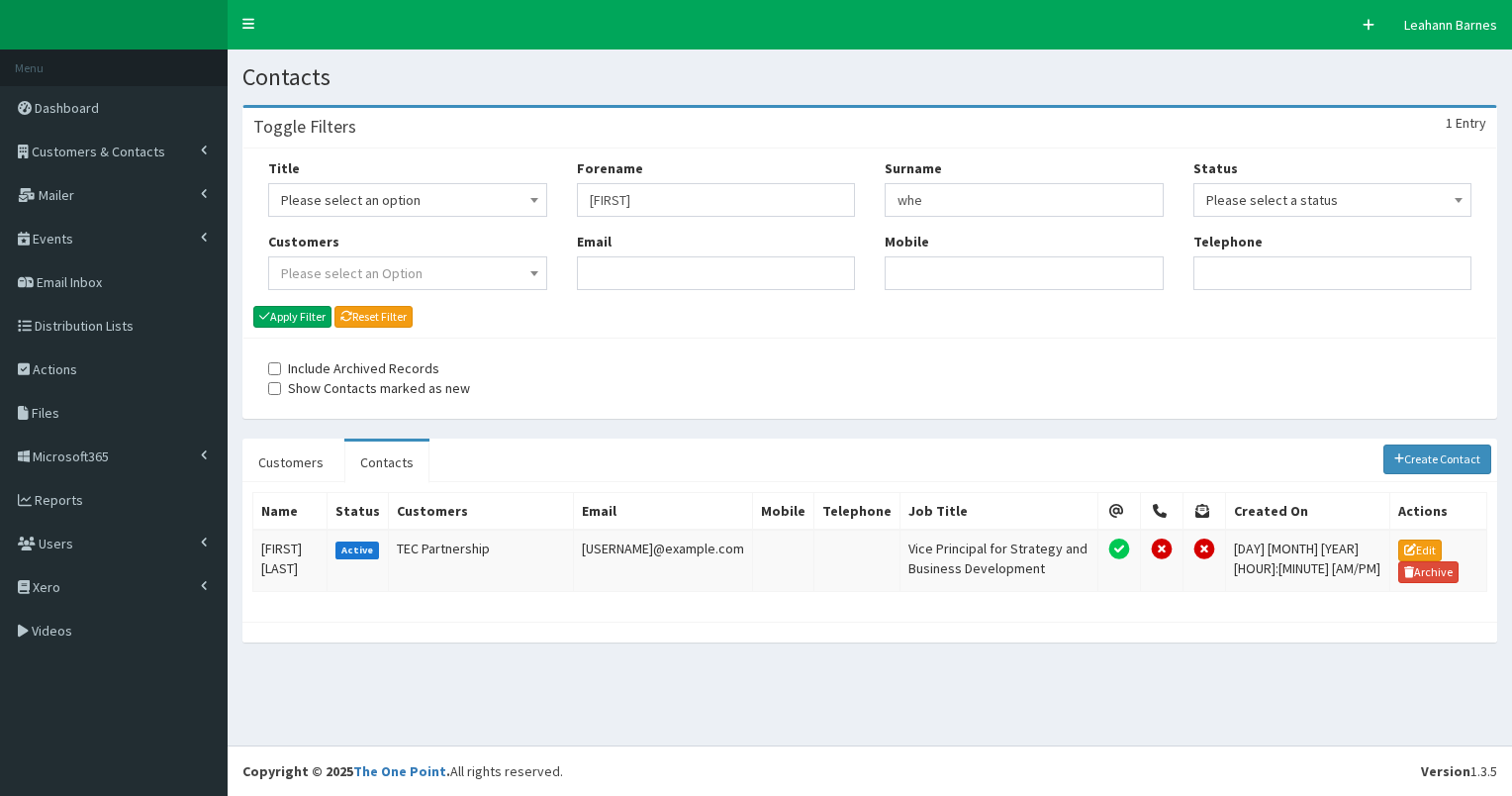 scroll, scrollTop: 0, scrollLeft: 0, axis: both 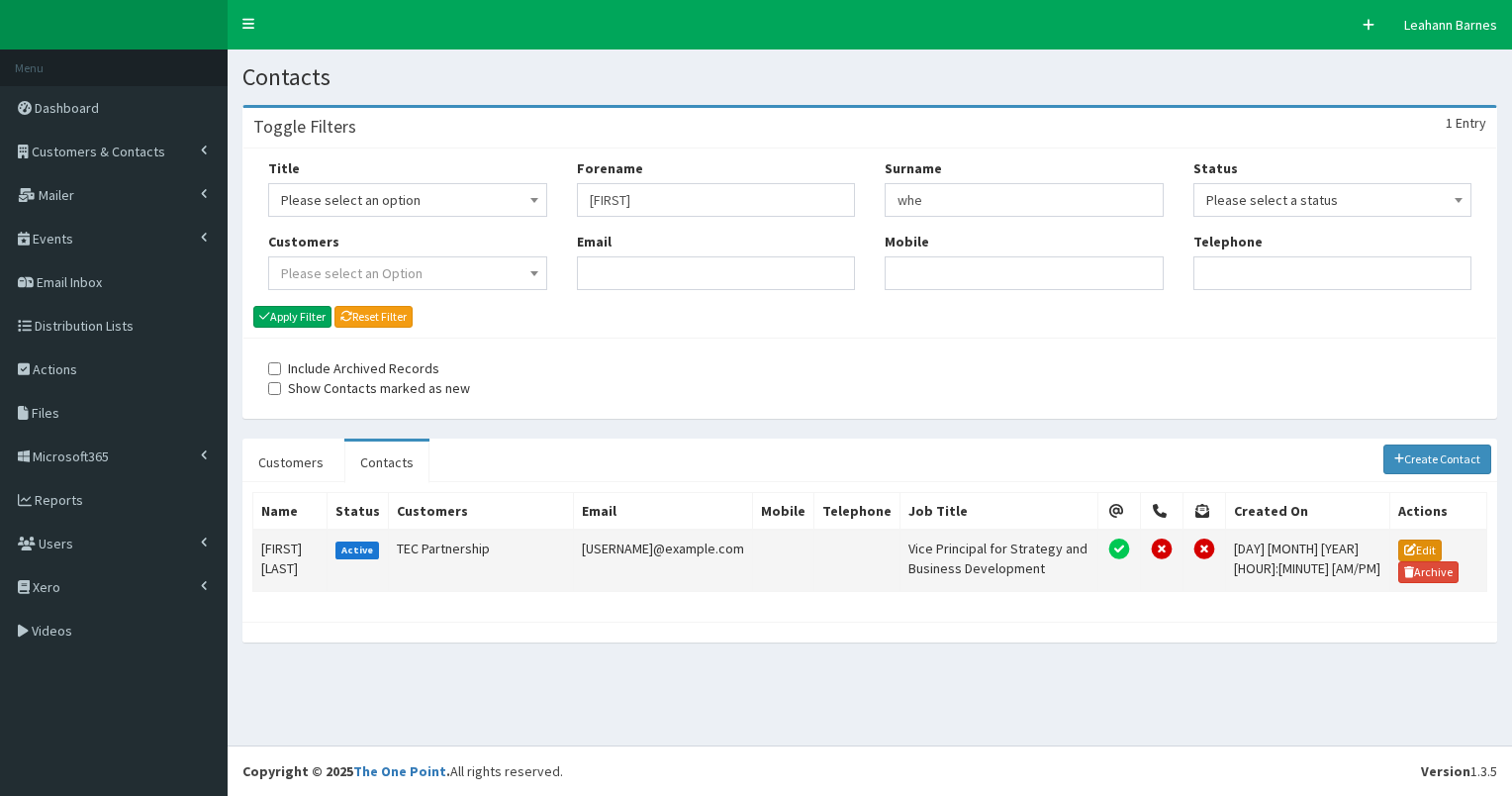 click on "Edit" at bounding box center [1420, 550] 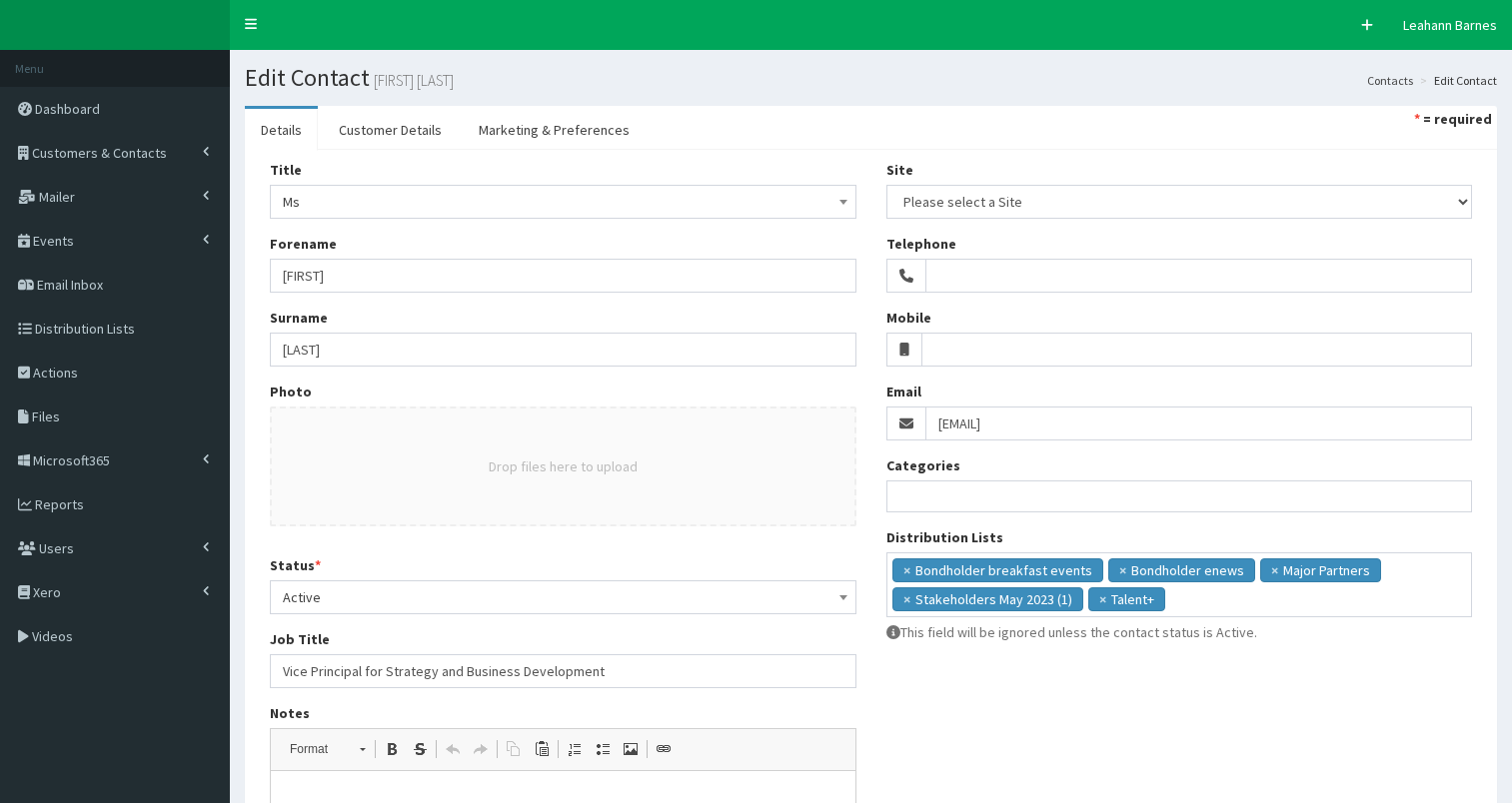 select 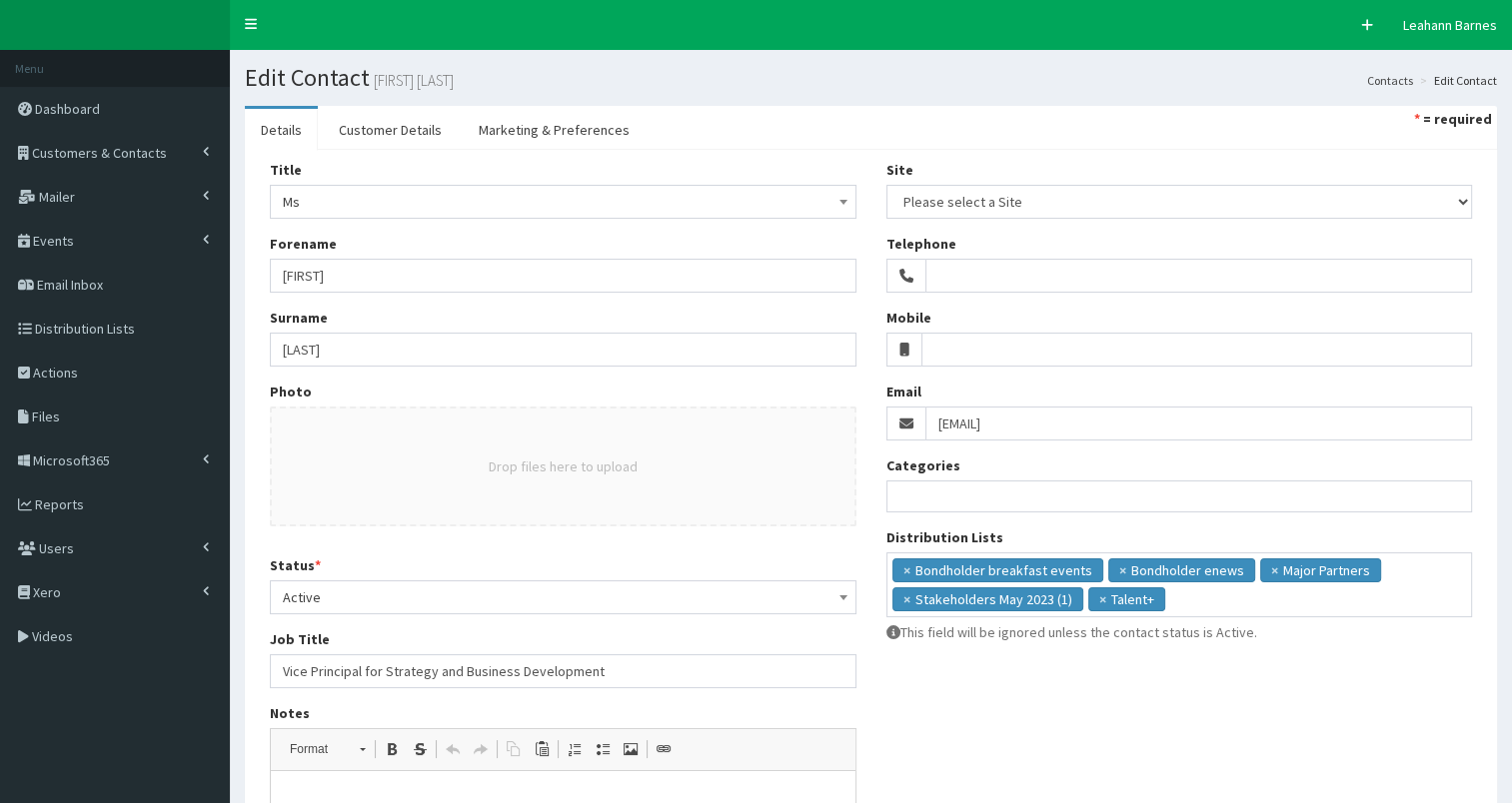 scroll, scrollTop: 0, scrollLeft: 0, axis: both 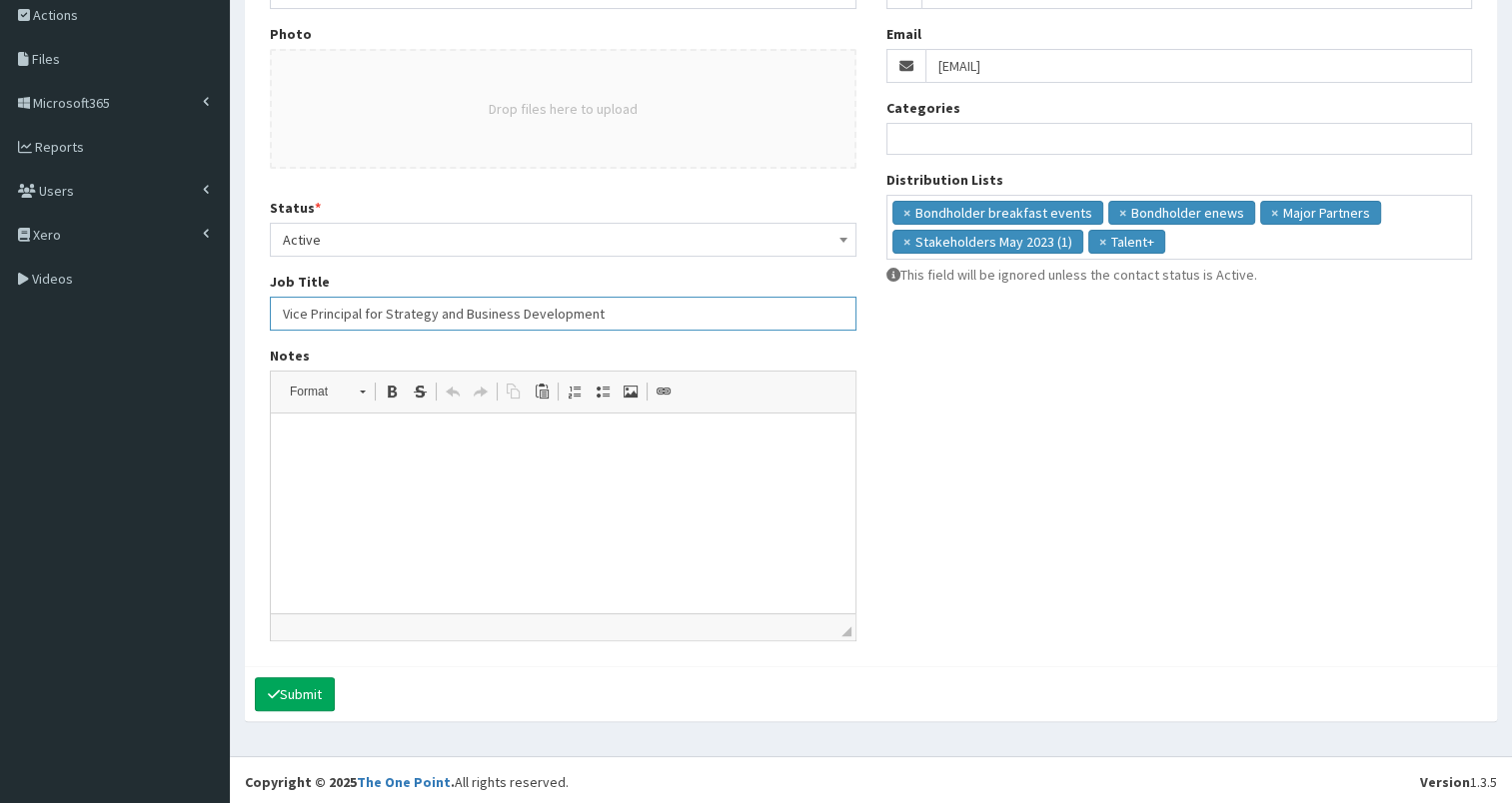 drag, startPoint x: 280, startPoint y: 305, endPoint x: 762, endPoint y: 298, distance: 482.05083 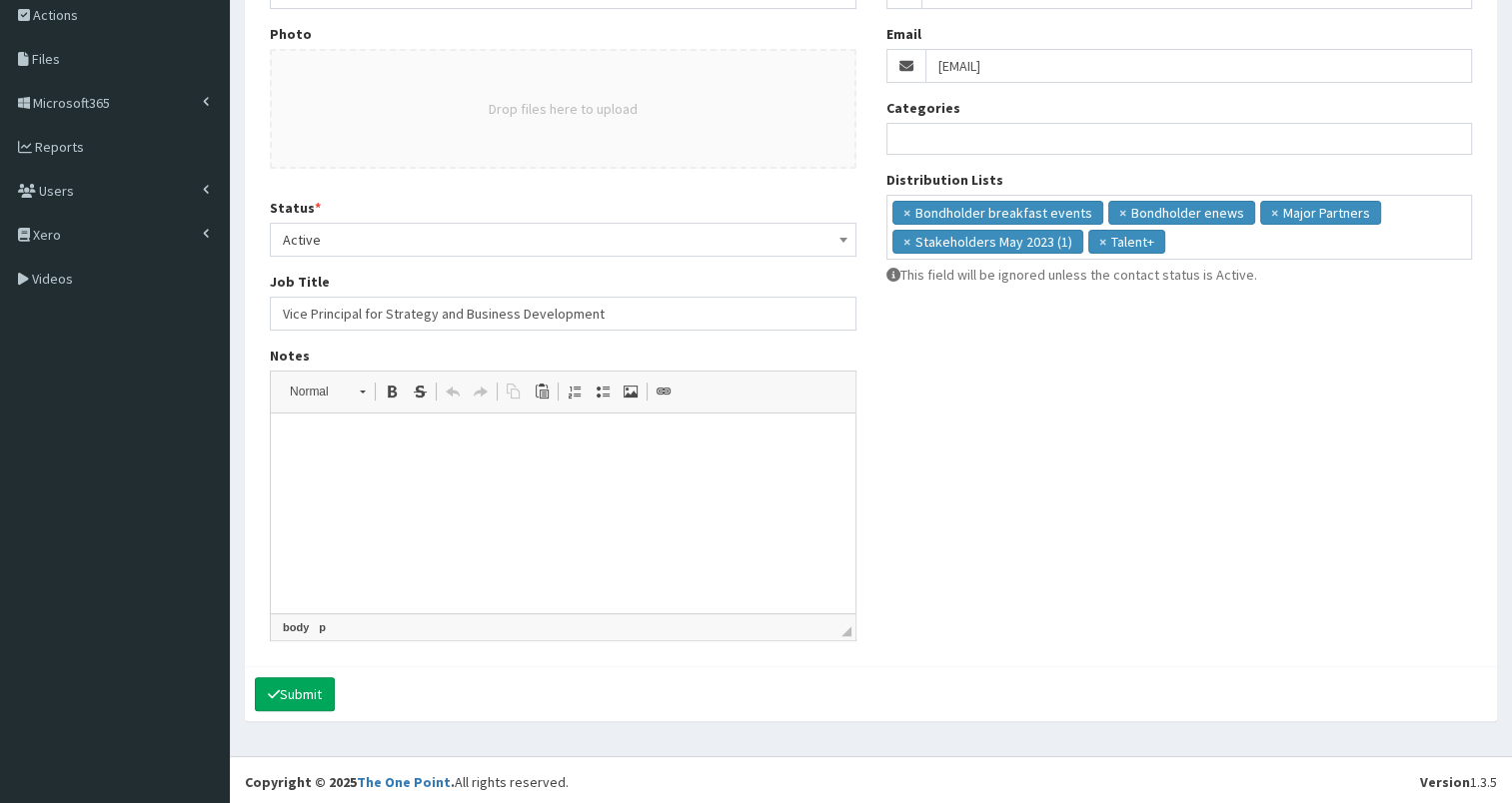 click at bounding box center [563, 443] 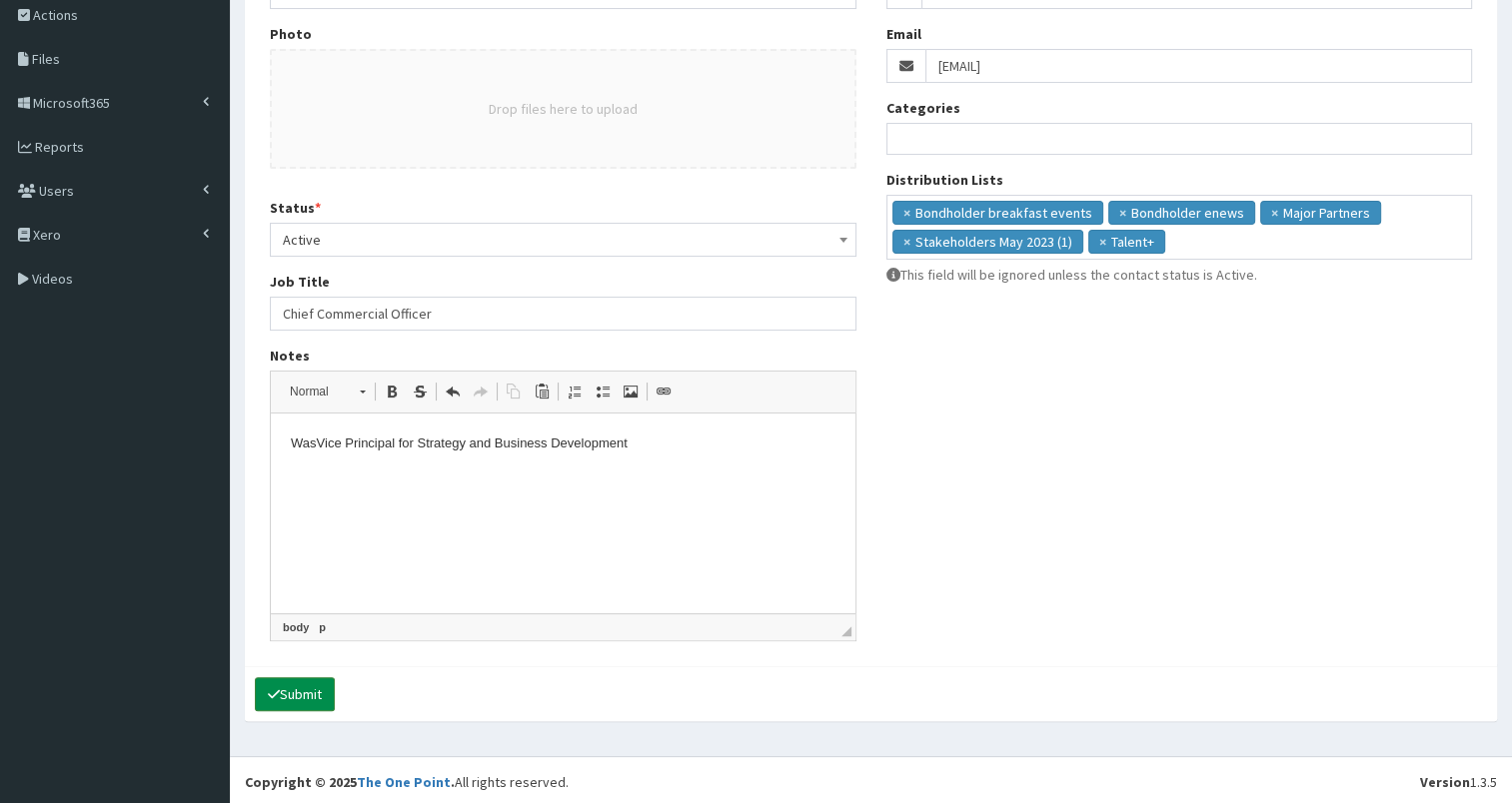 type on "Chief Commercial Officer" 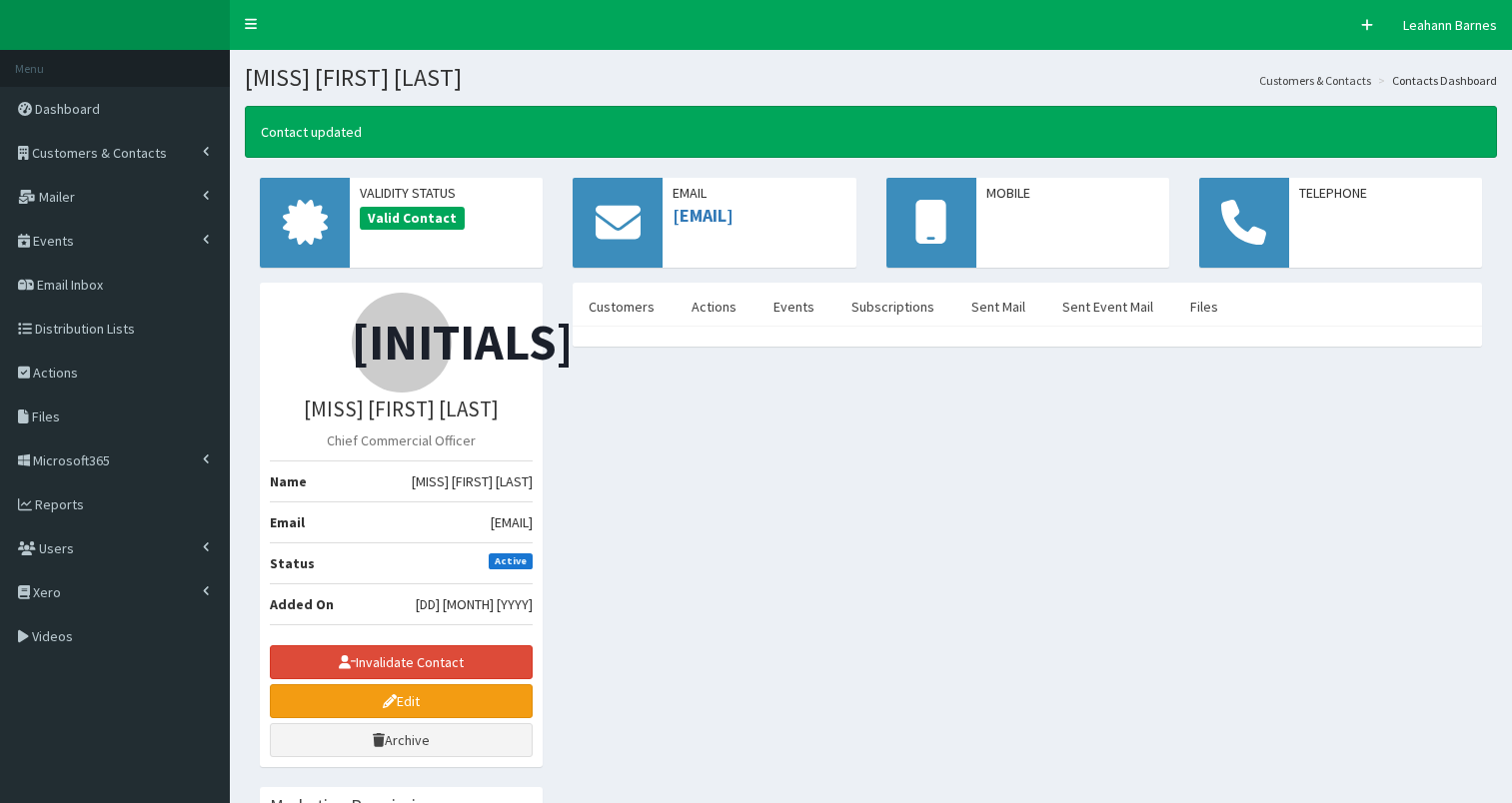 scroll, scrollTop: 0, scrollLeft: 0, axis: both 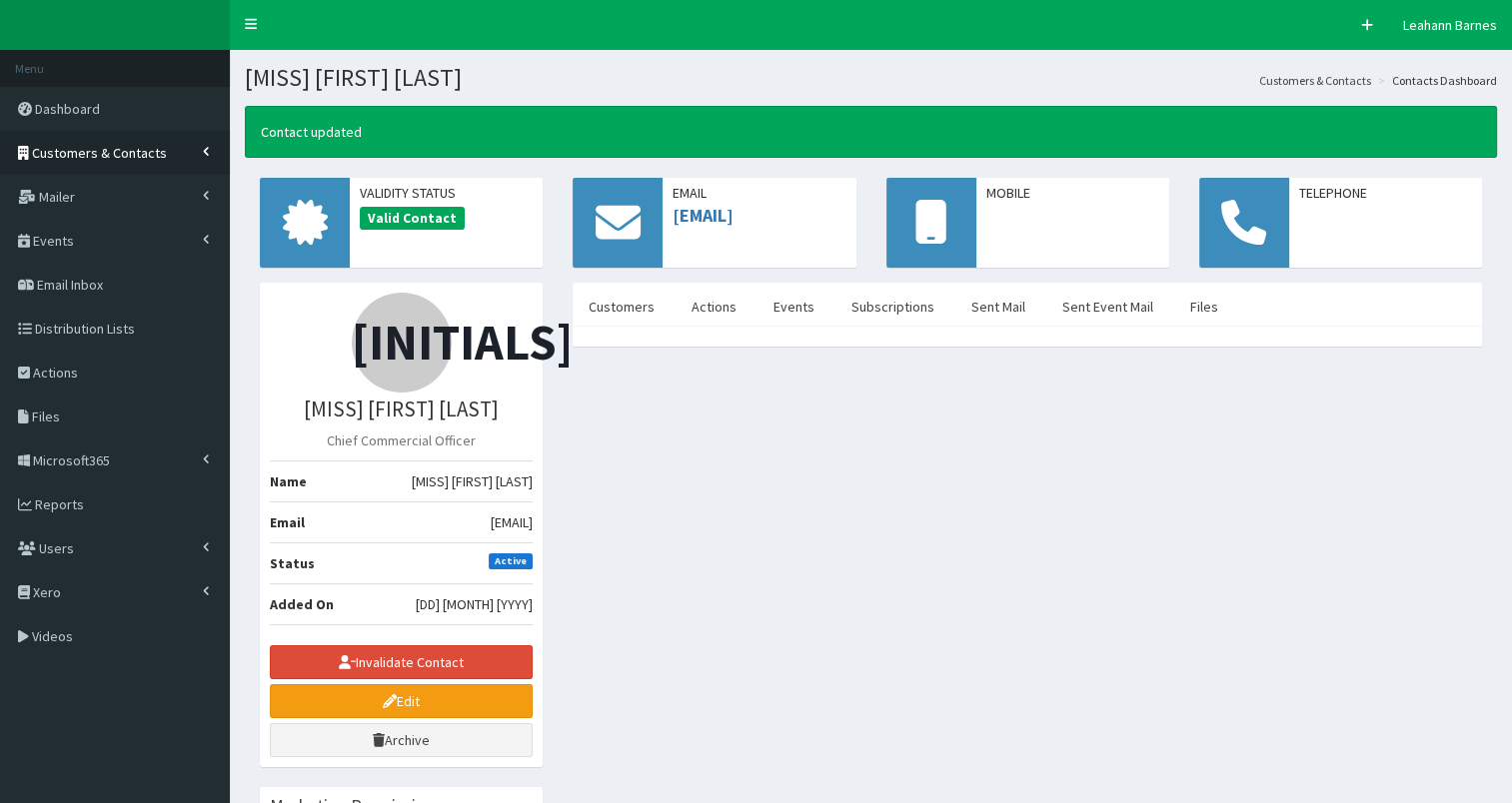 click on "Customers & Contacts" at bounding box center (99, 153) 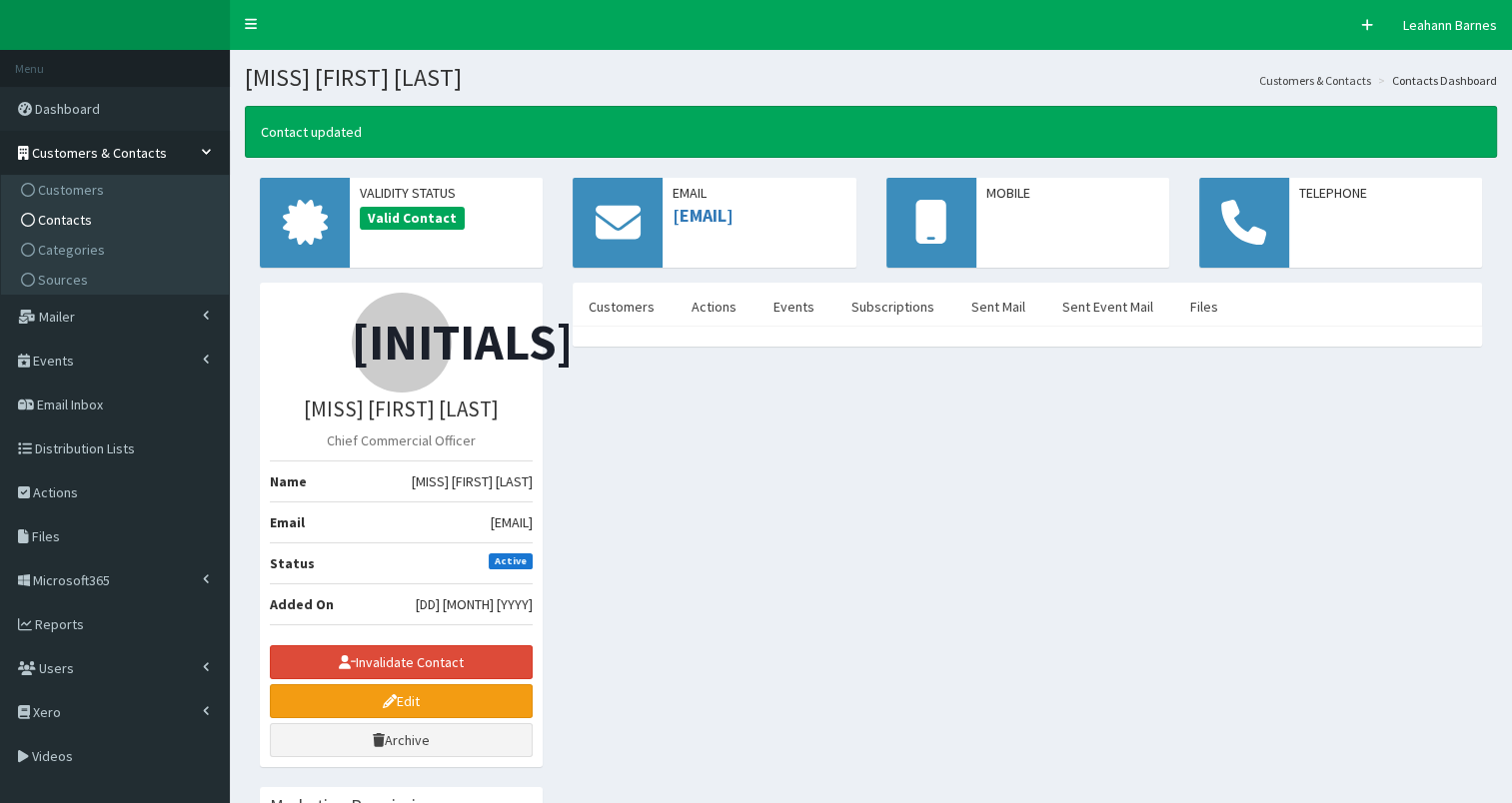 click on "Contacts" at bounding box center (117, 220) 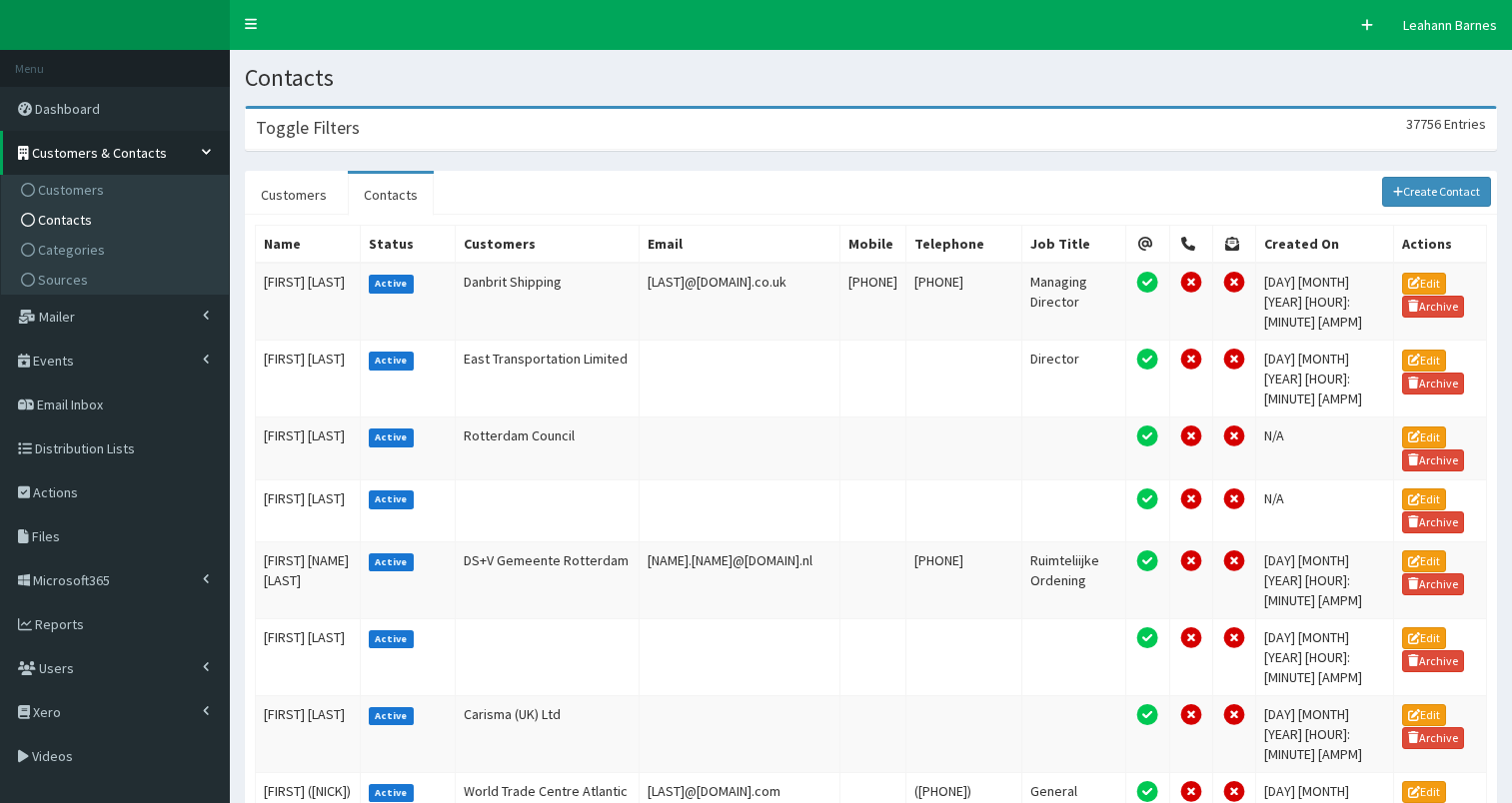 scroll, scrollTop: 0, scrollLeft: 0, axis: both 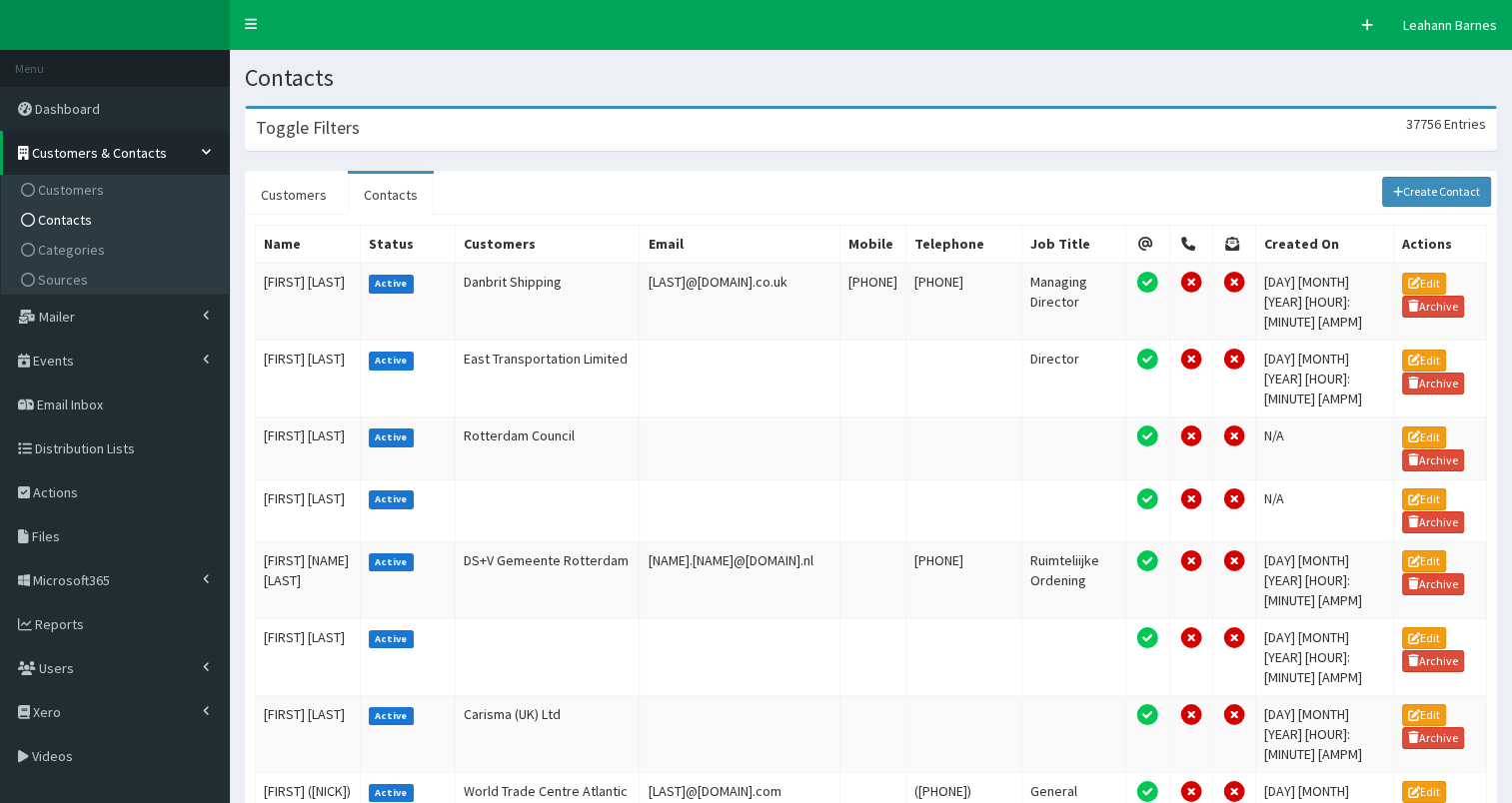 click on "Toggle Filters
37756   Entries" at bounding box center [870, 129] 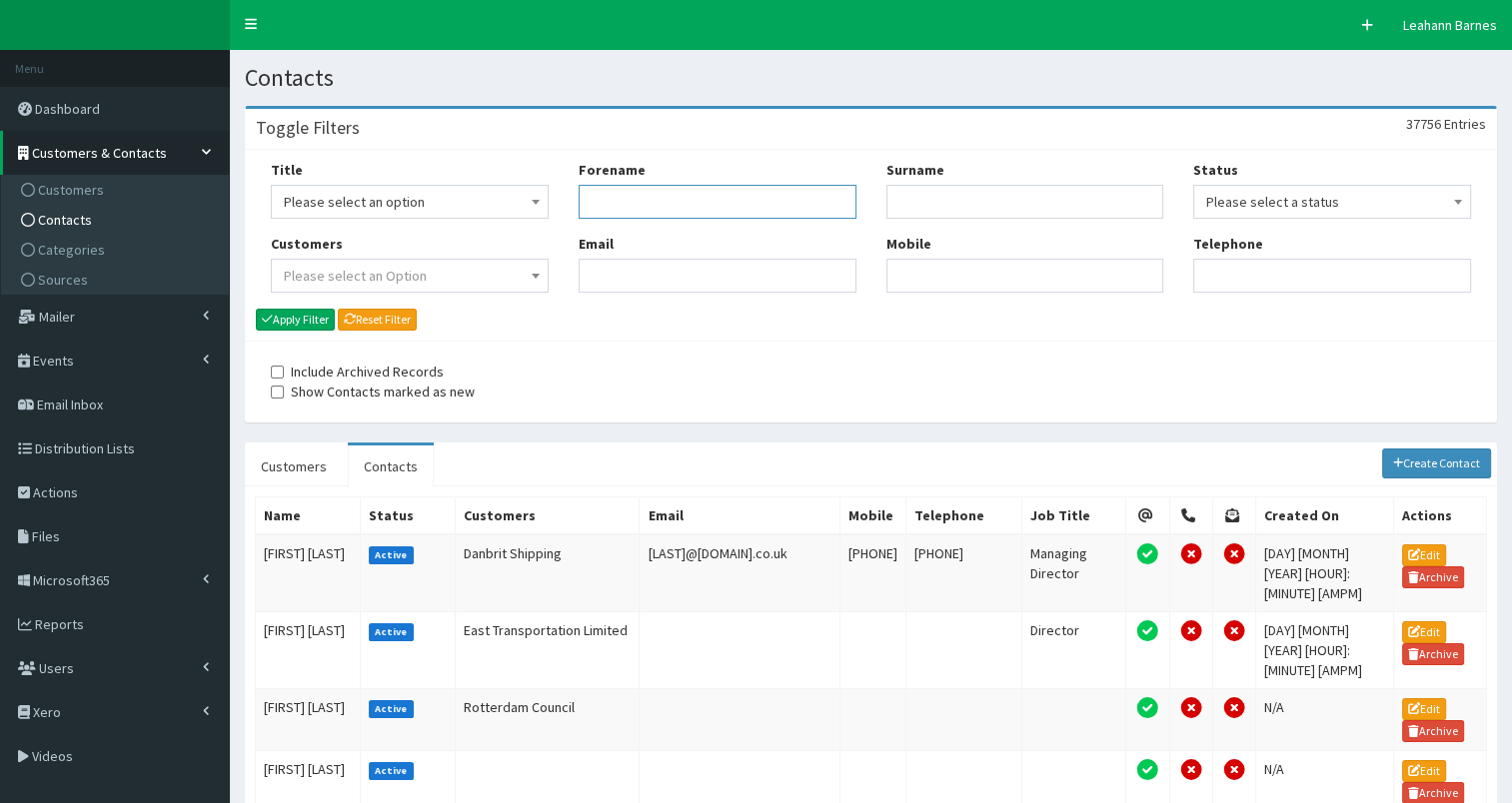 click on "Forename" at bounding box center (718, 202) 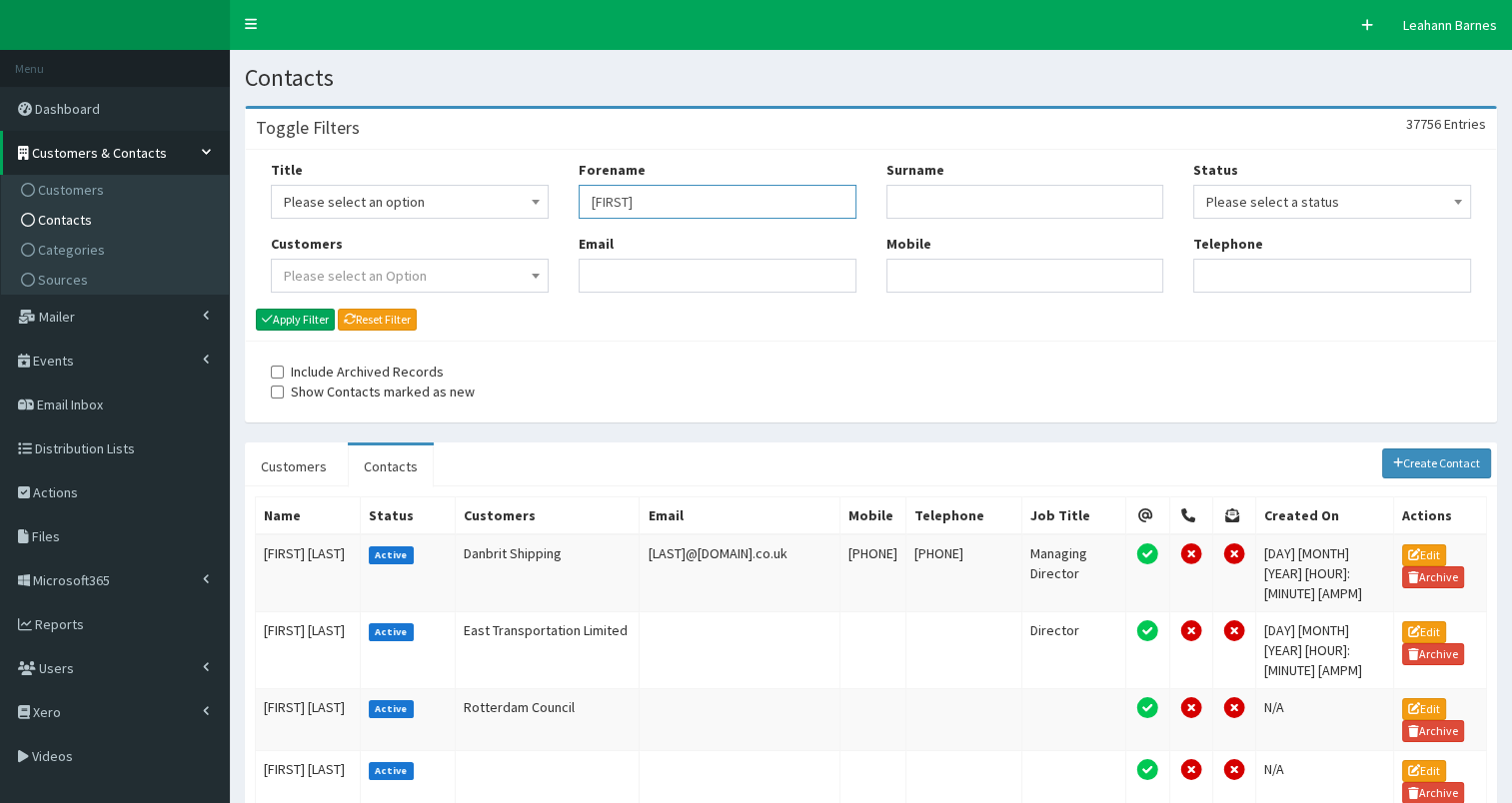 type on "[FIRST]" 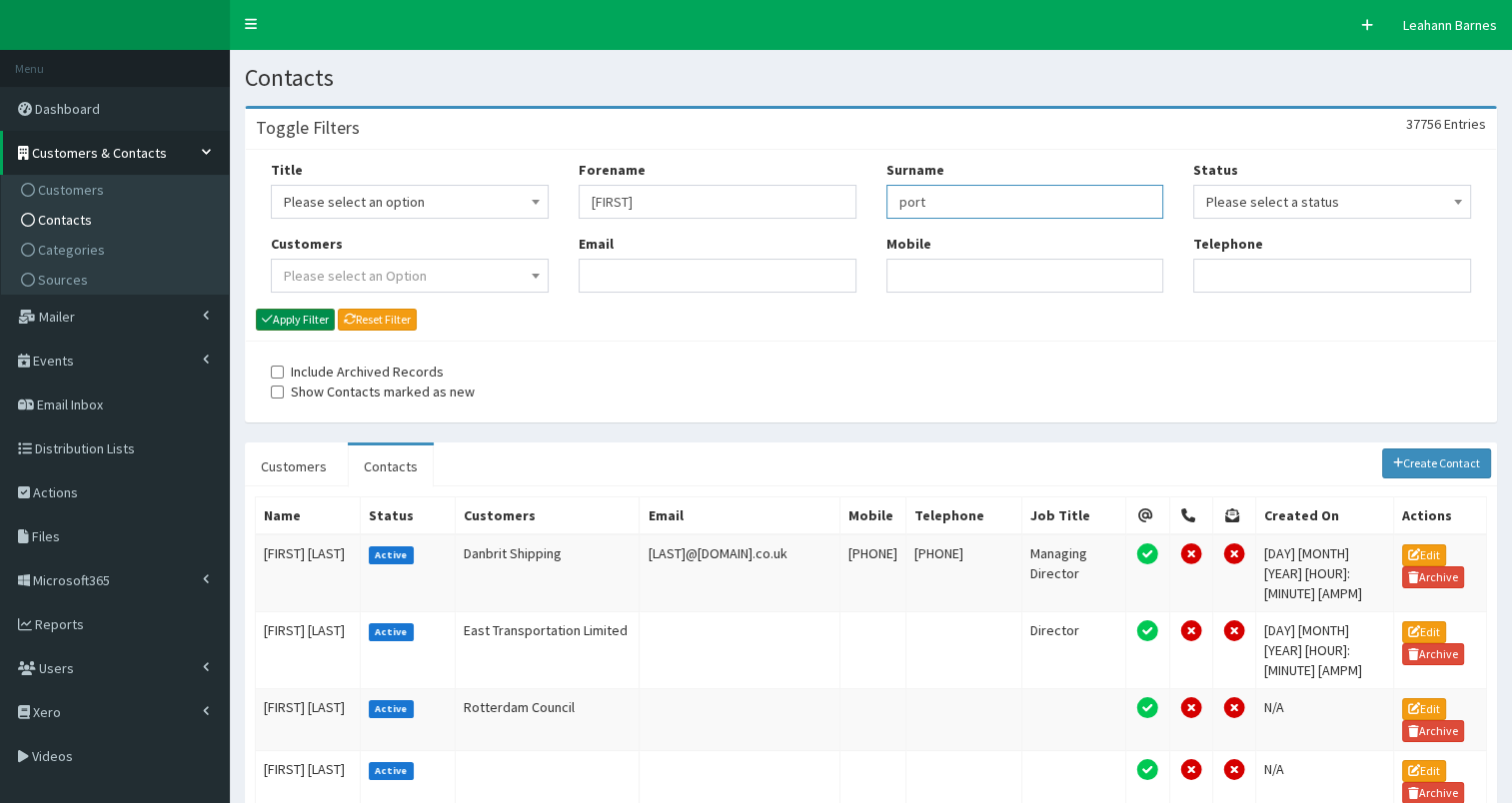 type on "port" 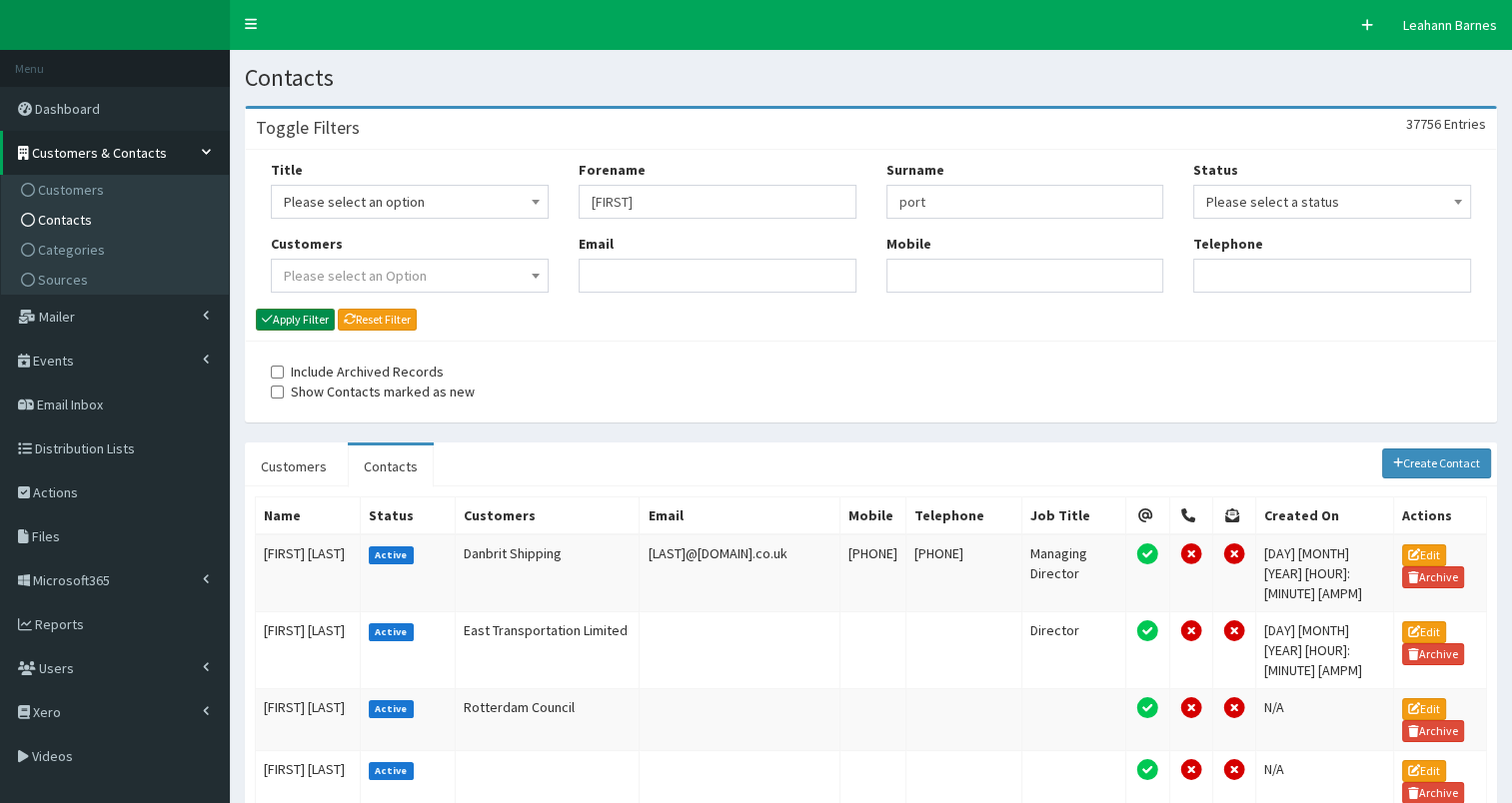 click on "Apply Filter" at bounding box center [295, 320] 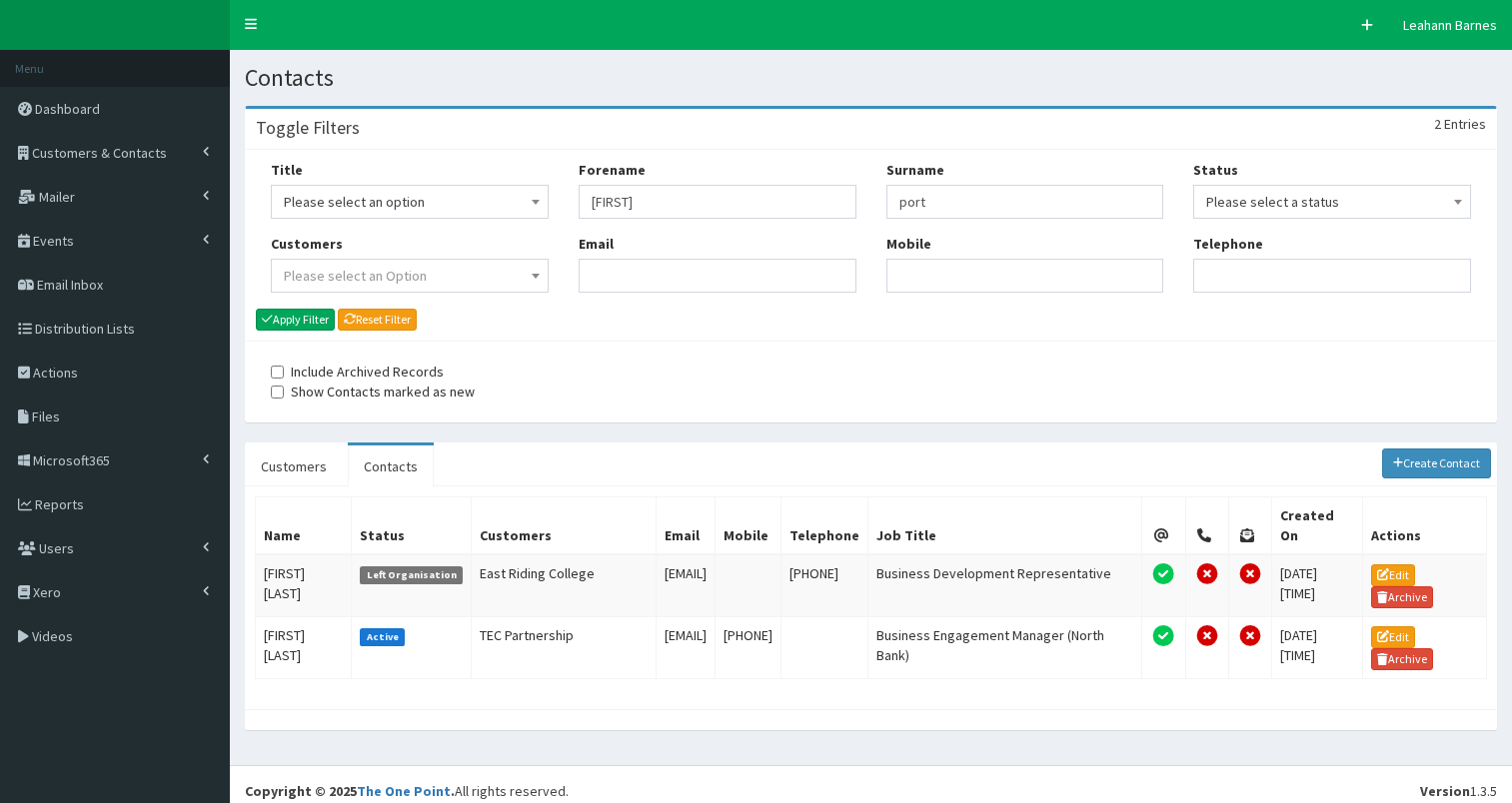 scroll, scrollTop: 0, scrollLeft: 0, axis: both 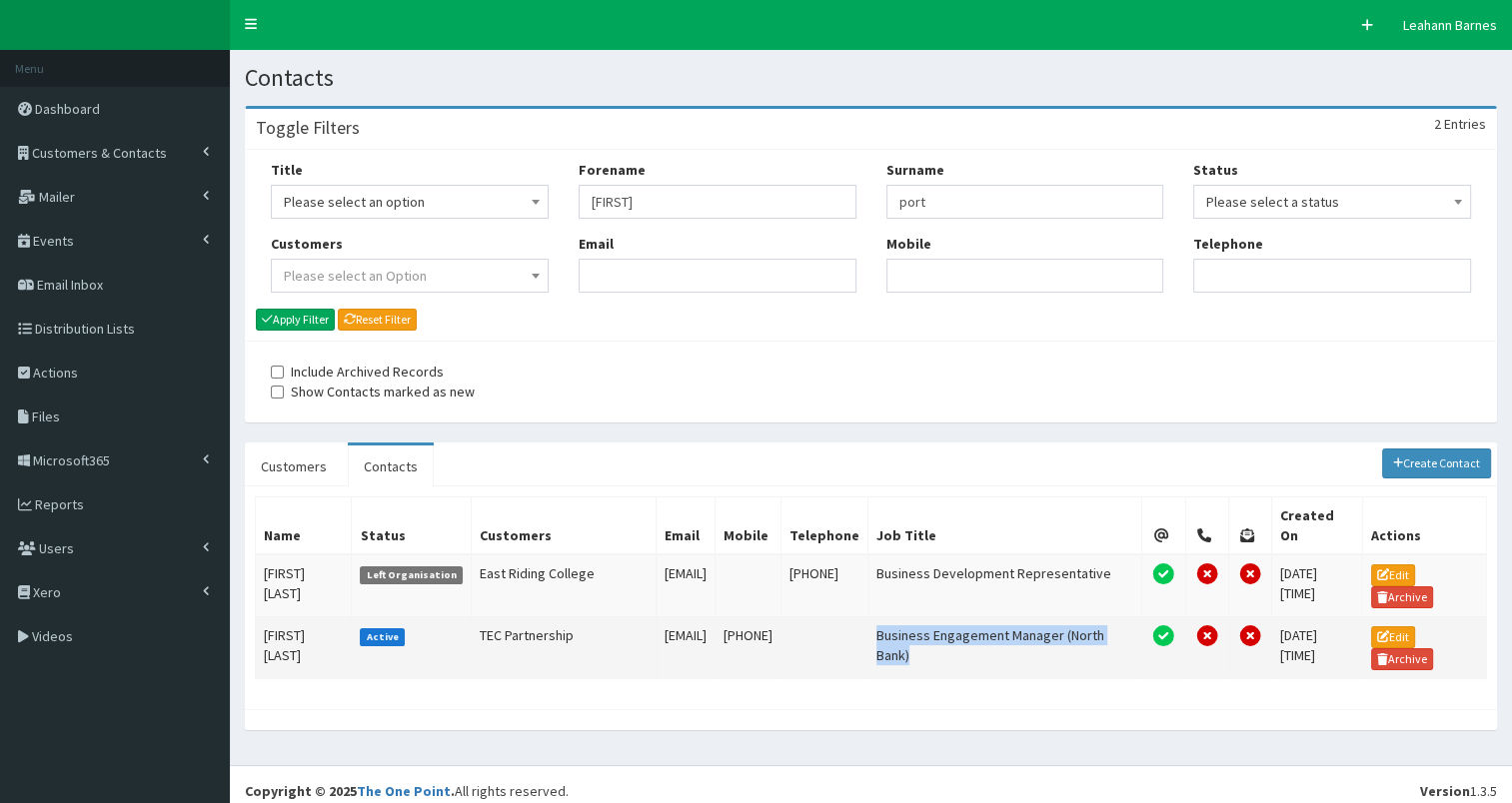 drag, startPoint x: 1030, startPoint y: 623, endPoint x: 1158, endPoint y: 648, distance: 130.41856 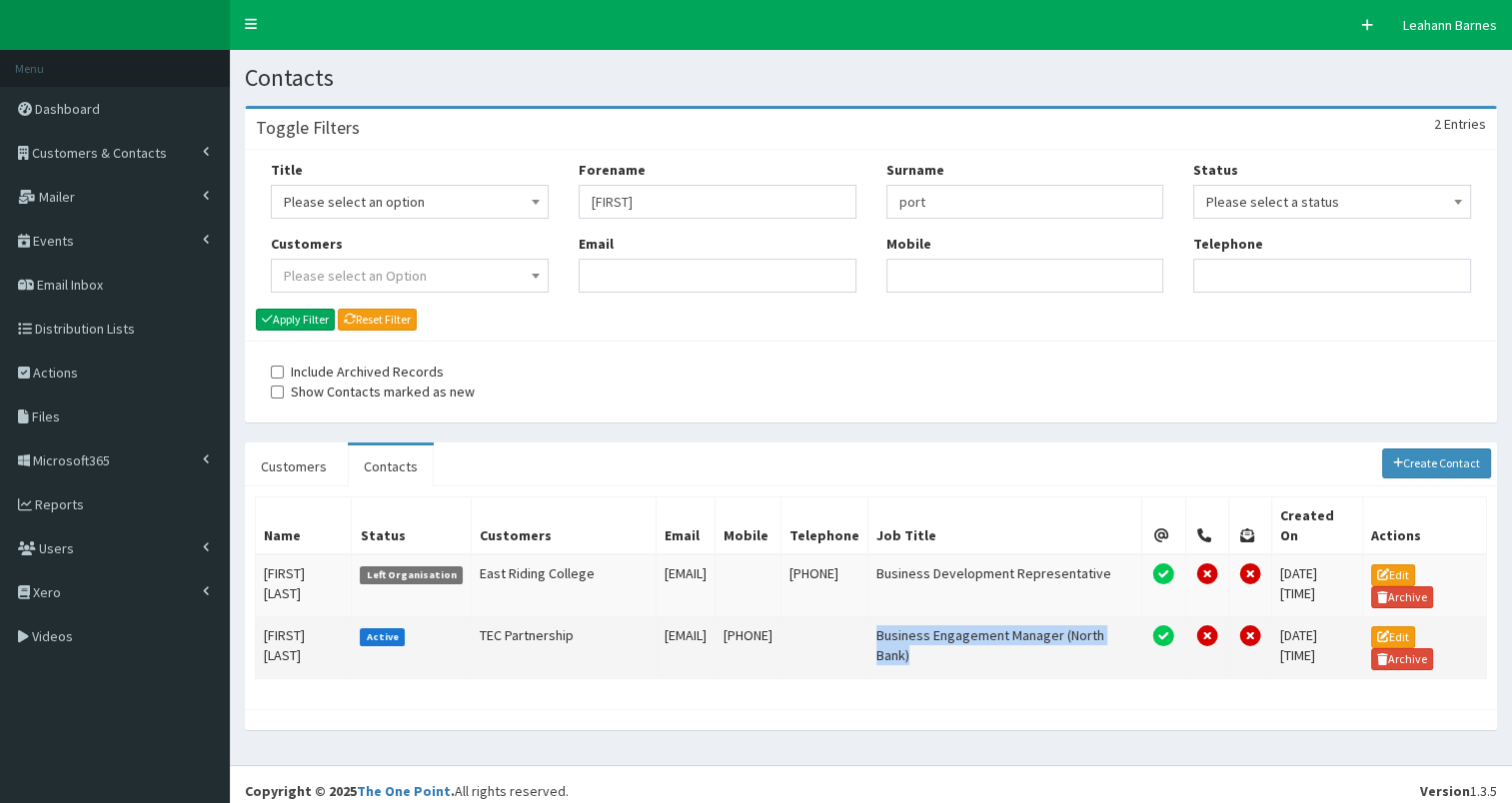click on "Business Engagement Manager (North Bank)" at bounding box center [1004, 648] 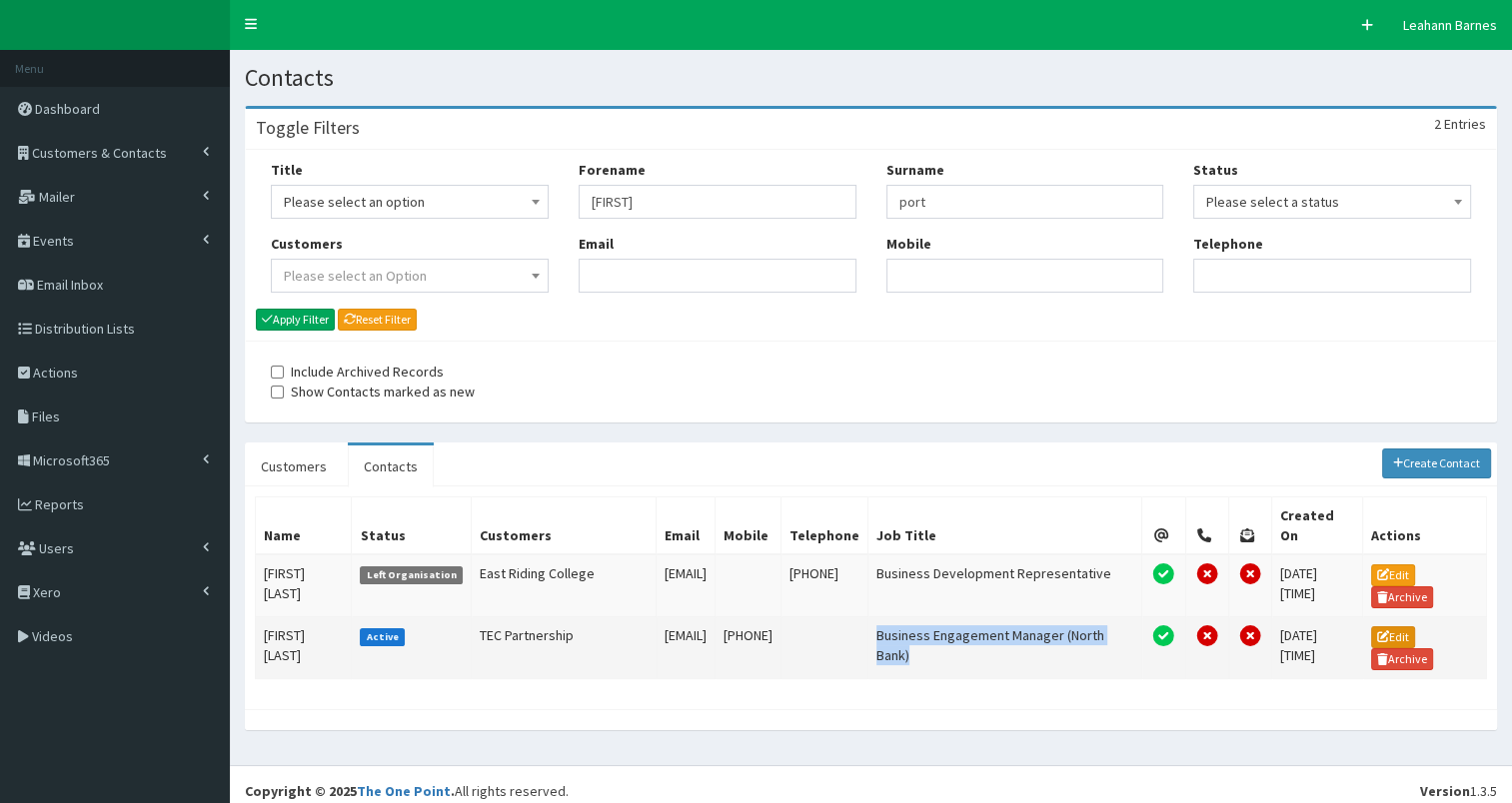 click on "Edit" at bounding box center (1393, 637) 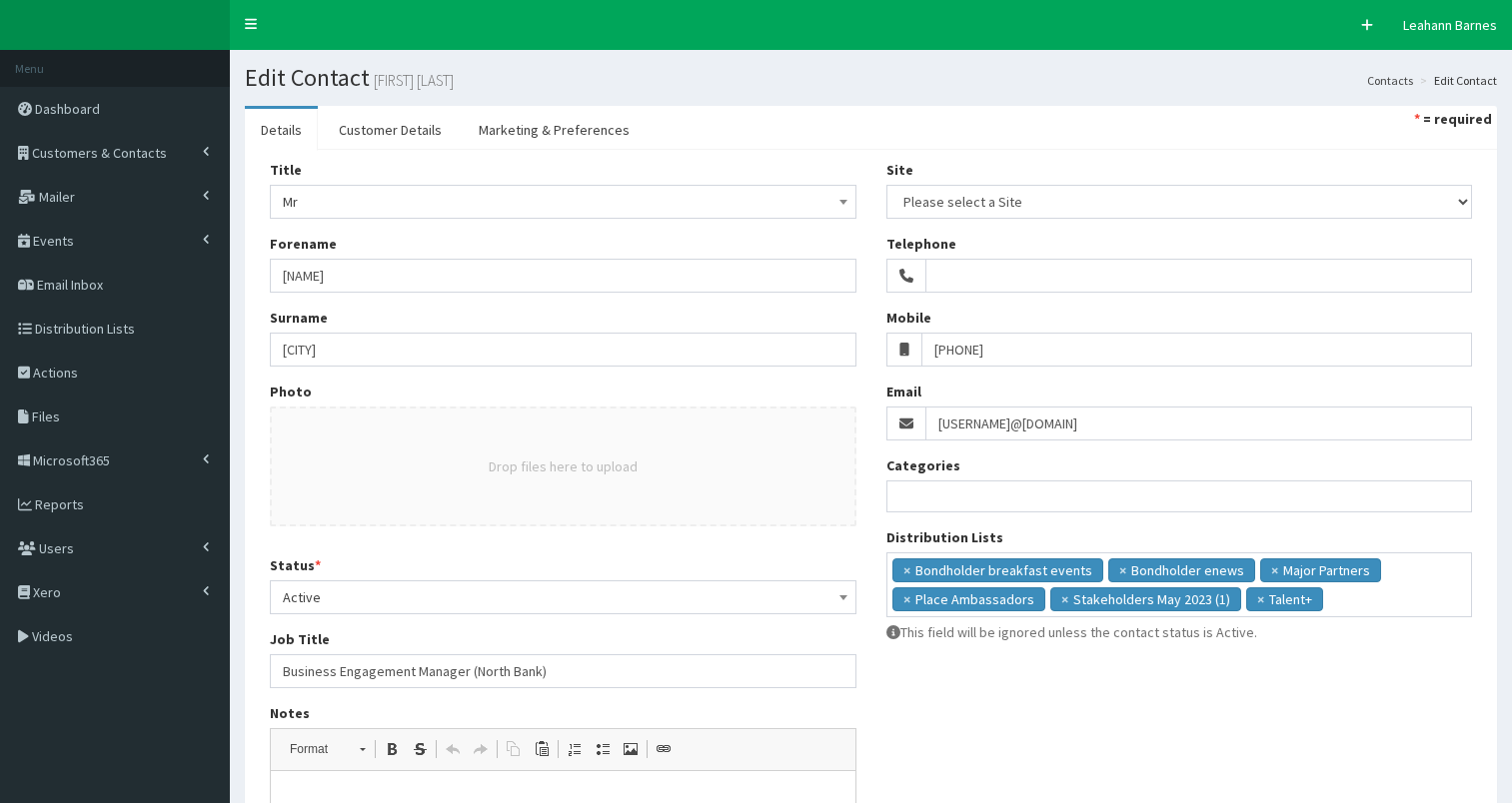 select 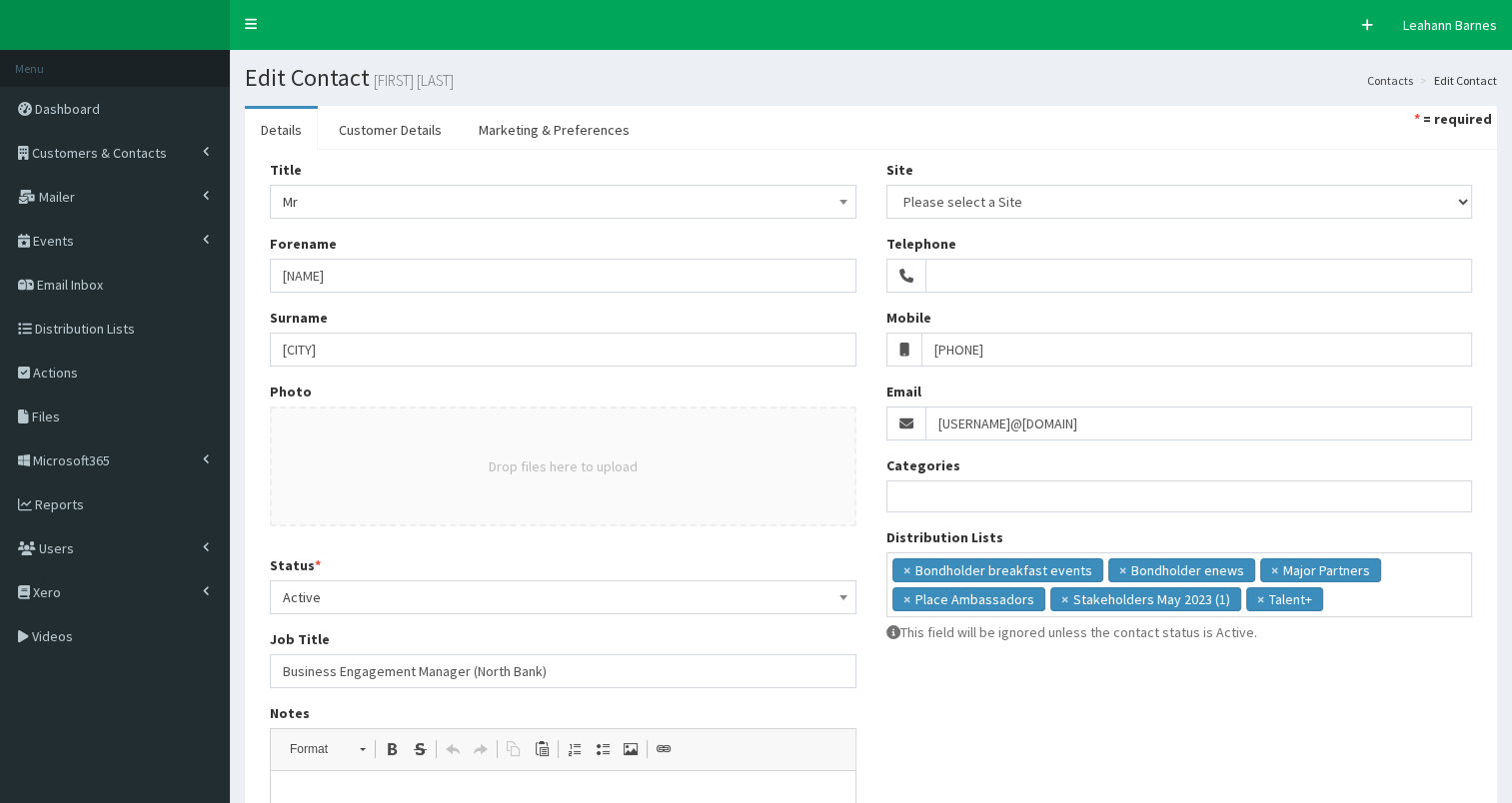 scroll, scrollTop: 0, scrollLeft: 0, axis: both 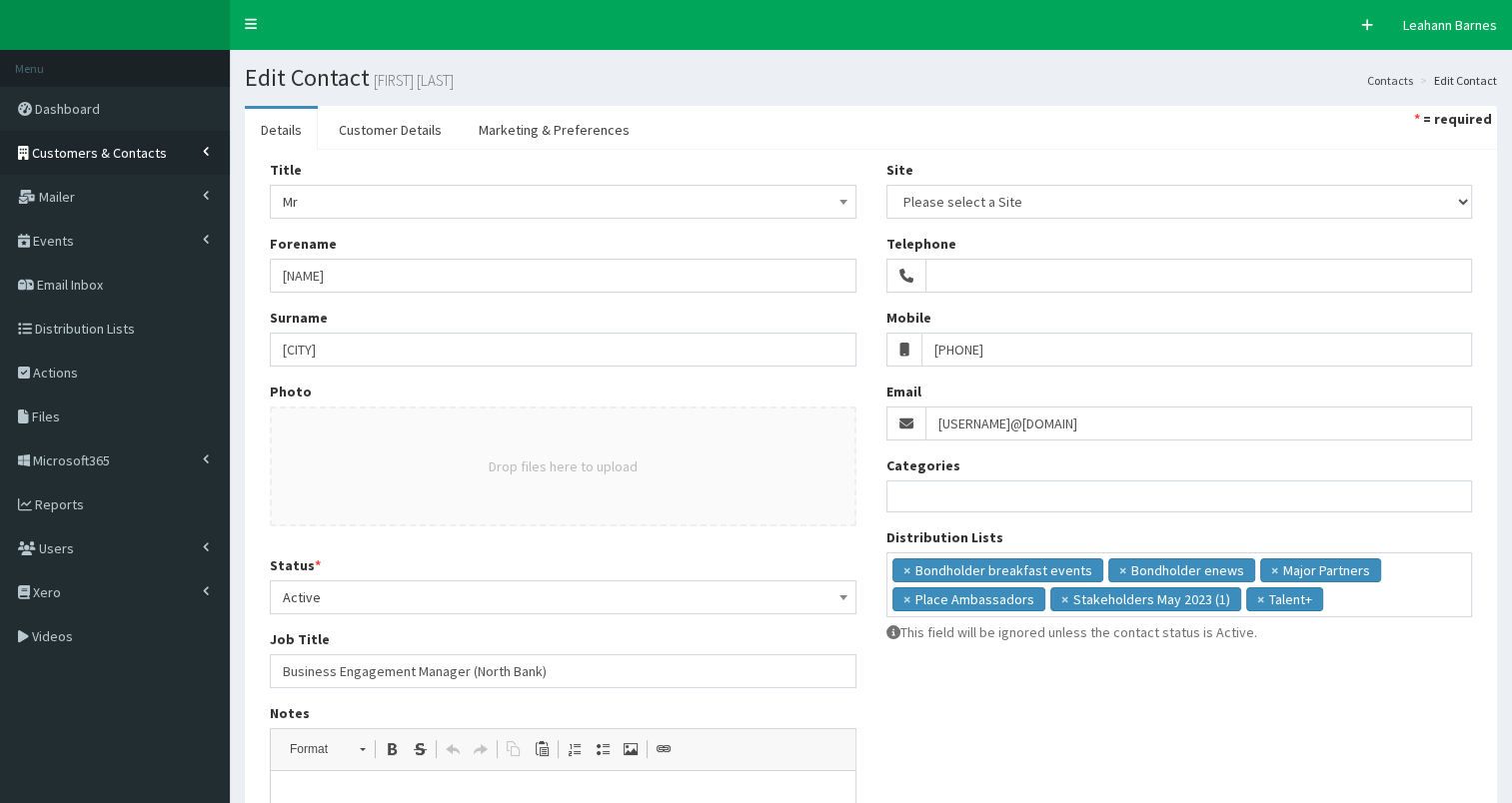 click on "Customers & Contacts" at bounding box center (99, 153) 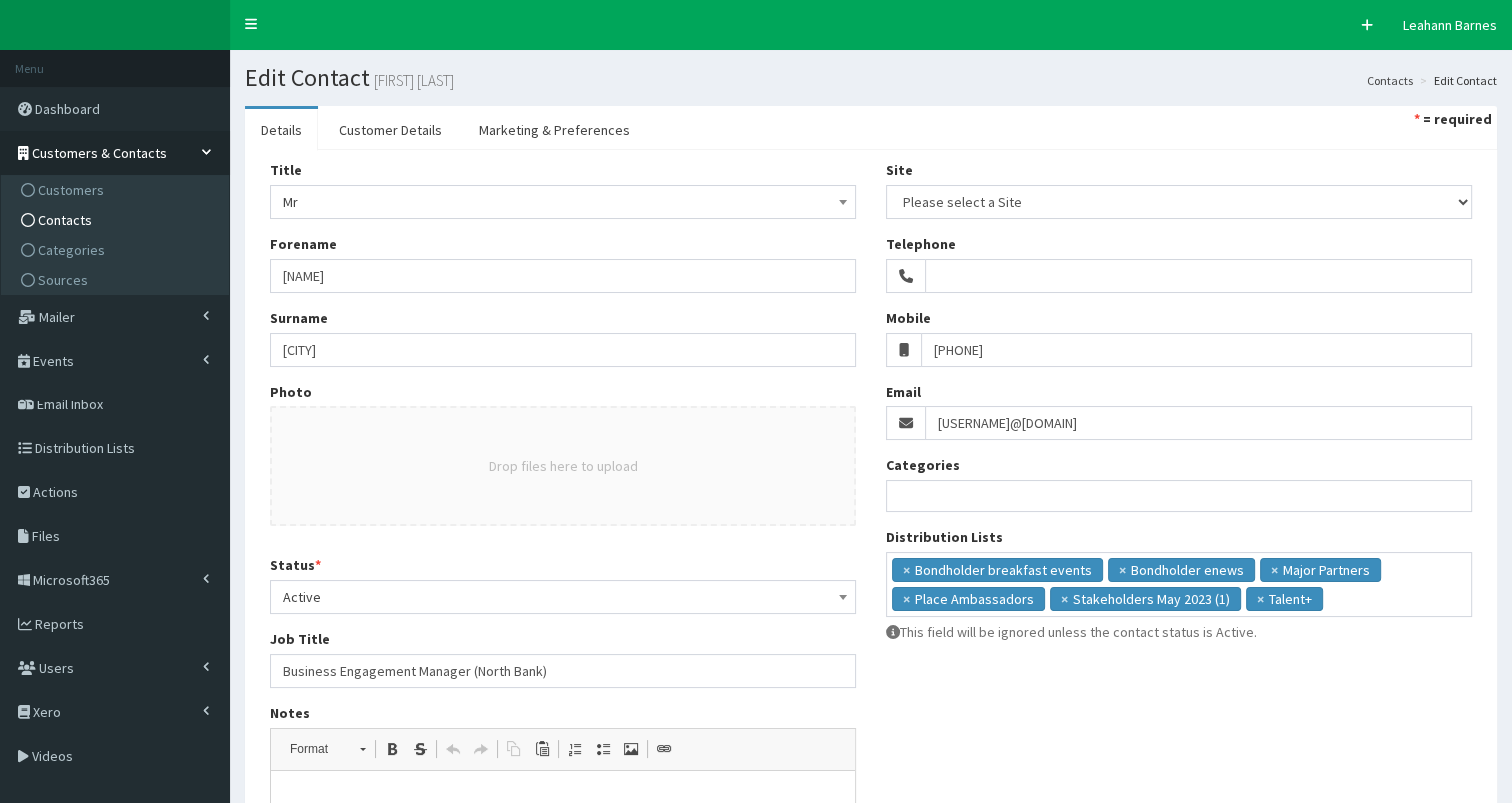 click on "Contacts" at bounding box center [65, 220] 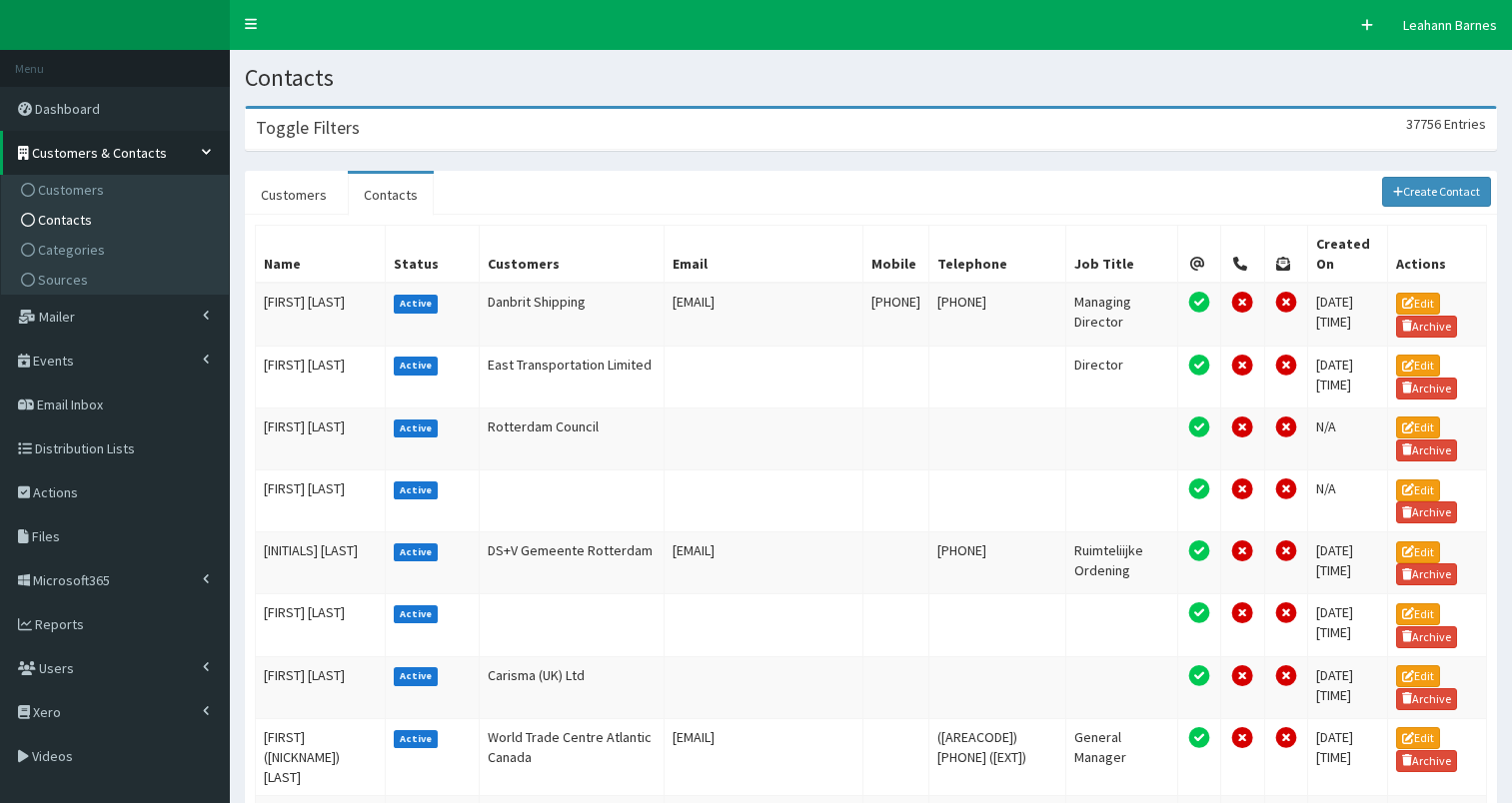 scroll, scrollTop: 0, scrollLeft: 0, axis: both 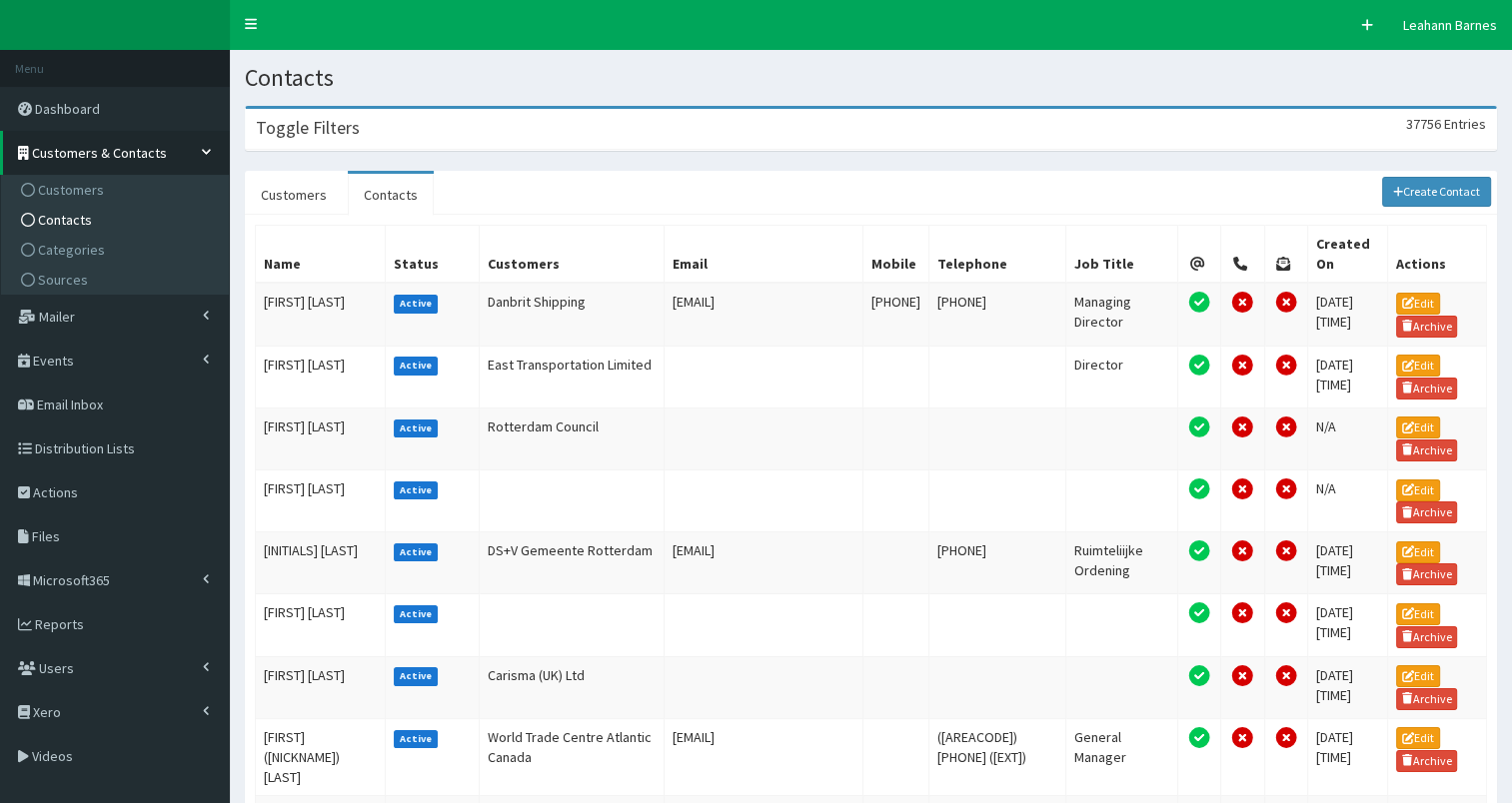 click on "Toggle Filters
37756   Entries" at bounding box center (870, 129) 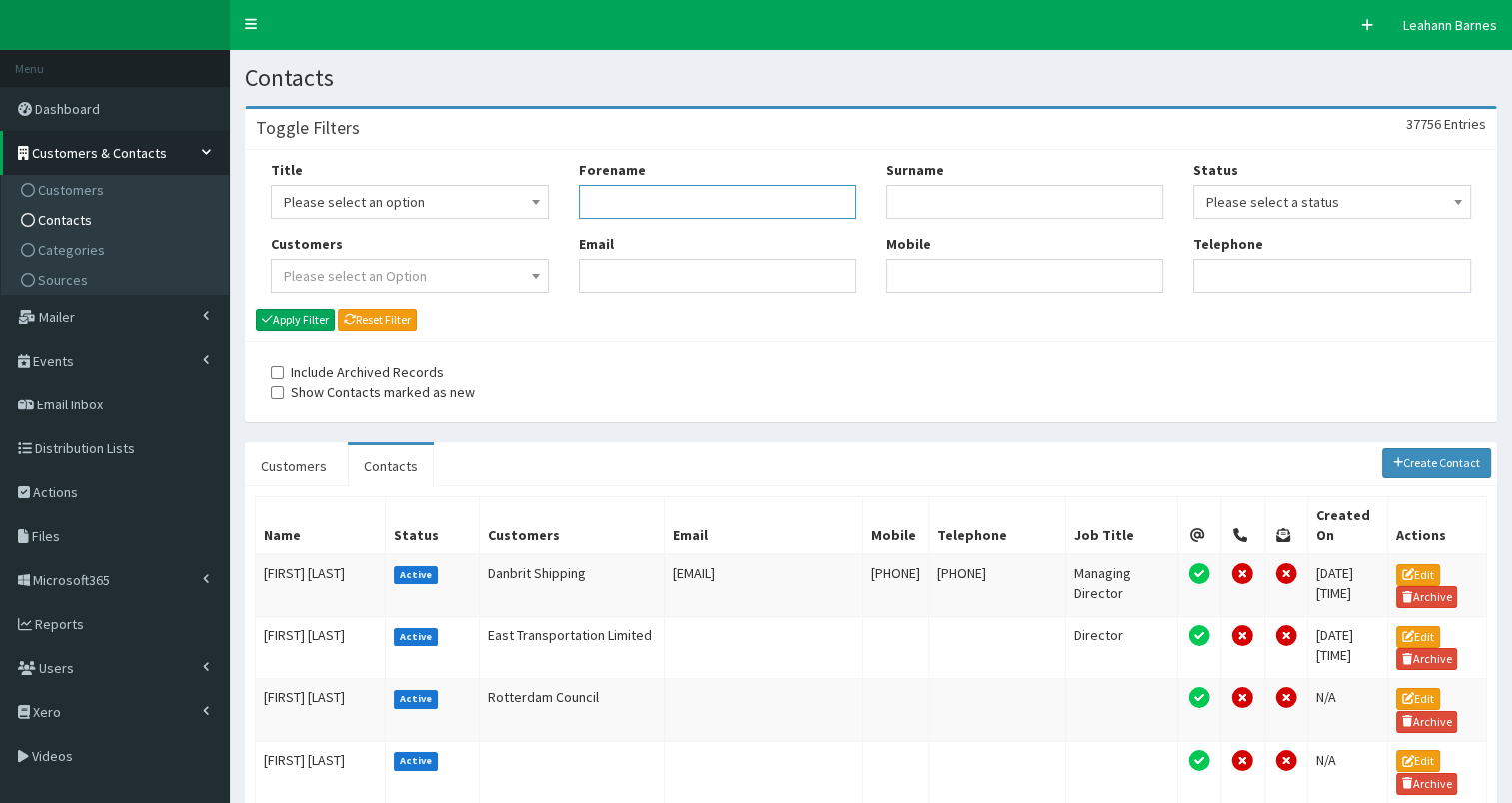 click on "Forename" at bounding box center [718, 202] 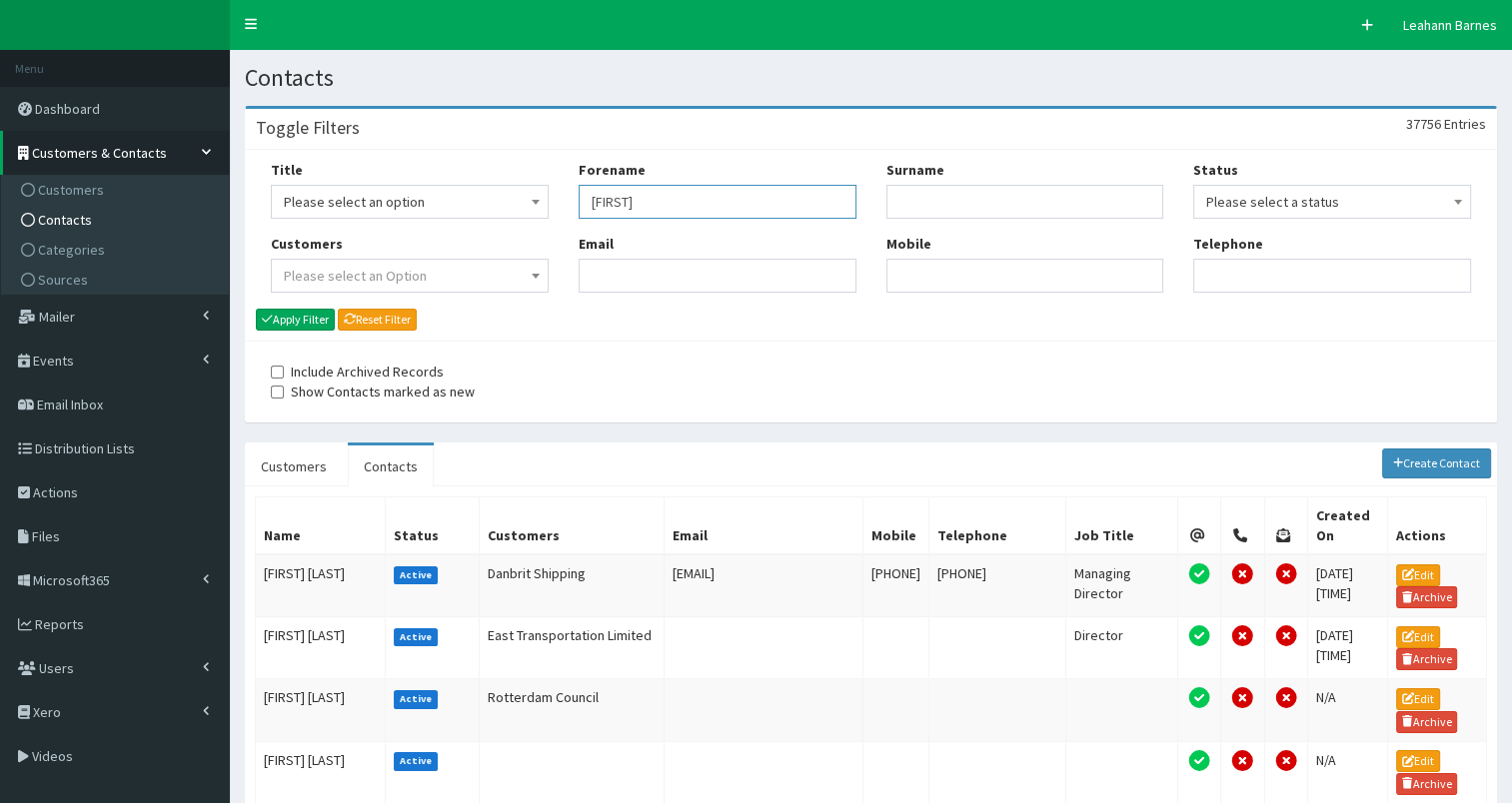 type on "[FIRST]" 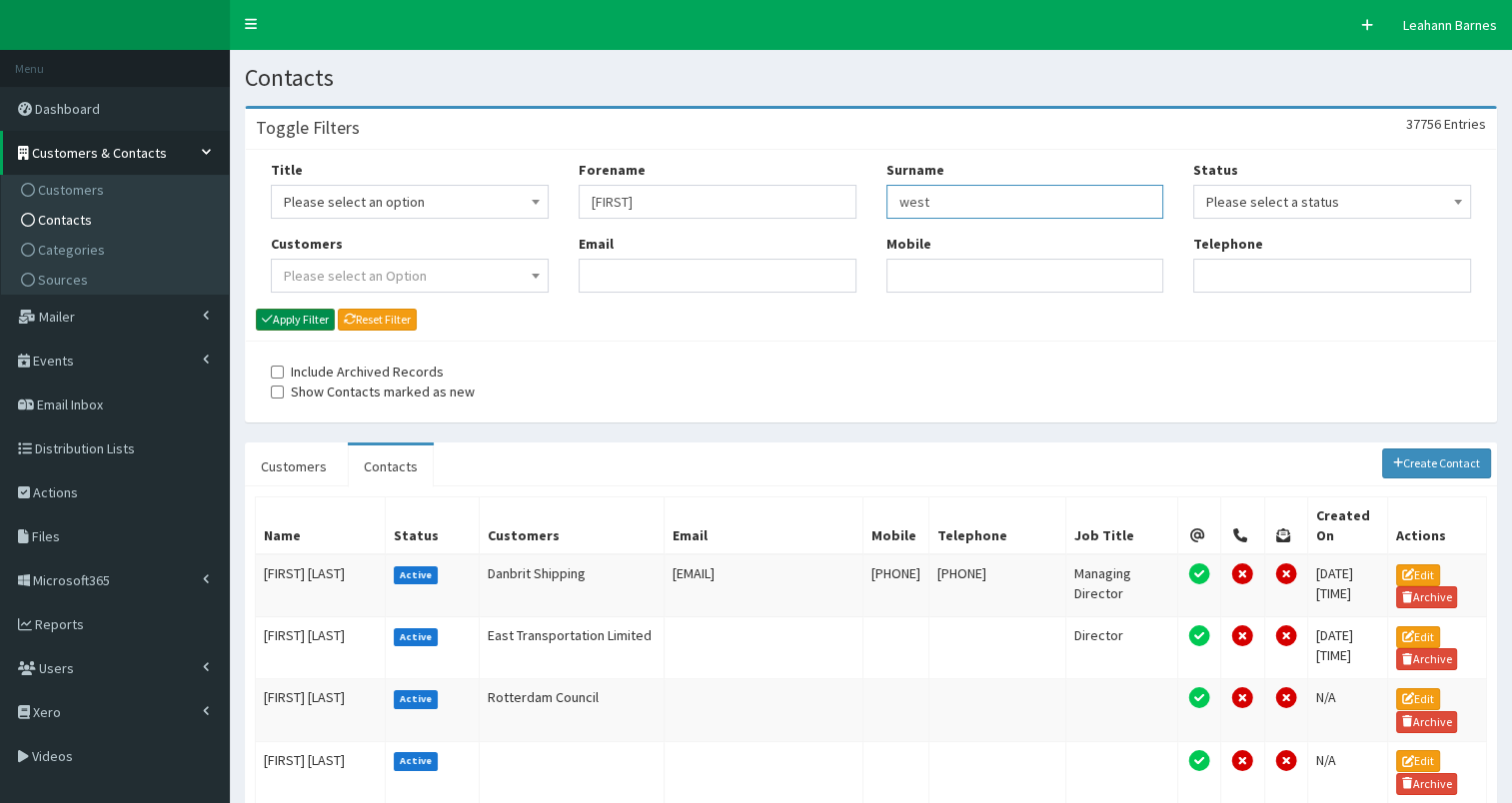 type on "west" 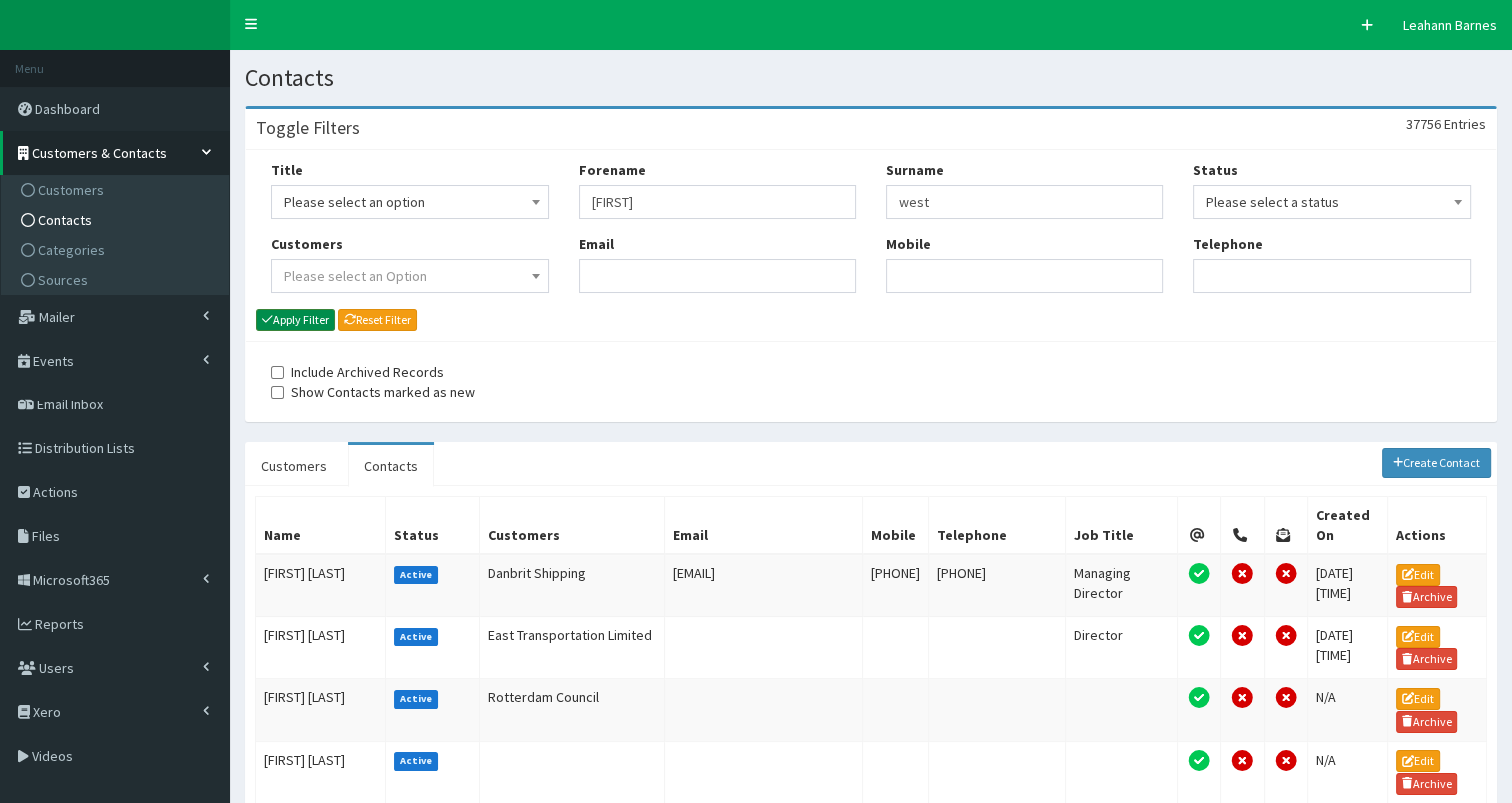 click on "Apply Filter" at bounding box center [295, 320] 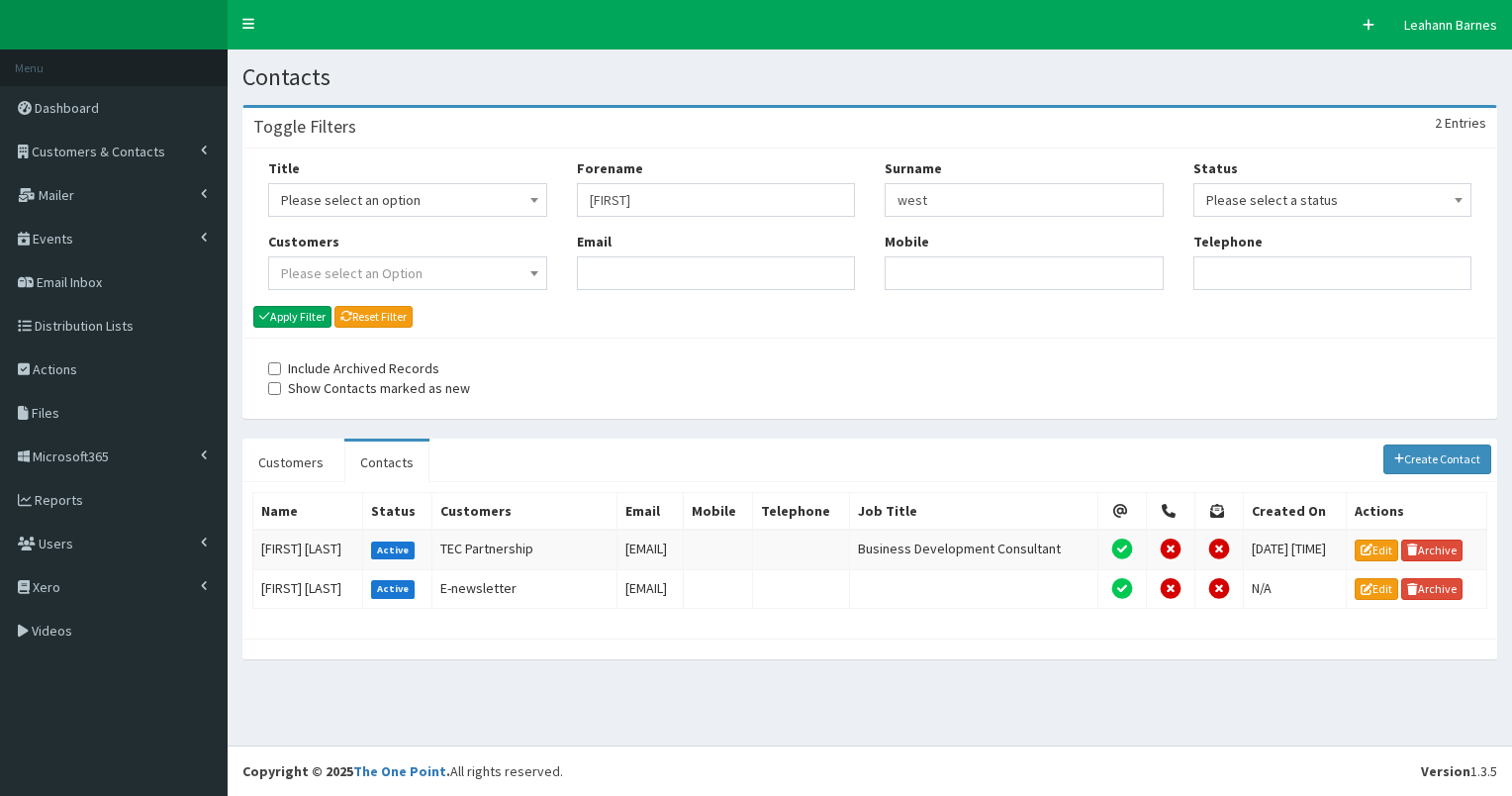 scroll, scrollTop: 0, scrollLeft: 0, axis: both 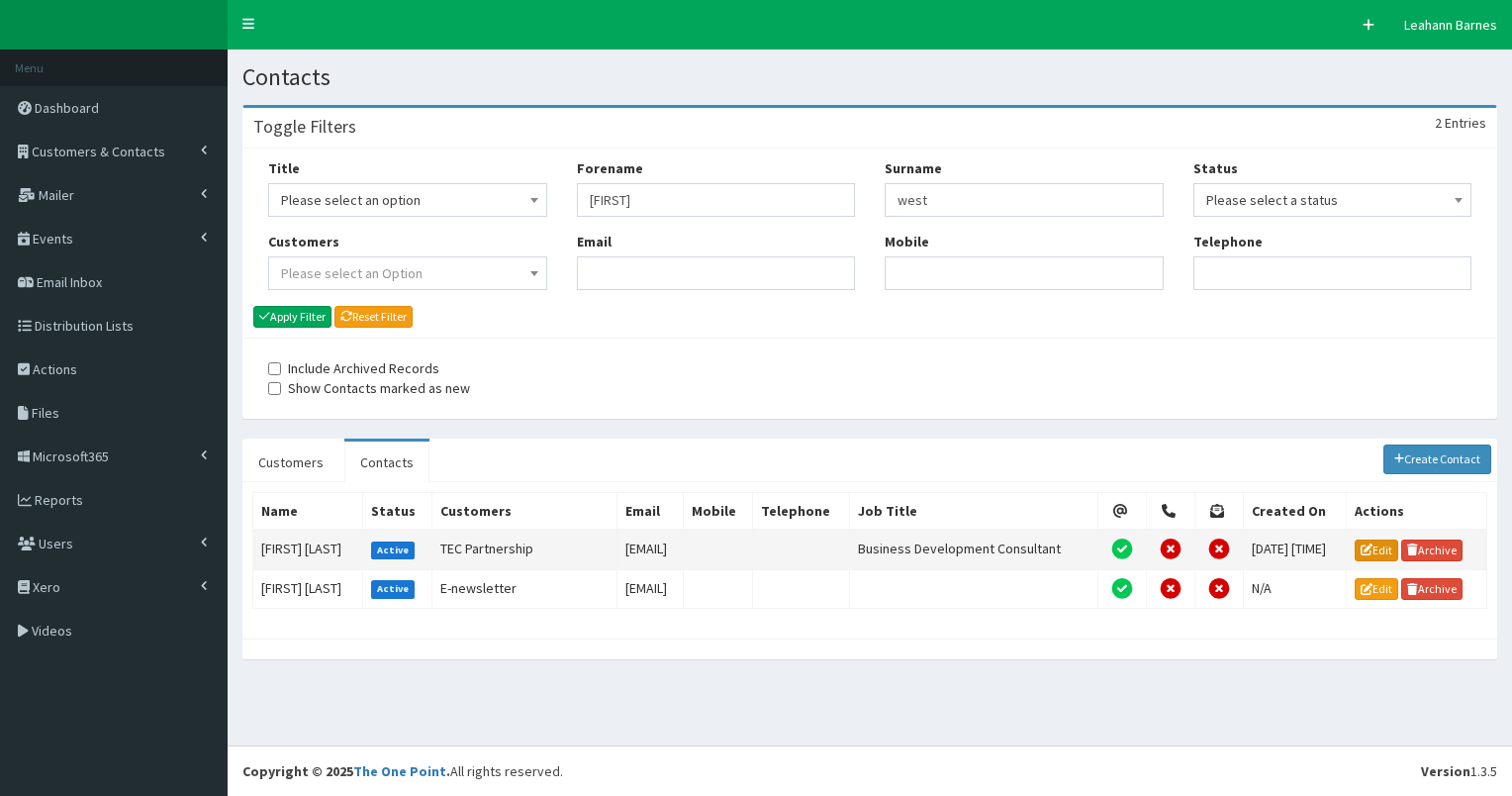 click on "Edit" at bounding box center (1376, 550) 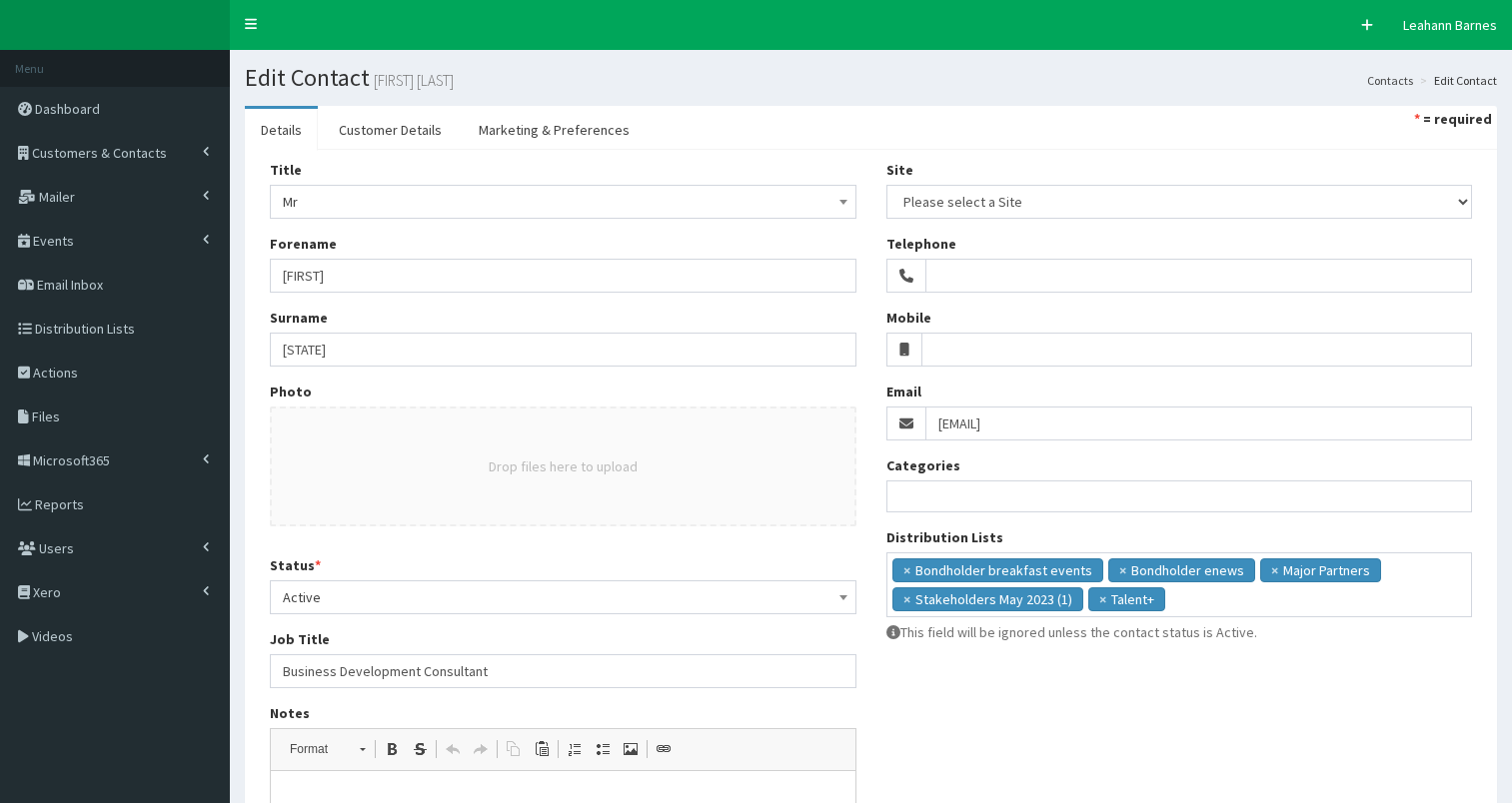 select 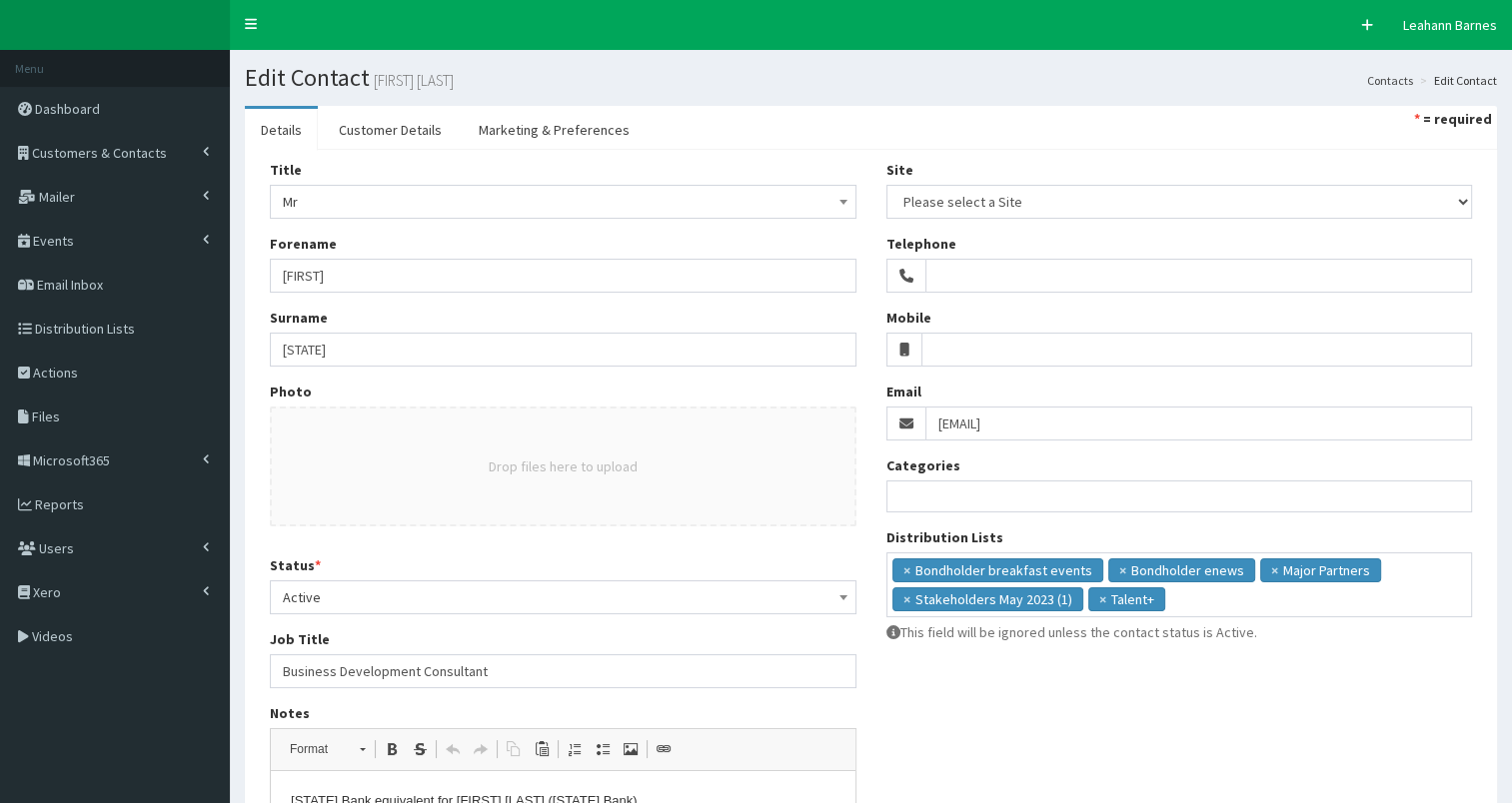 scroll, scrollTop: 0, scrollLeft: 0, axis: both 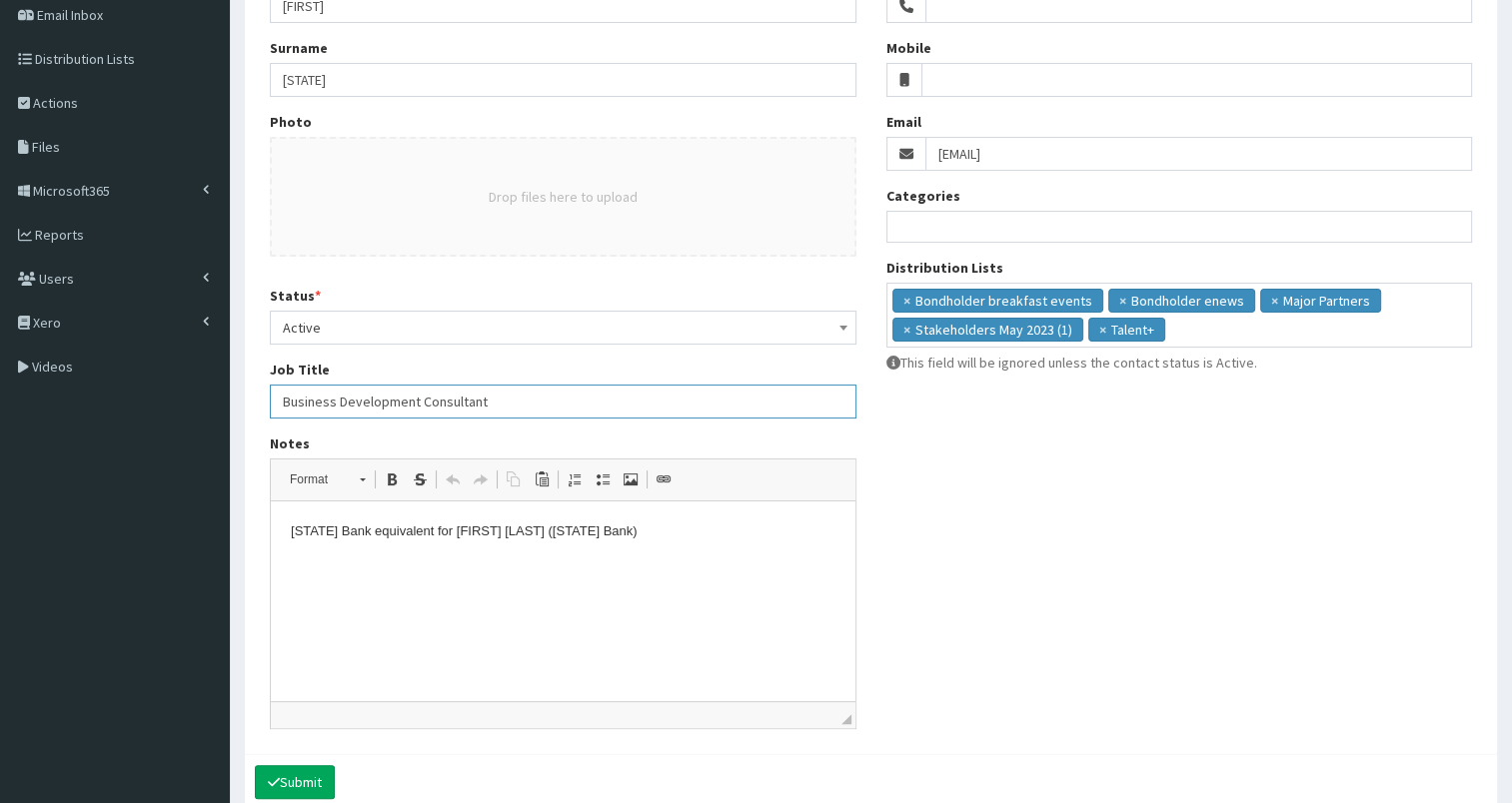 drag, startPoint x: 280, startPoint y: 400, endPoint x: 518, endPoint y: 412, distance: 238.30233 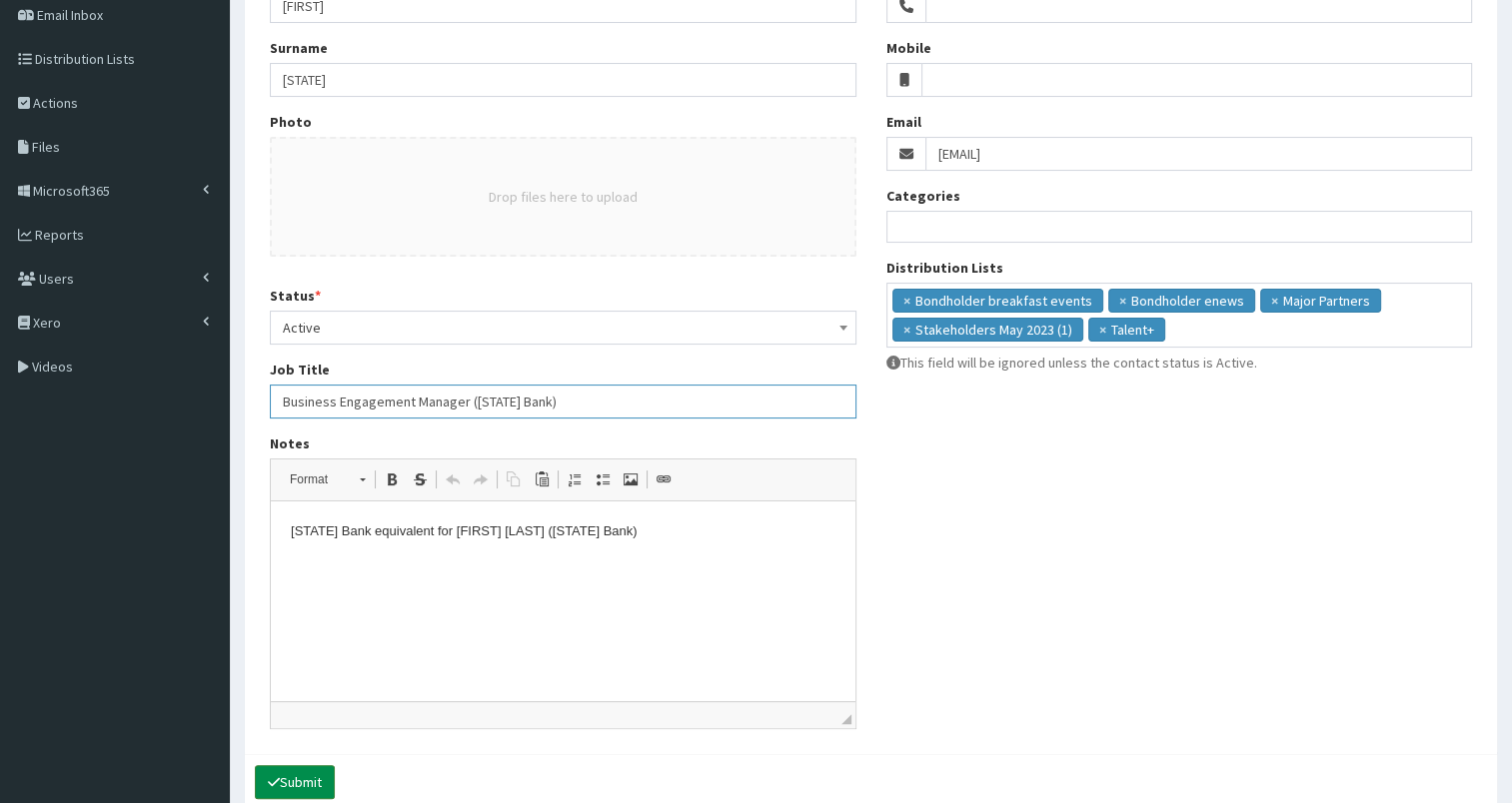 type on "Business Engagement Manager (South Bank)" 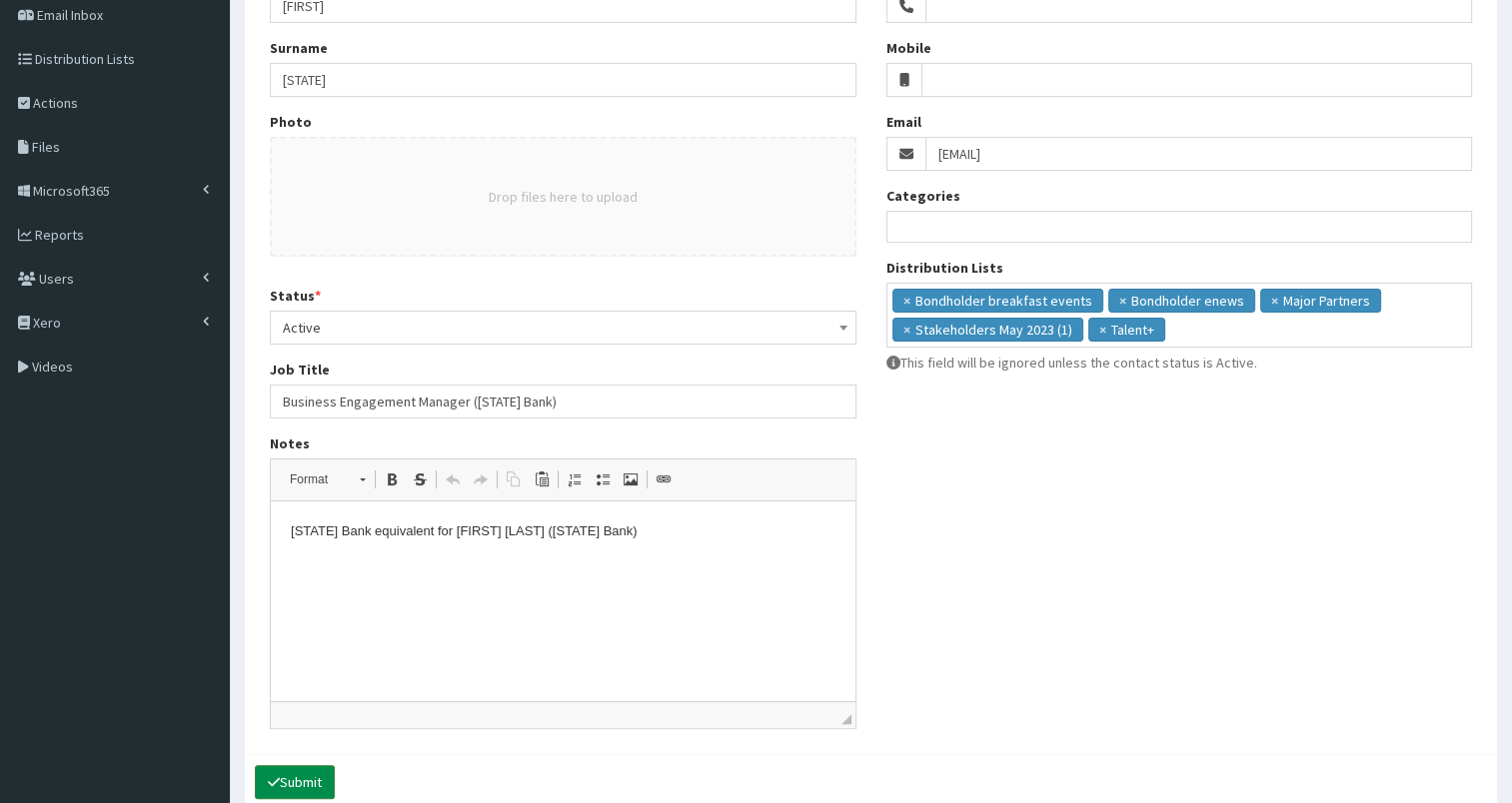 click on "Submit" at bounding box center [870, 781] 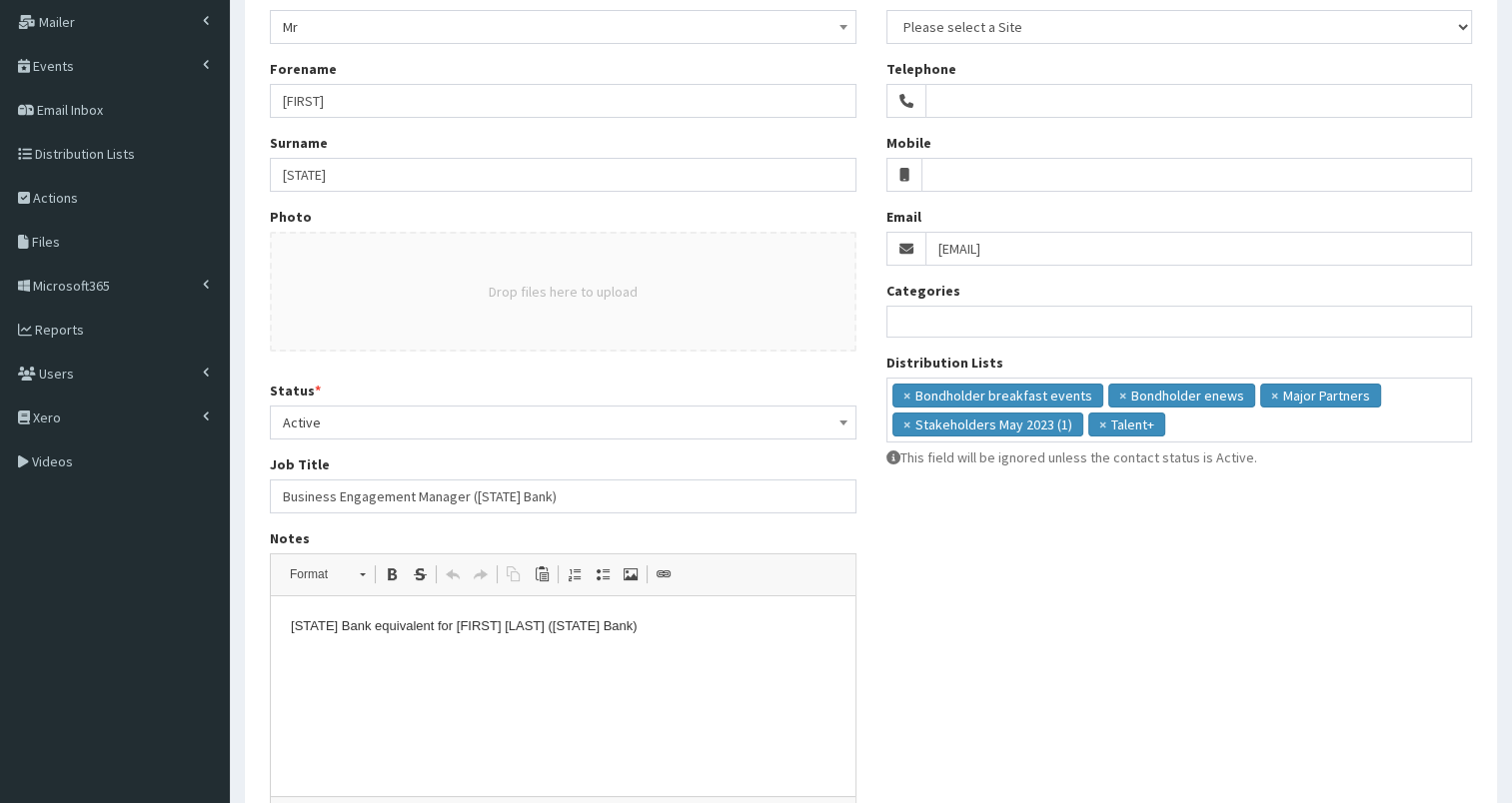scroll, scrollTop: 170, scrollLeft: 0, axis: vertical 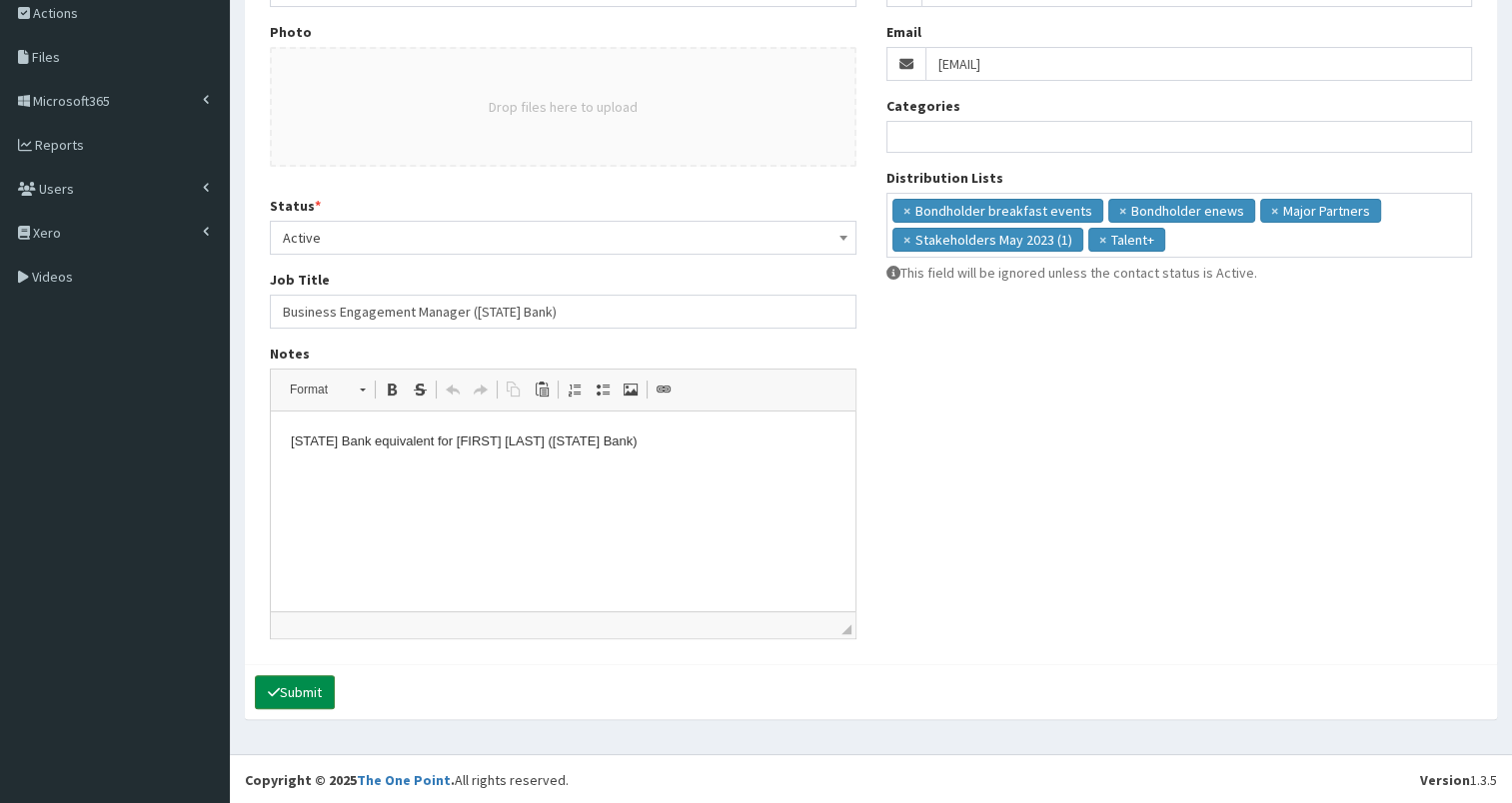 click on "Submit" at bounding box center [295, 692] 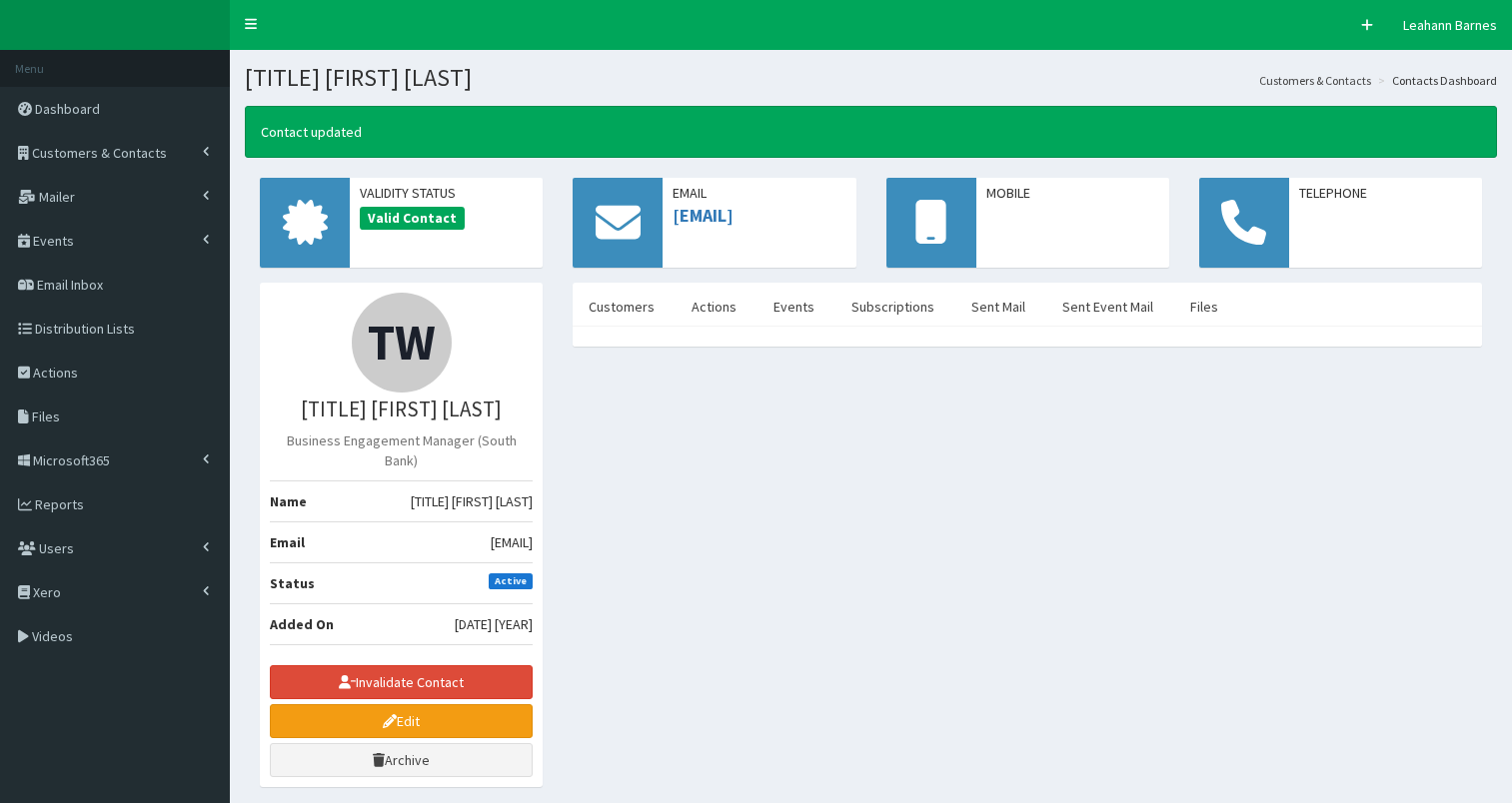 scroll, scrollTop: 0, scrollLeft: 0, axis: both 